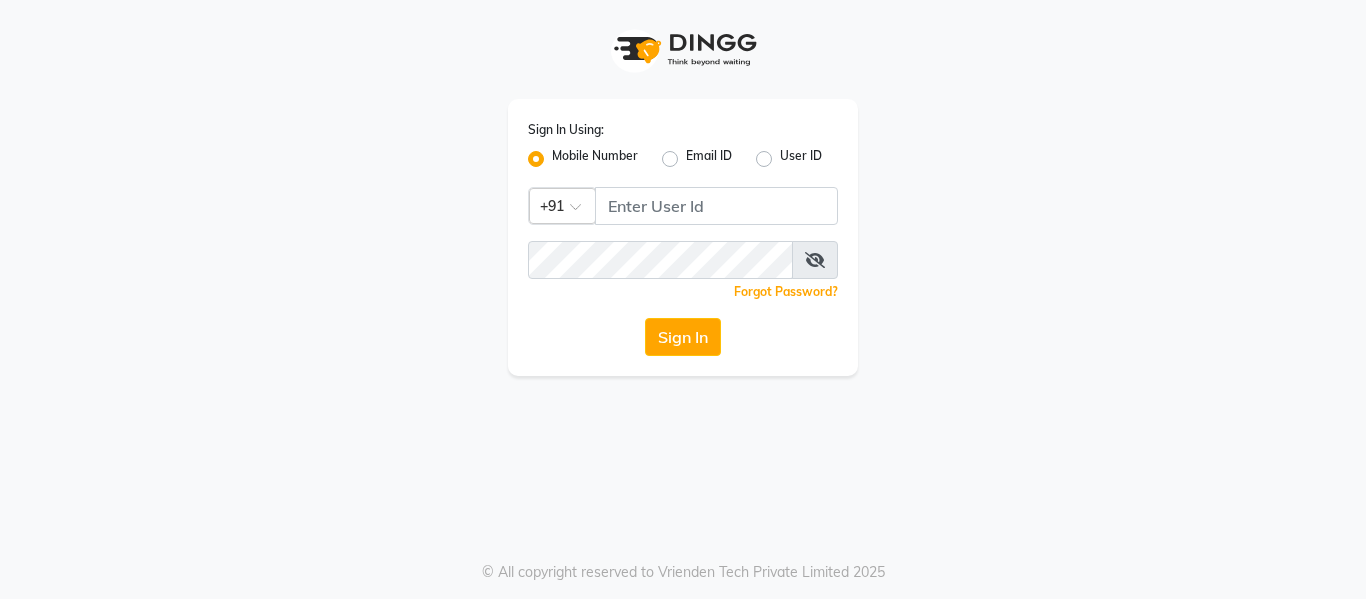 scroll, scrollTop: 0, scrollLeft: 0, axis: both 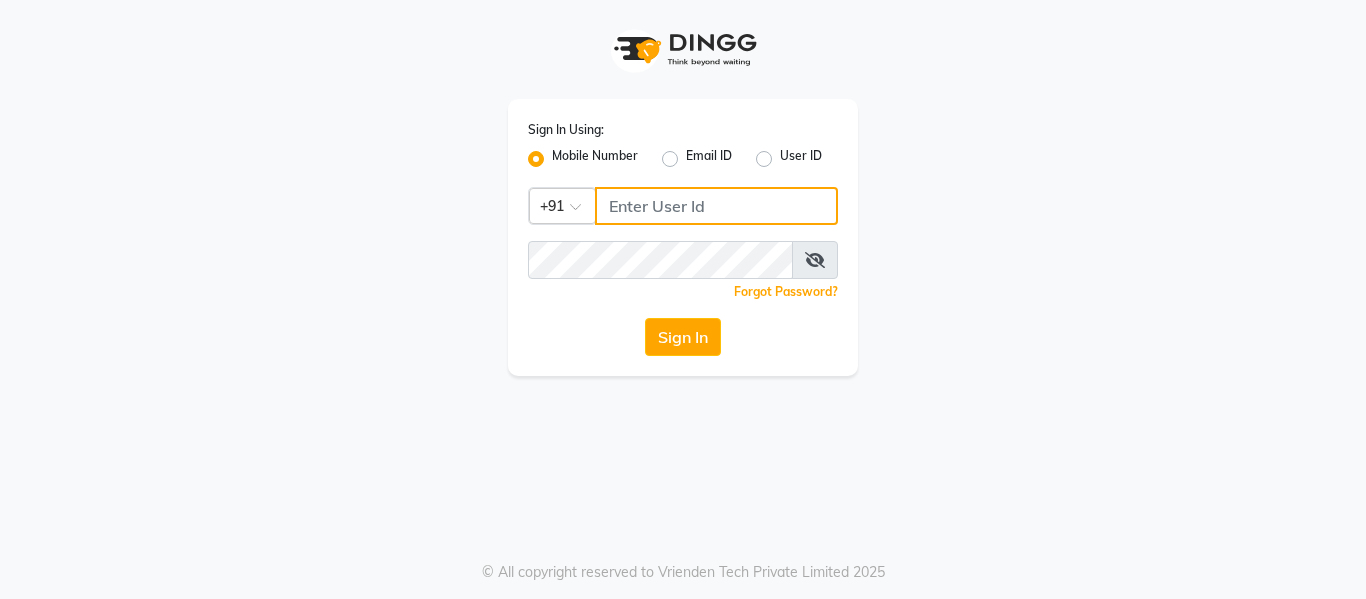 click 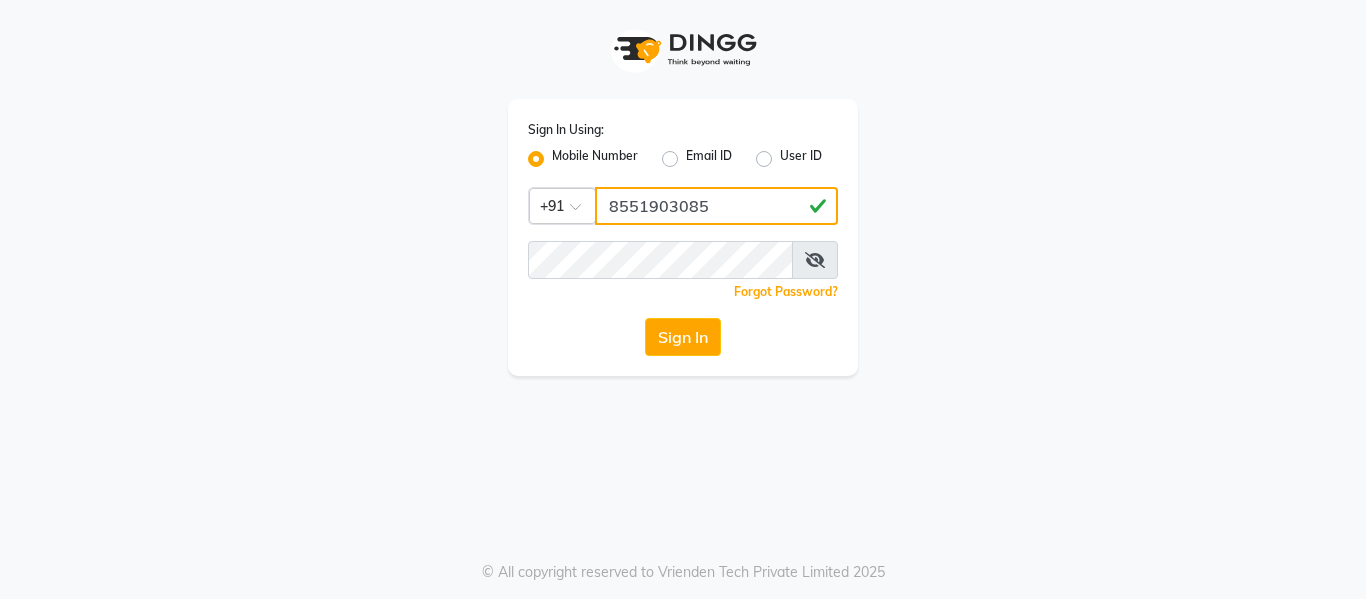type on "8551903085" 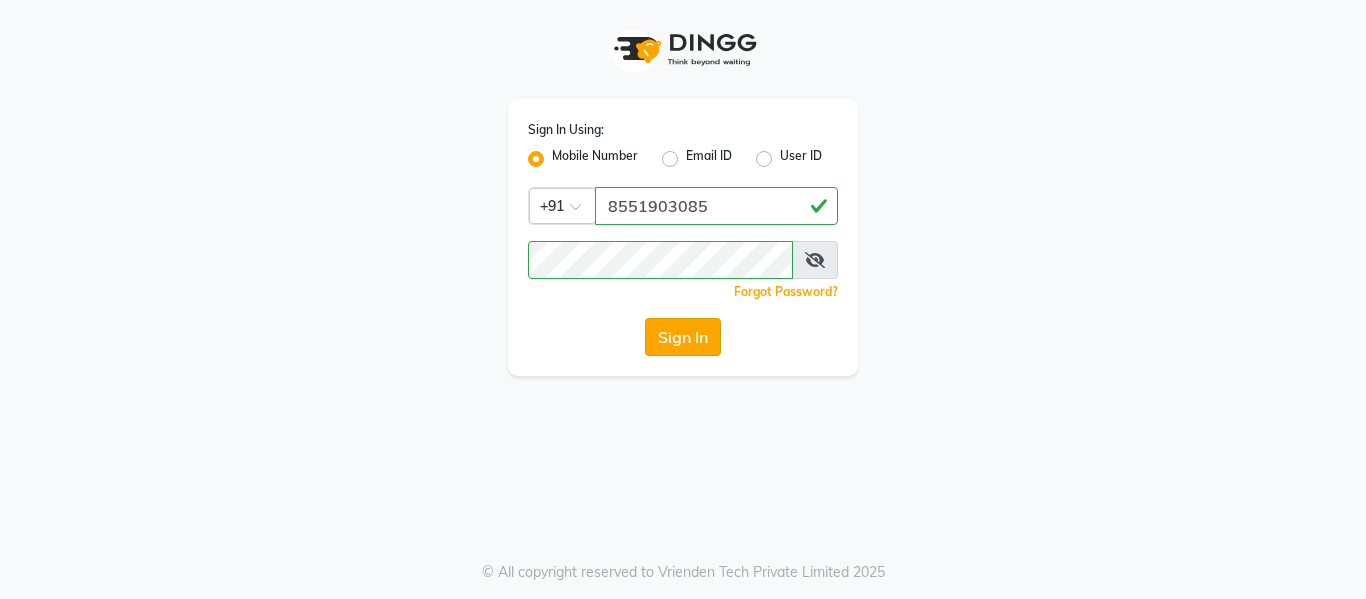 click on "Sign In" 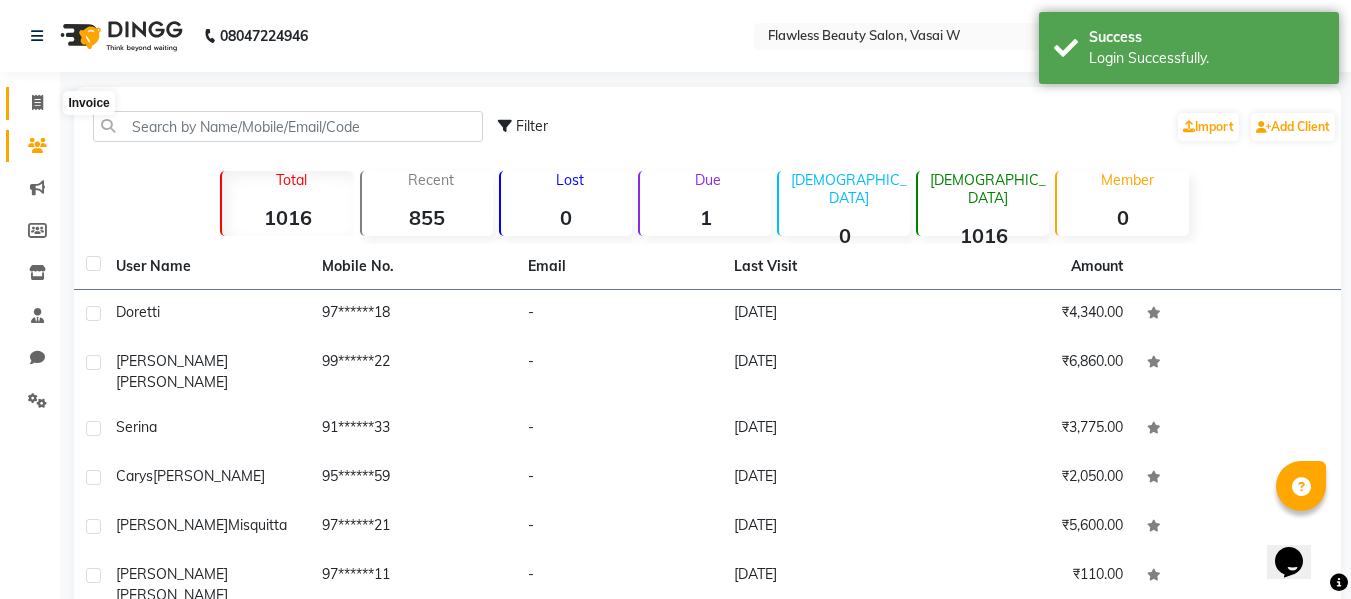 scroll, scrollTop: 0, scrollLeft: 0, axis: both 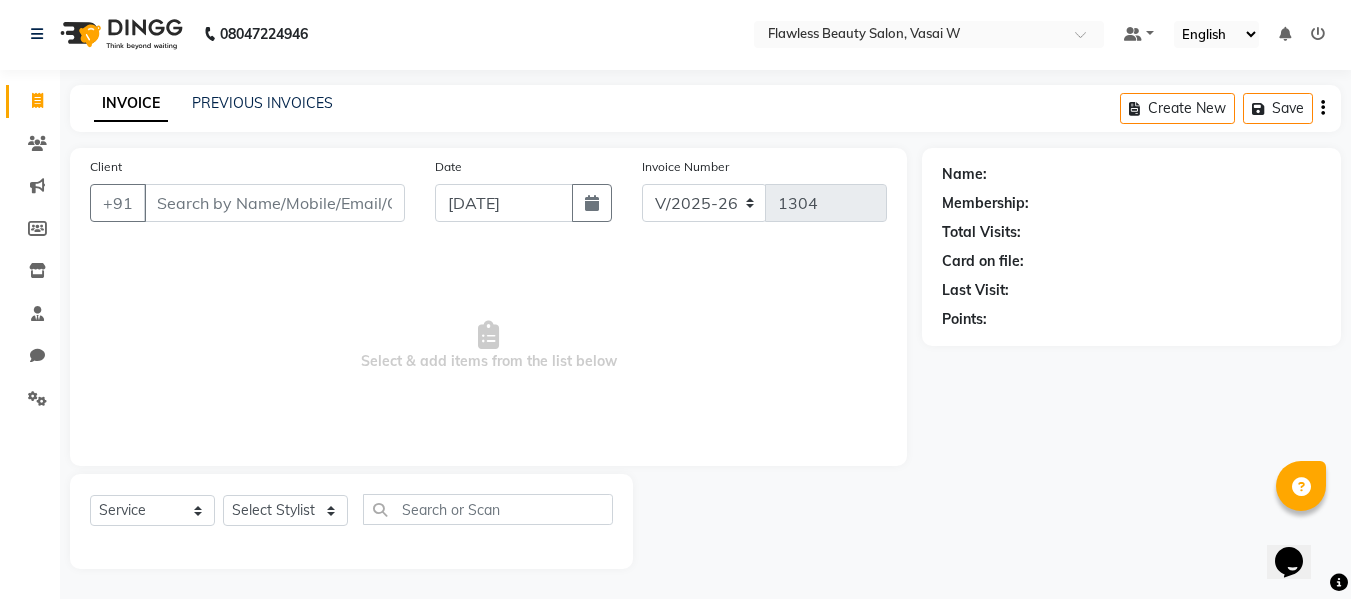 click on "Client" at bounding box center [274, 203] 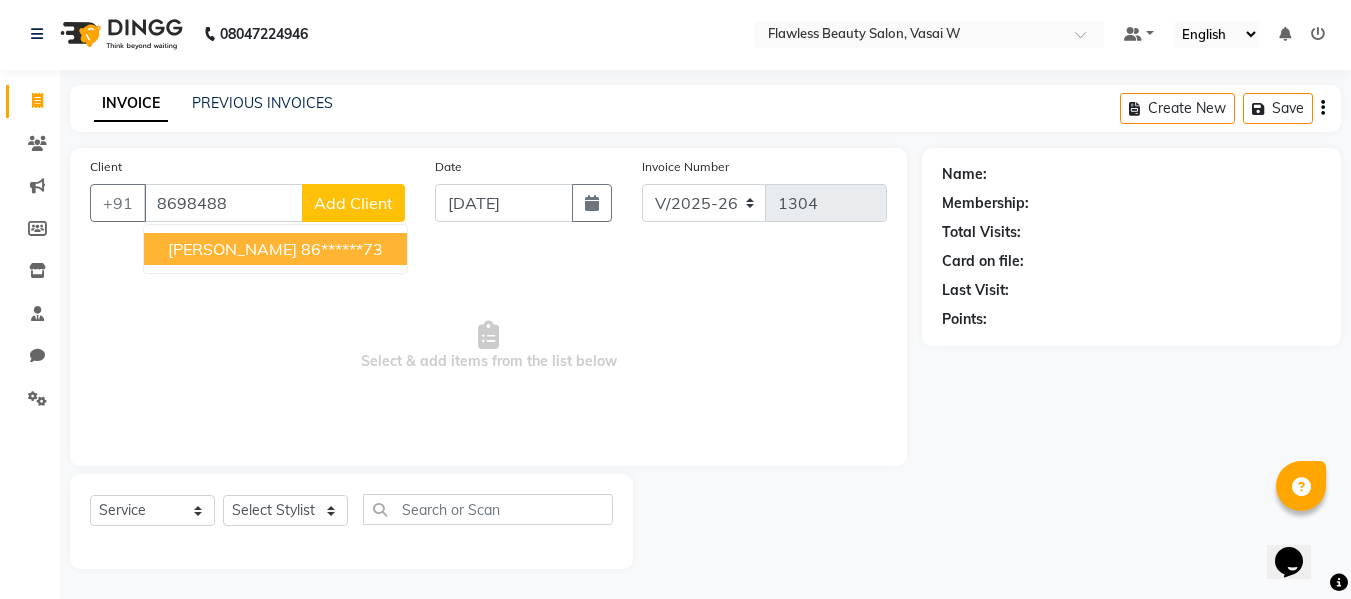 click on "[PERSON_NAME]" at bounding box center (232, 249) 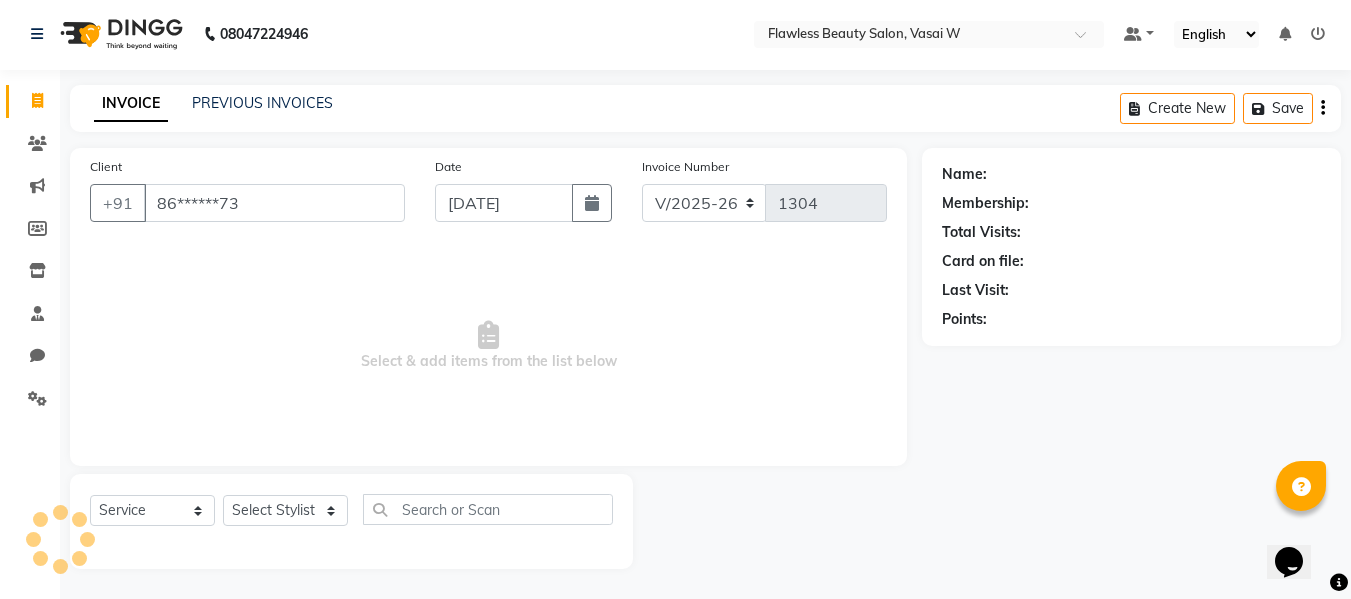 type on "86******73" 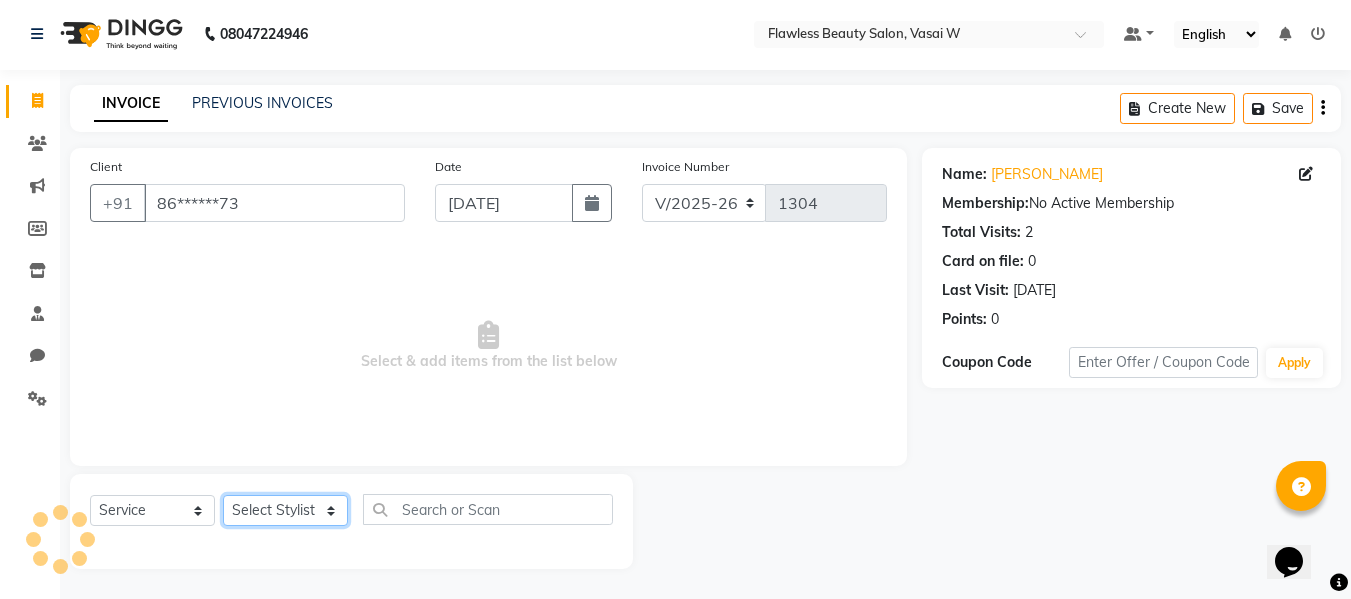 click on "Select Stylist Afsana [PERSON_NAME]  [PERSON_NAME] Maam Nisha  Pari [PERSON_NAME] [PERSON_NAME]" 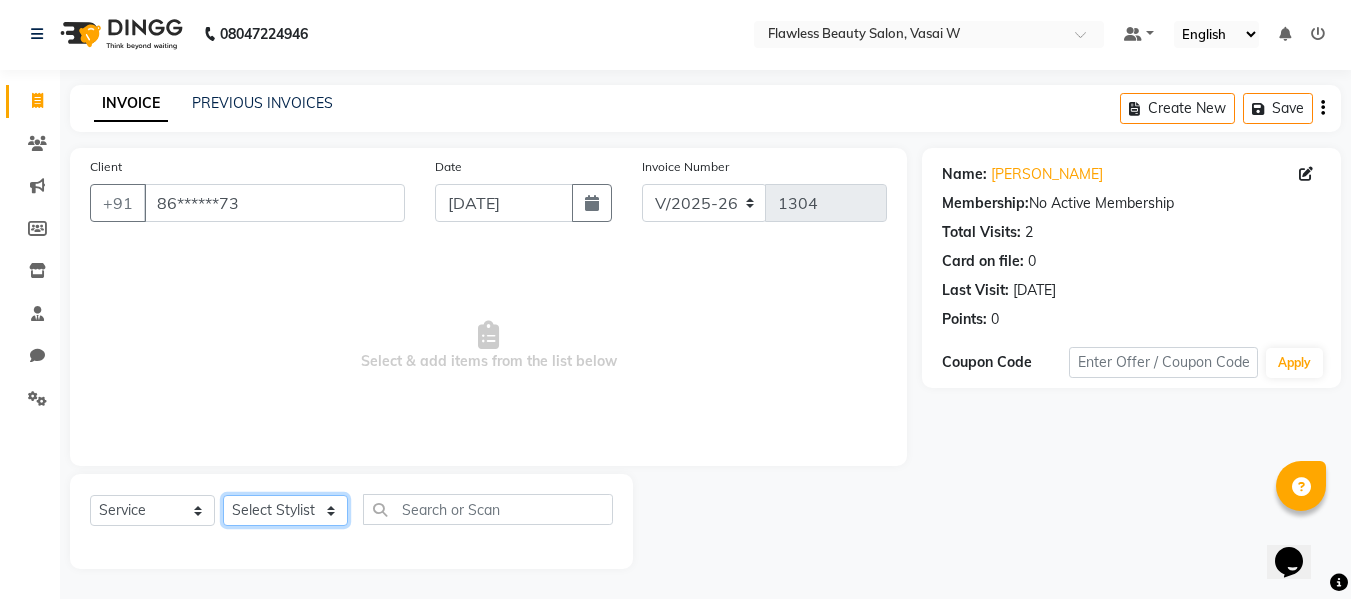 select on "76404" 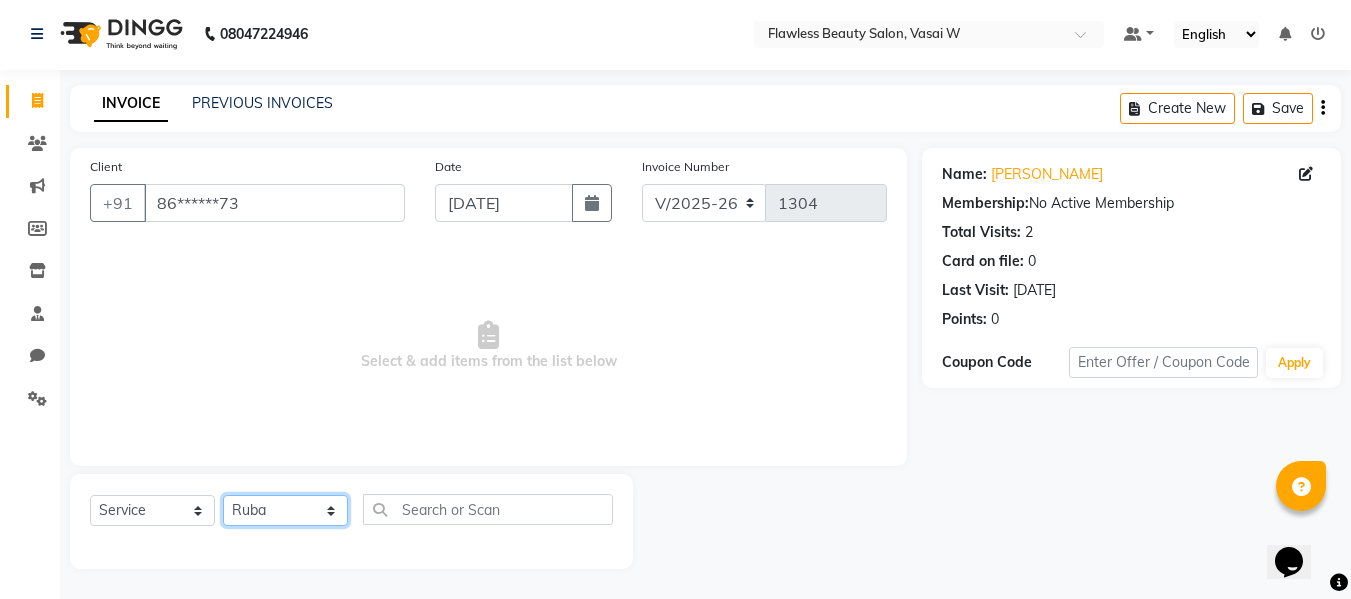 click on "Select Stylist Afsana [PERSON_NAME]  [PERSON_NAME] Maam Nisha  Pari [PERSON_NAME] [PERSON_NAME]" 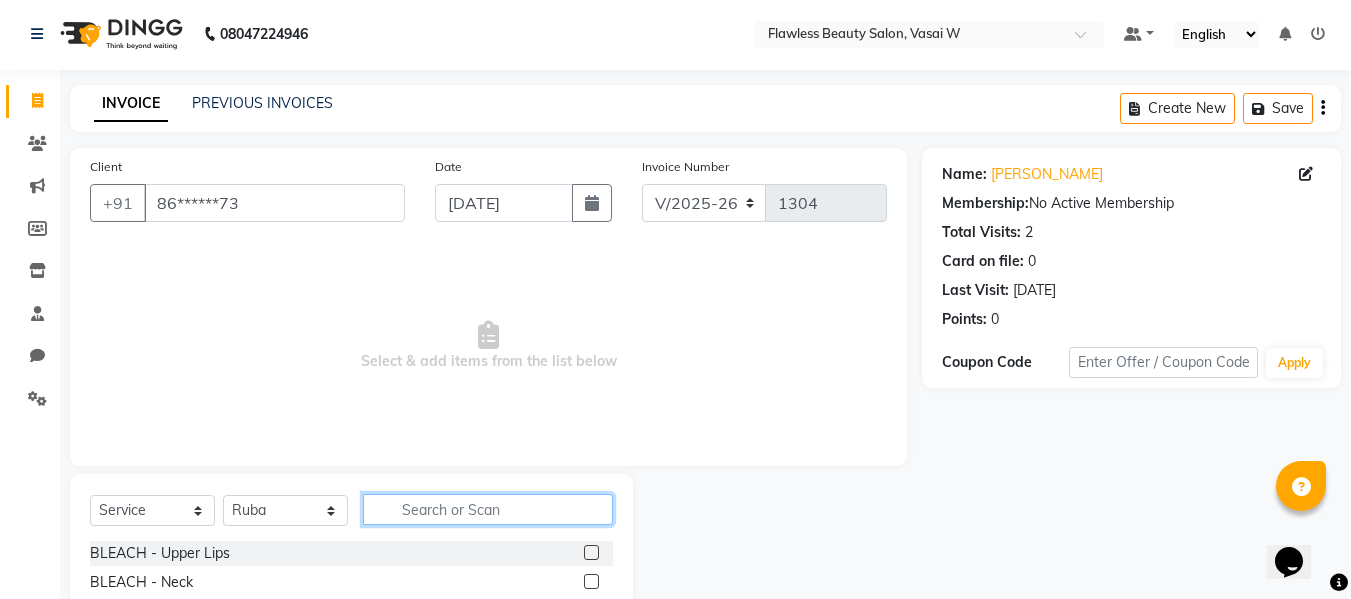 click 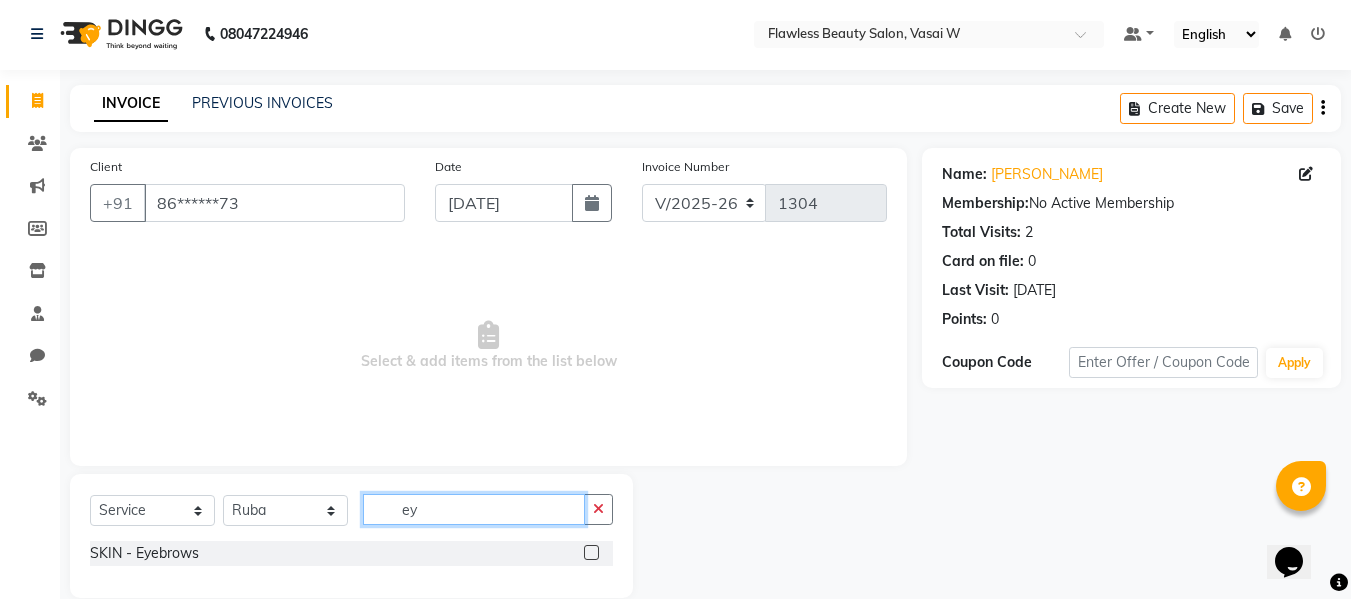 type on "ey" 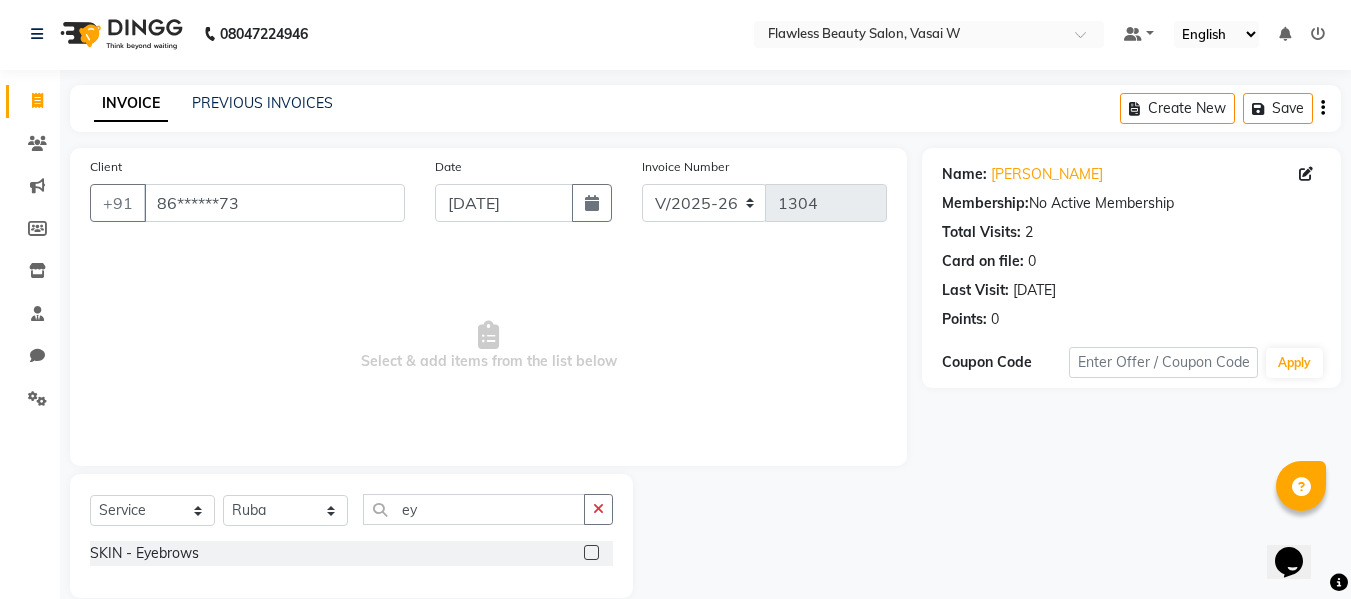 click 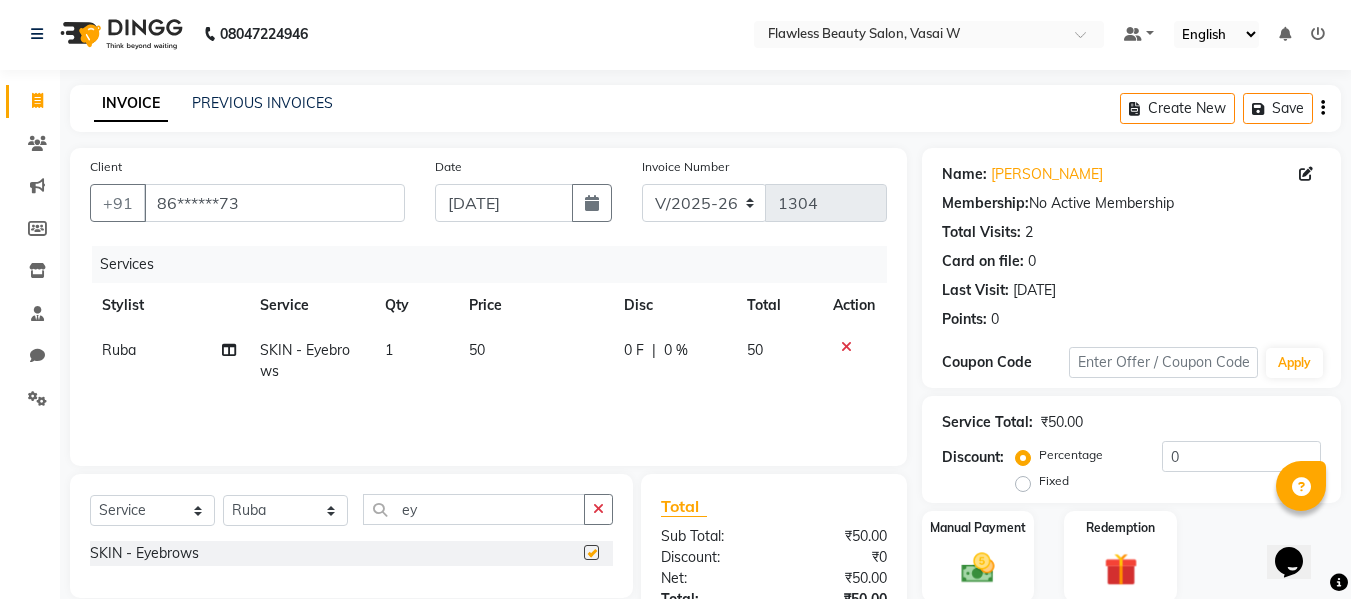 checkbox on "false" 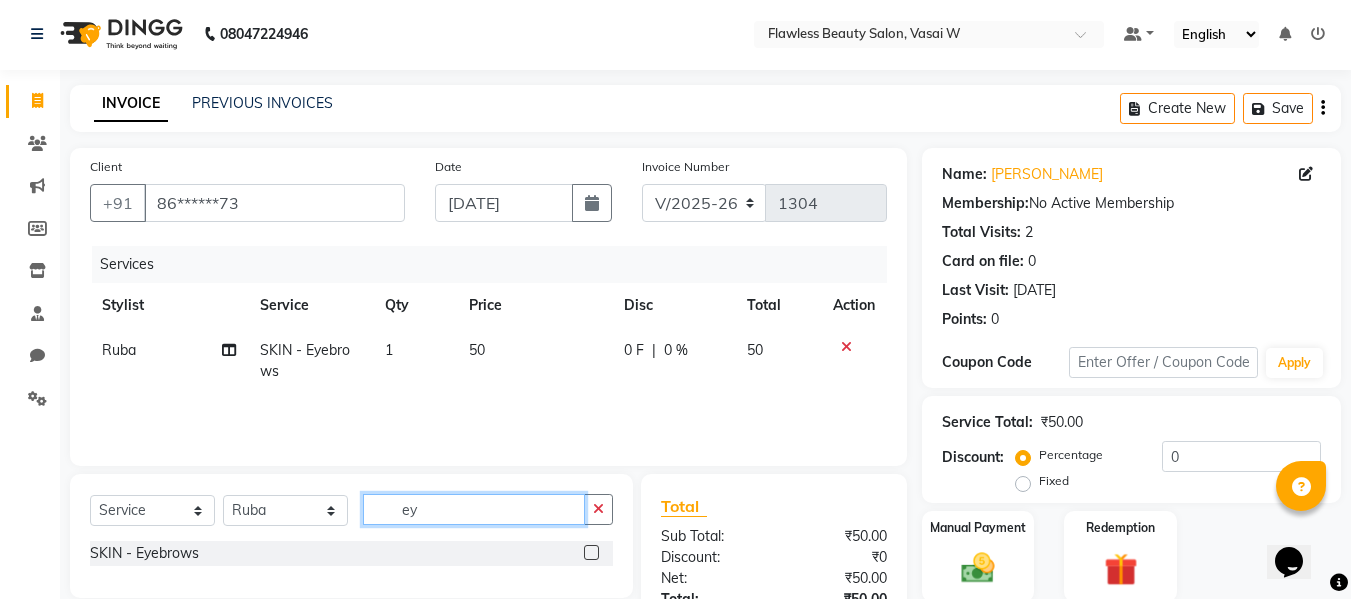 click on "ey" 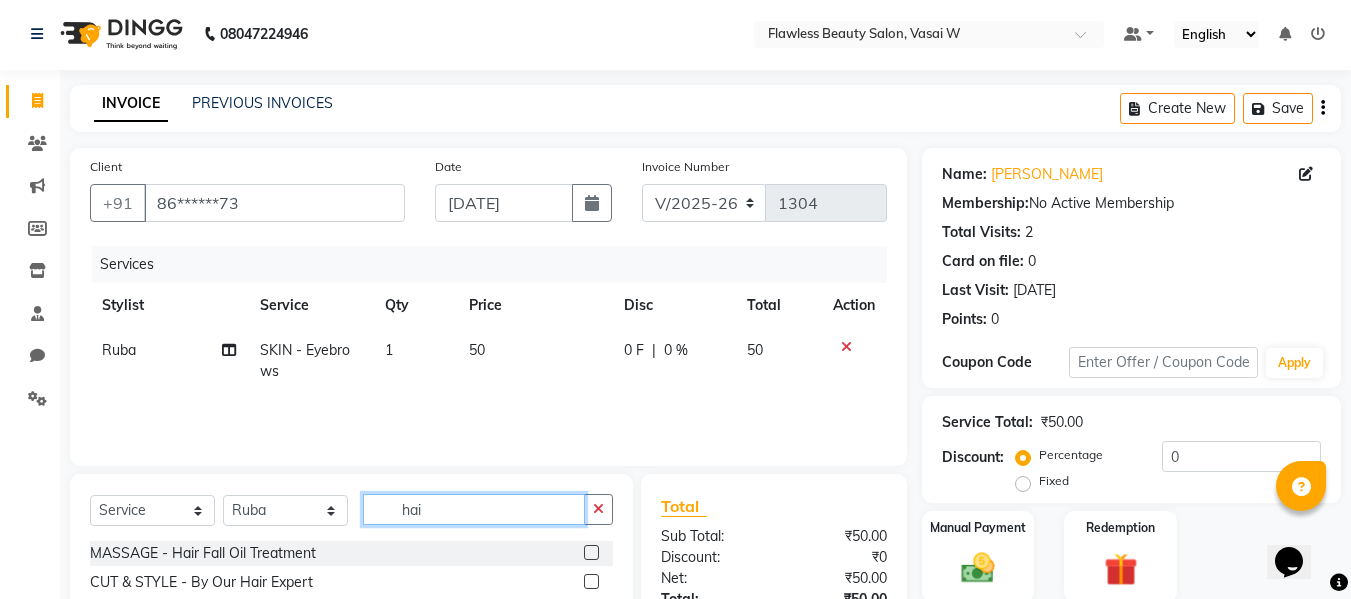 type on "hai" 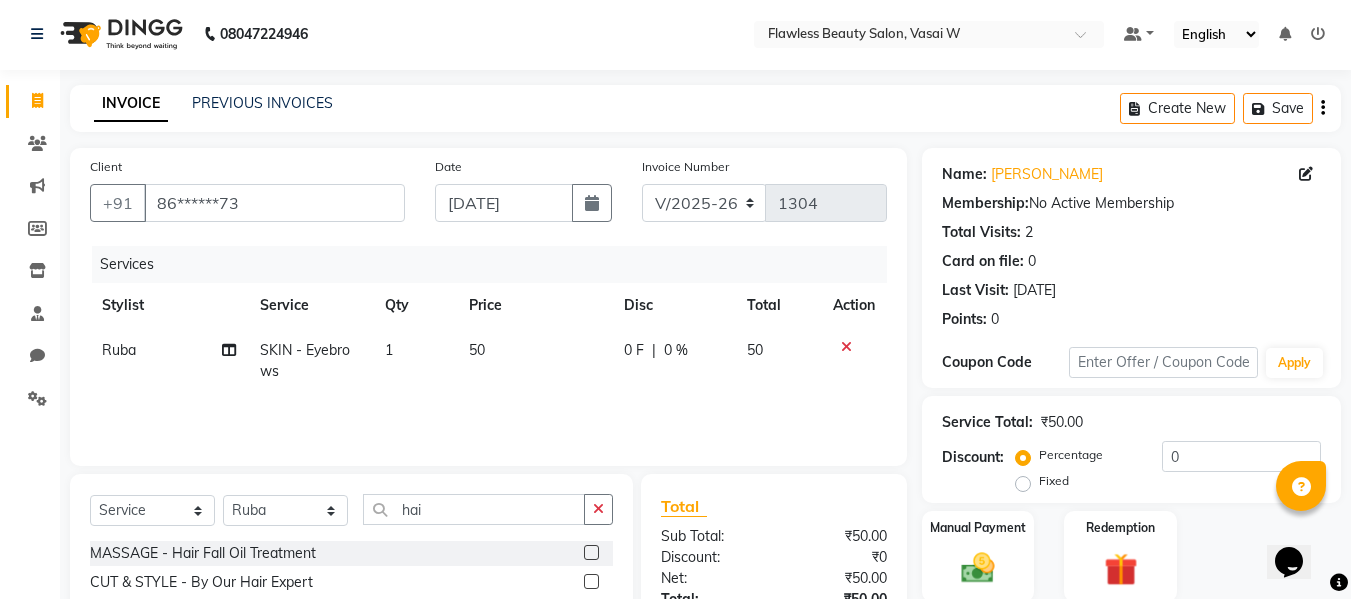 click 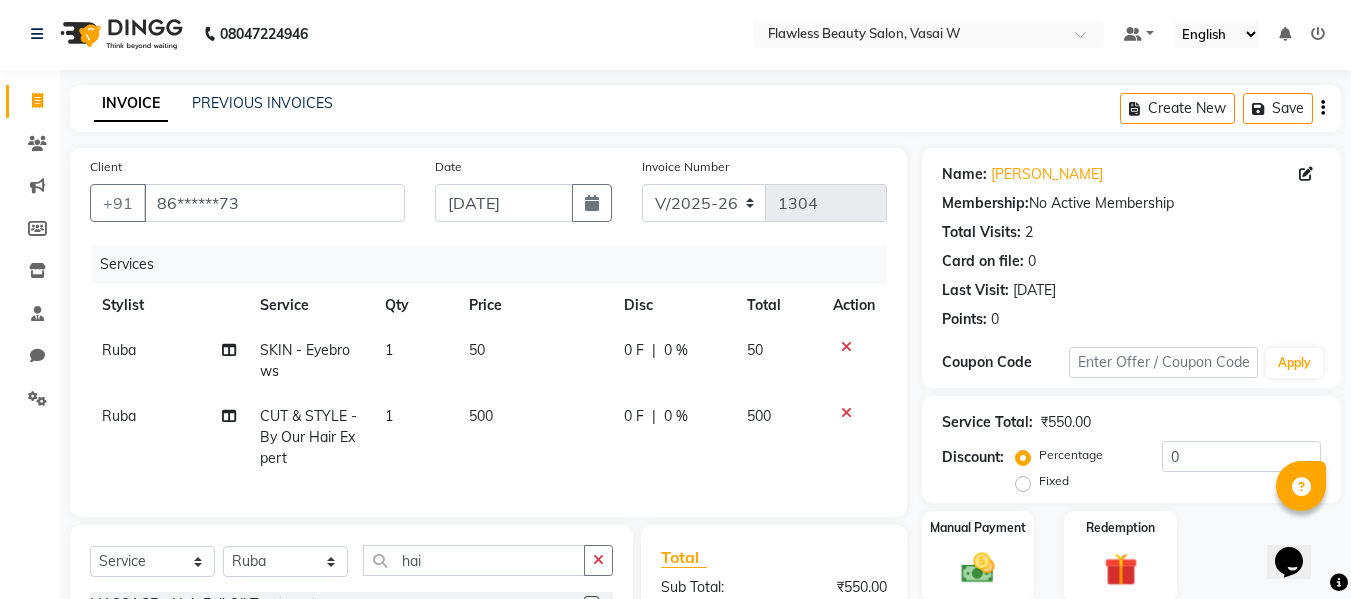 checkbox on "false" 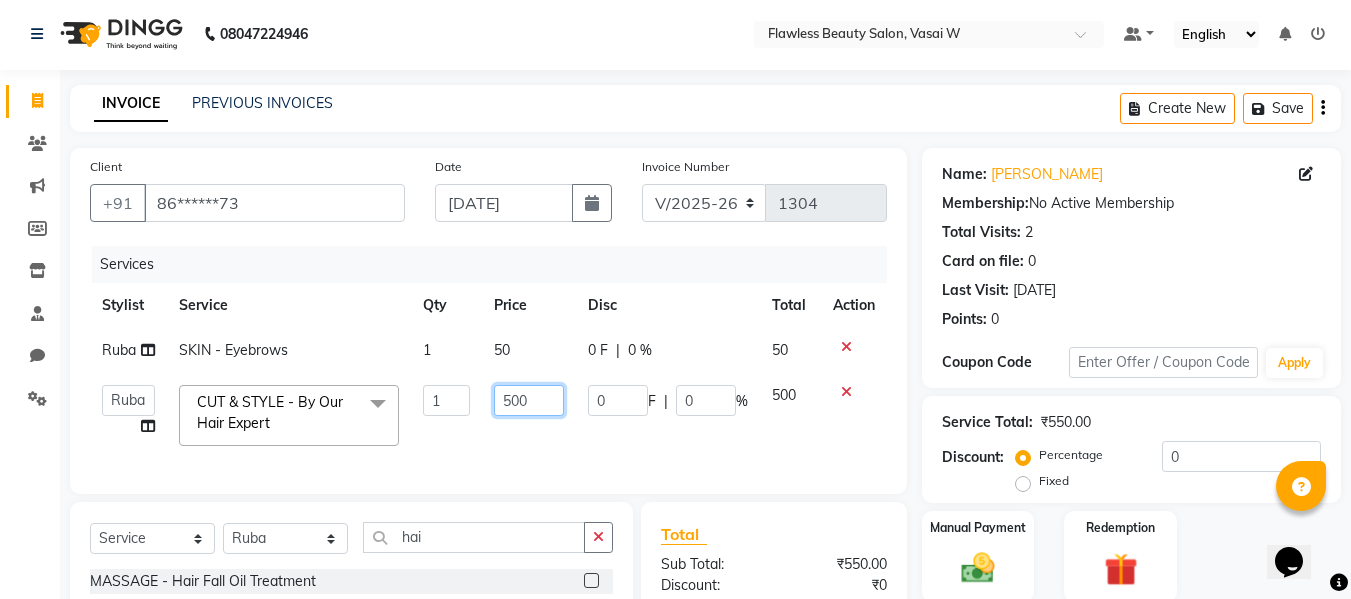 click on "500" 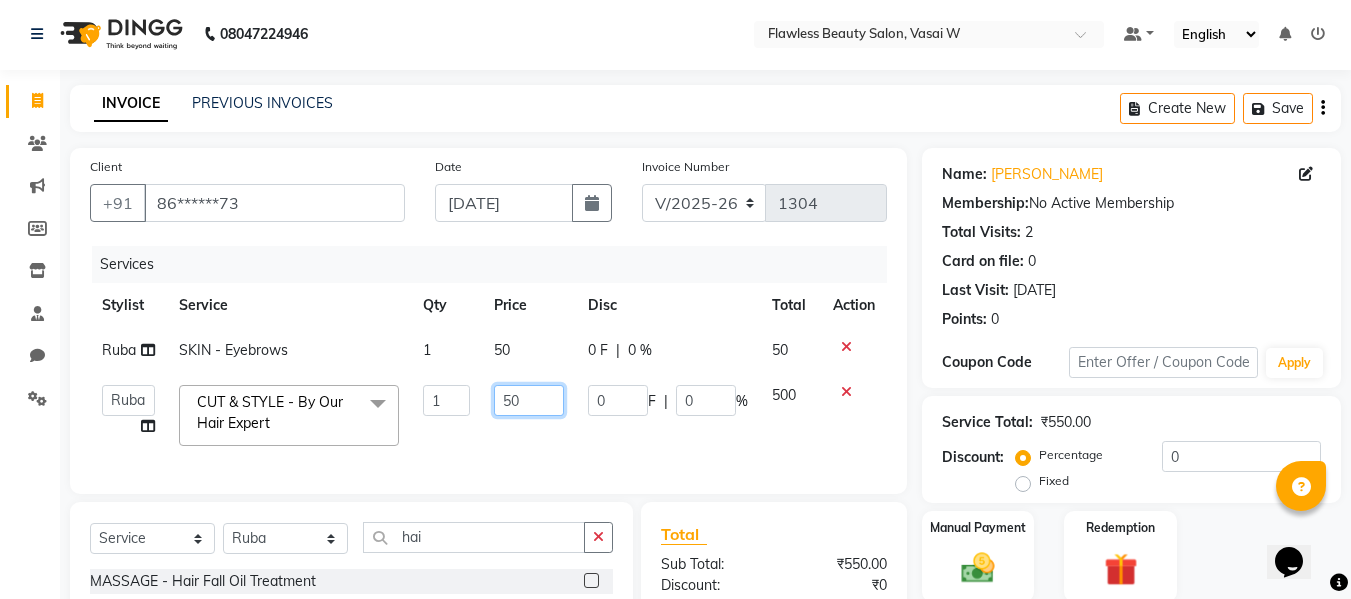 type on "5" 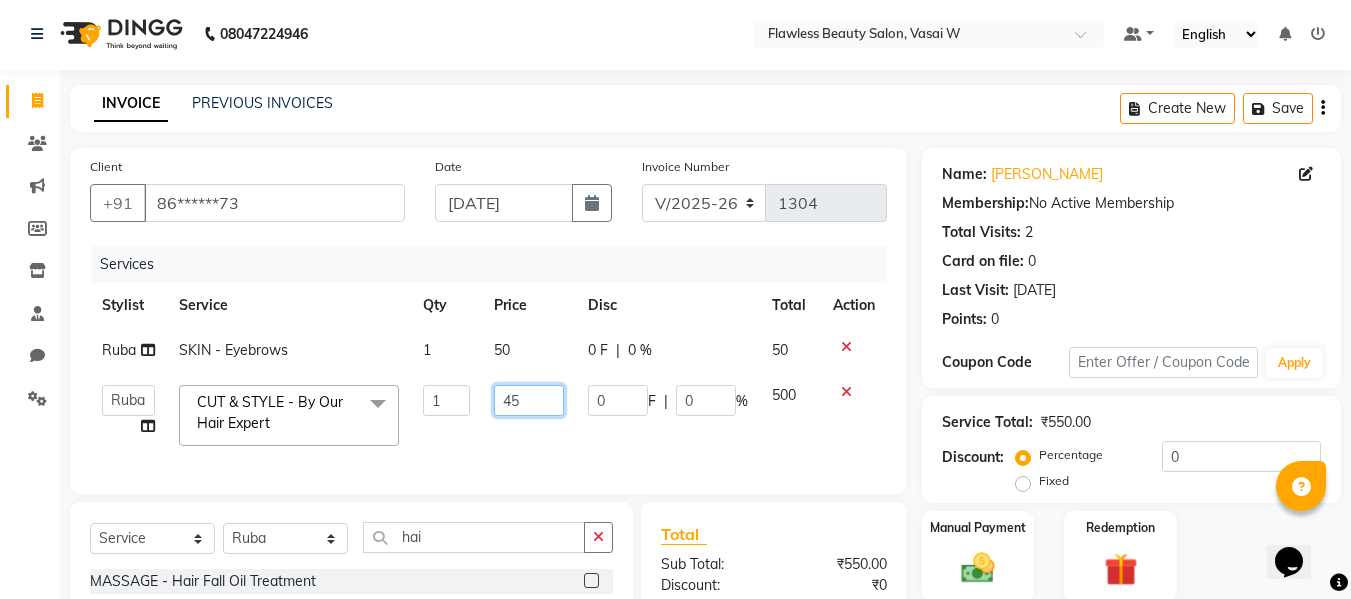 type on "450" 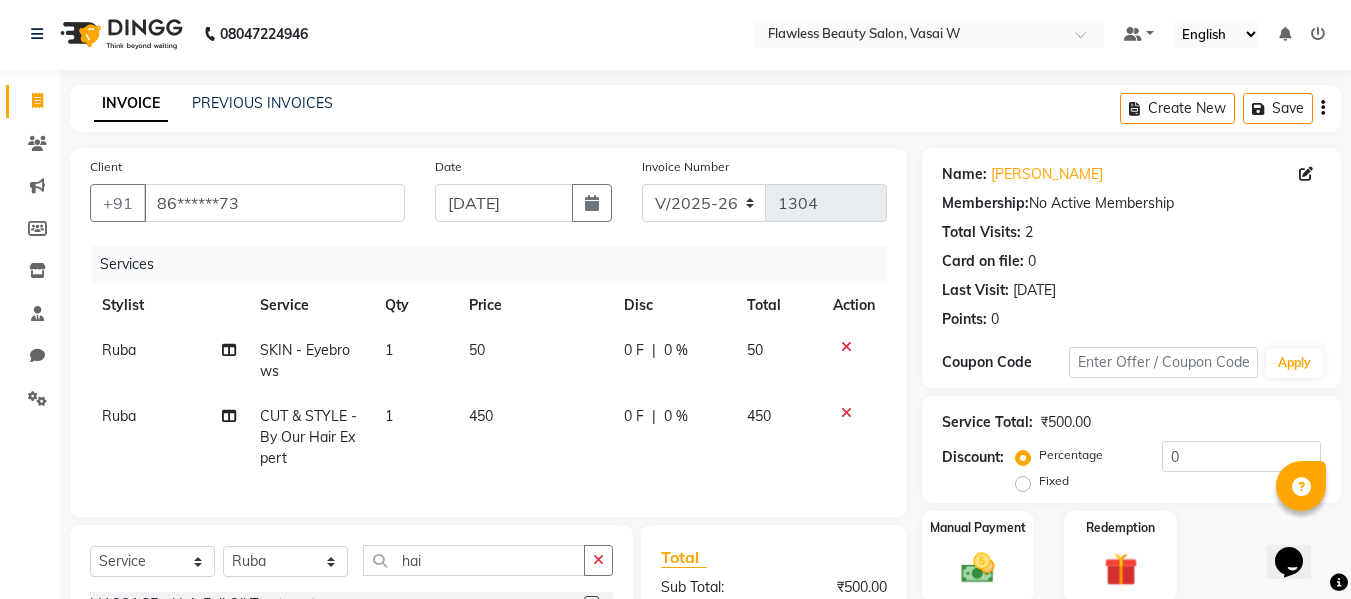 click on "Total Sub Total: ₹500.00 Discount: ₹0 Net: ₹500.00 Total: ₹500.00 Add Tip ₹0 Payable: ₹500.00 Paid: ₹0 Balance   : ₹500.00" 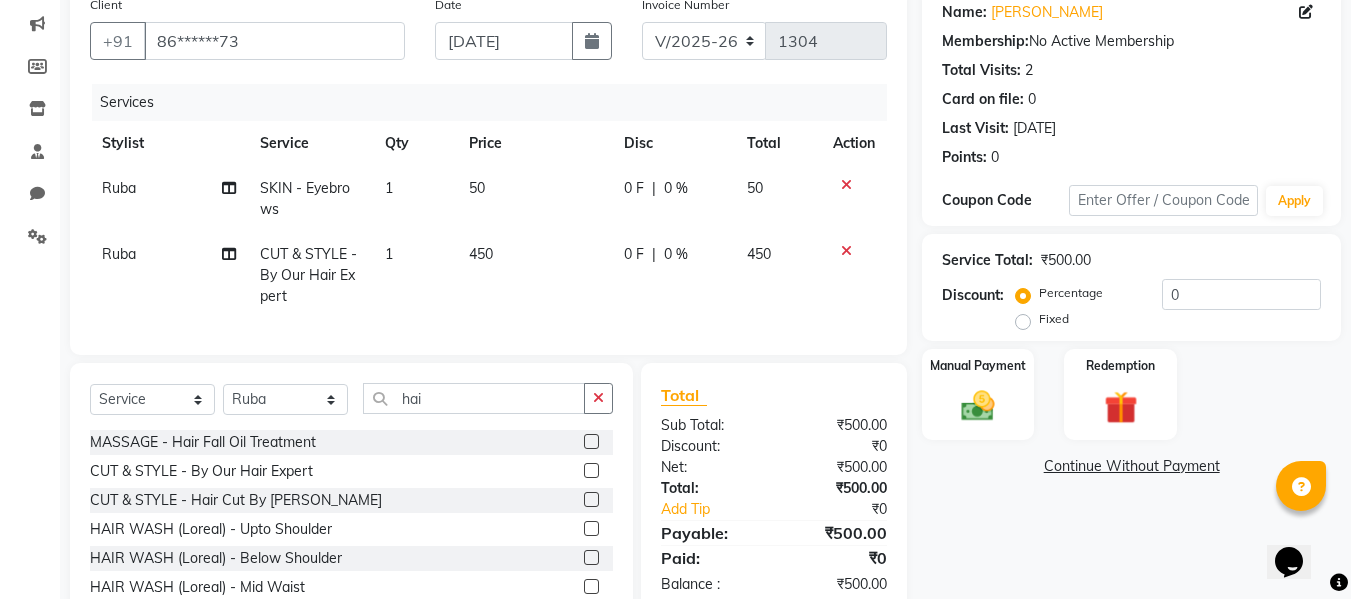 scroll, scrollTop: 221, scrollLeft: 0, axis: vertical 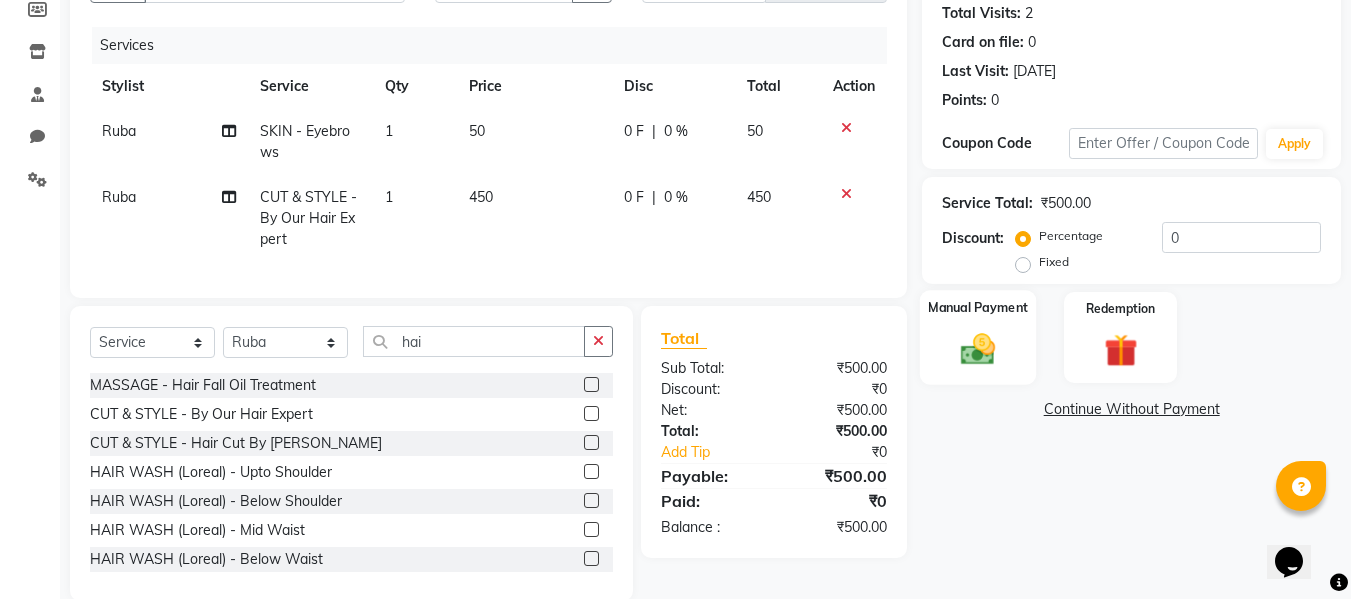 click on "Manual Payment" 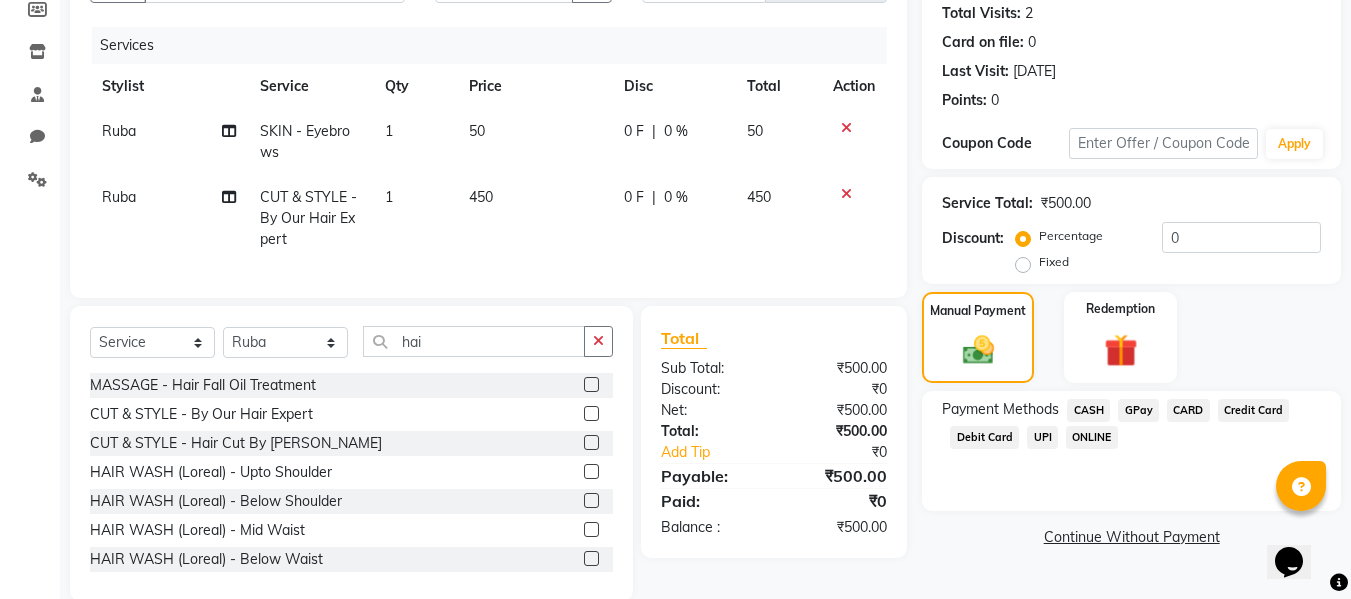 click on "GPay" 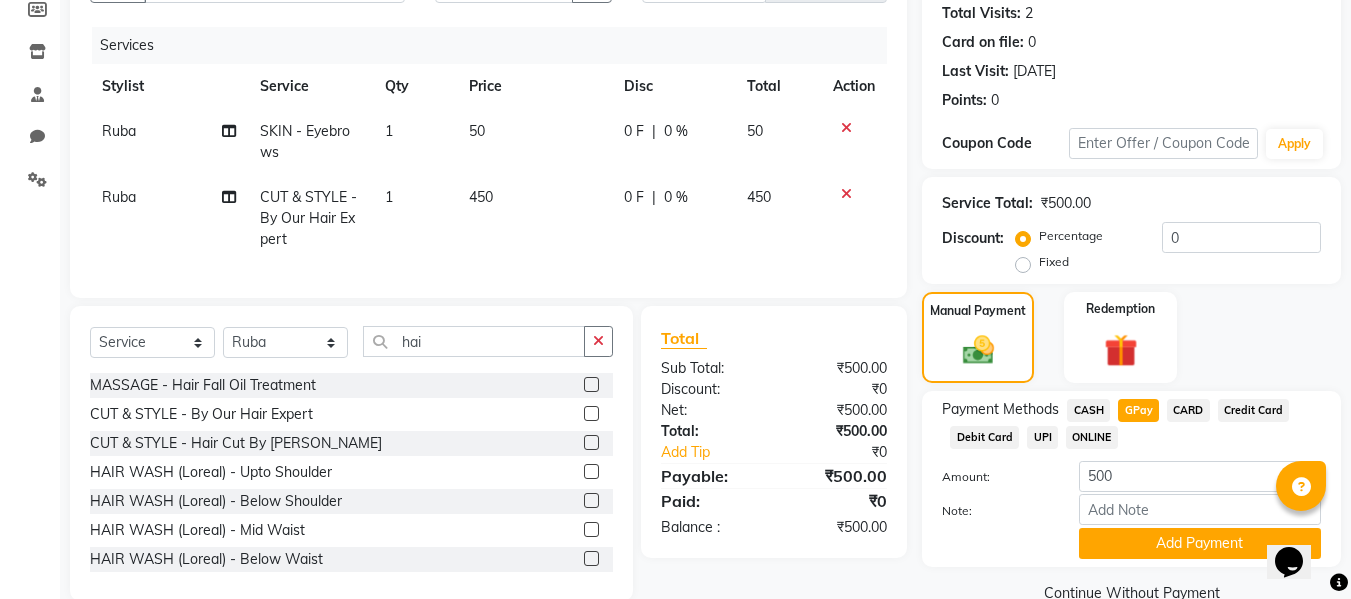 click on "GPay" 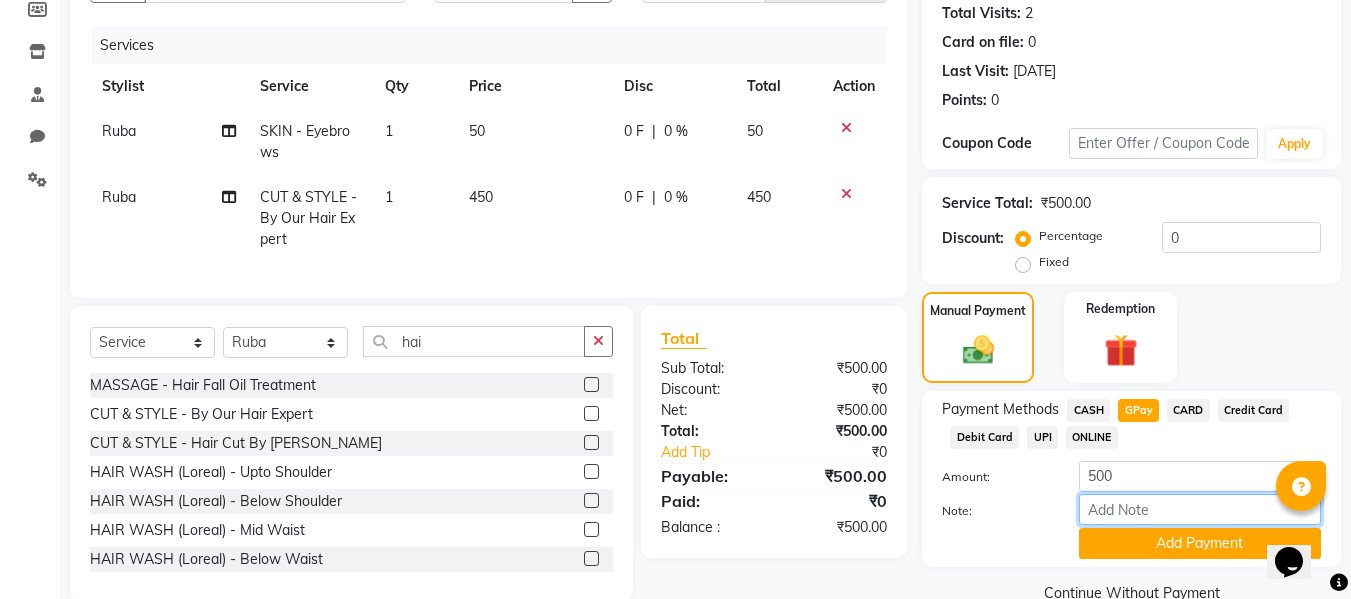 click on "Note:" at bounding box center (1200, 509) 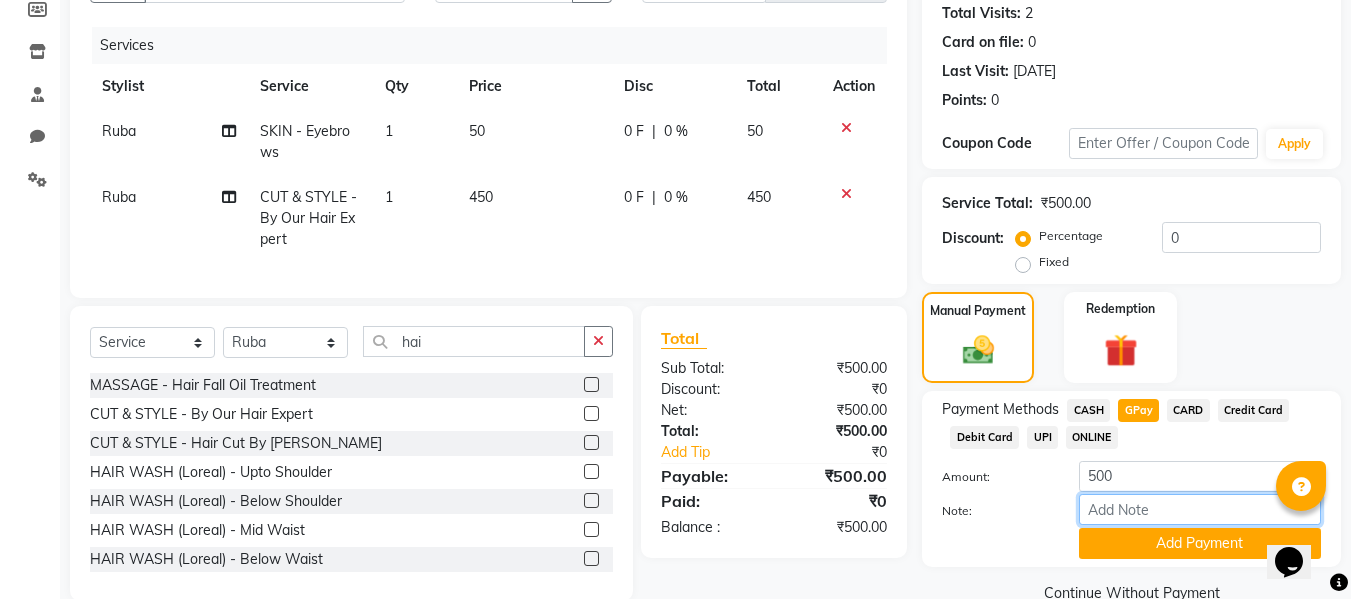 type on "fless" 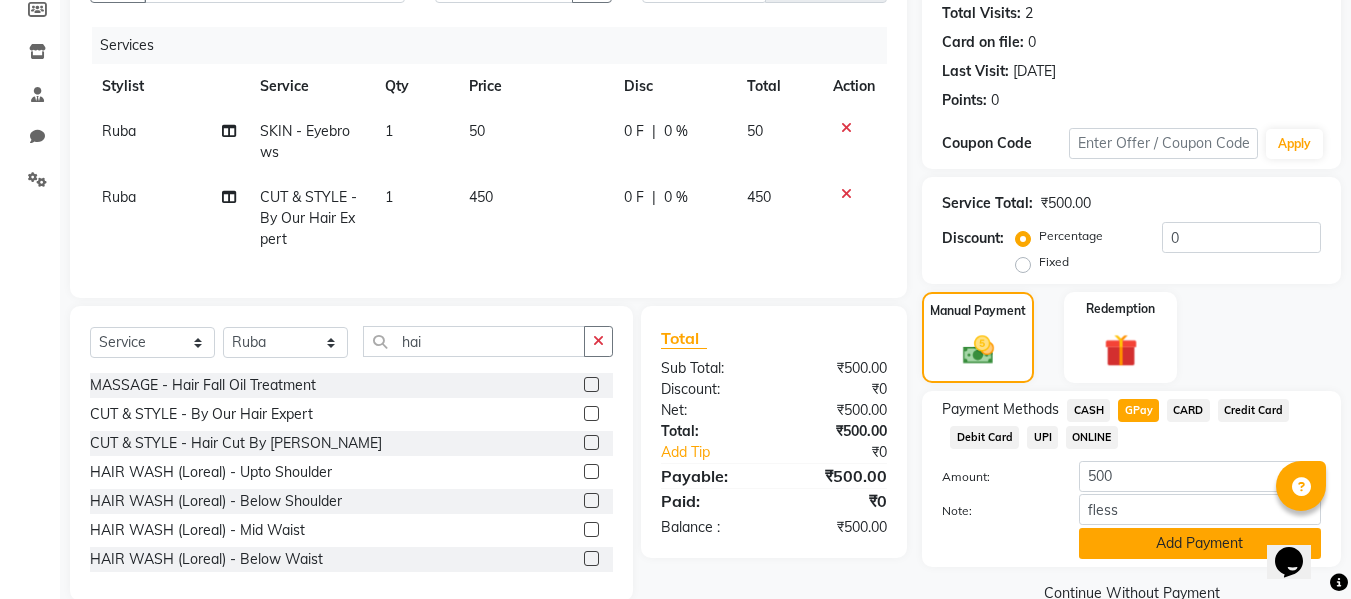 click on "Add Payment" 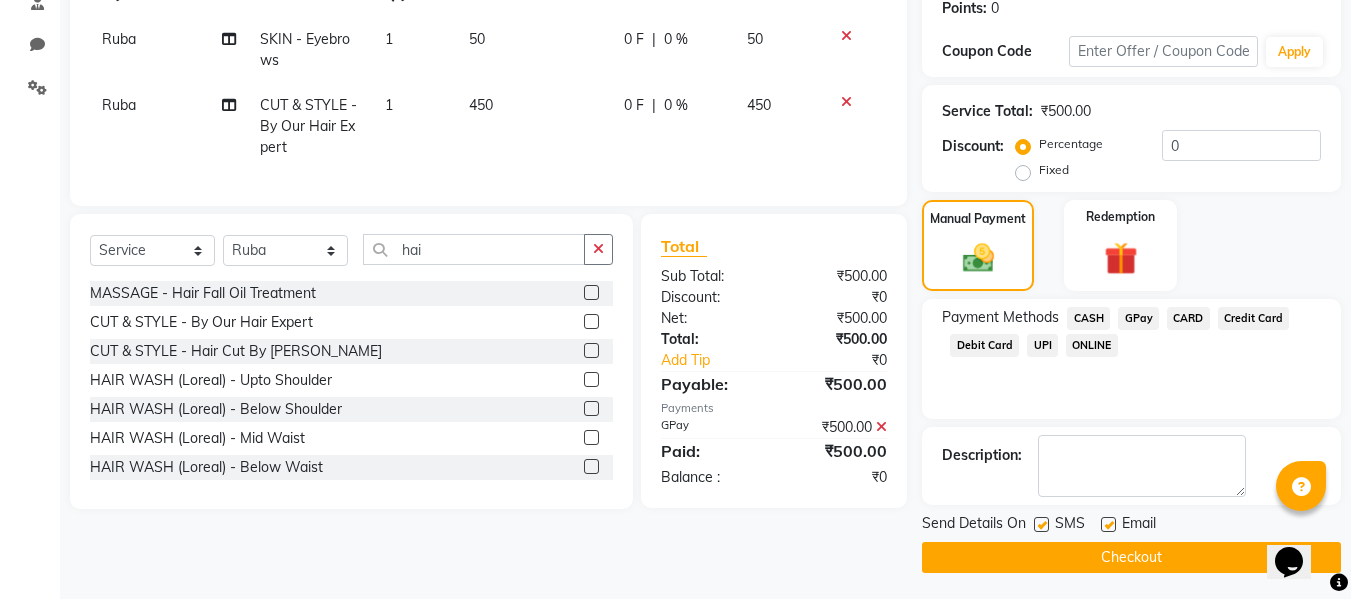scroll, scrollTop: 317, scrollLeft: 0, axis: vertical 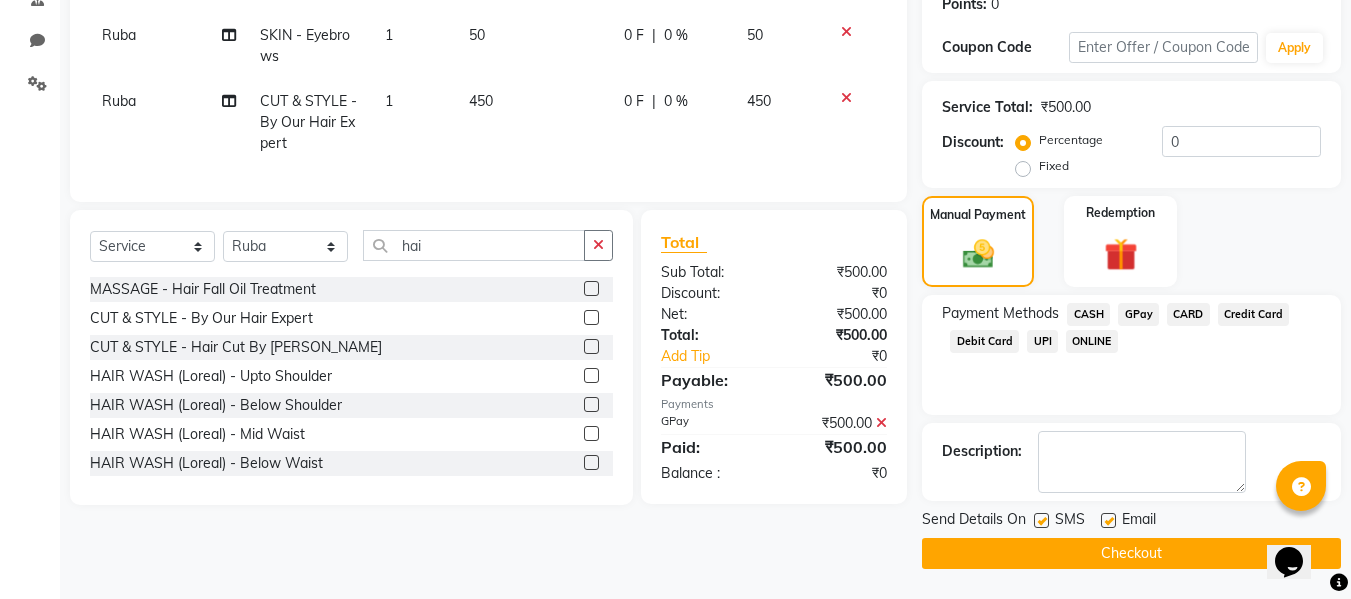 click 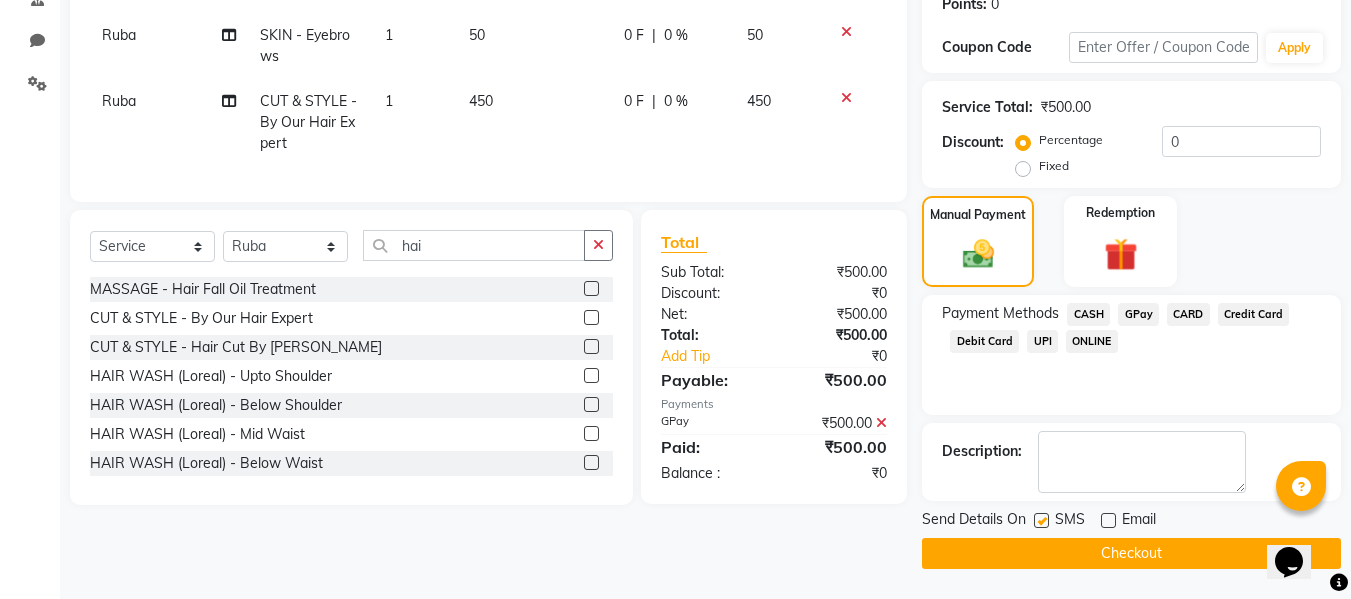 click 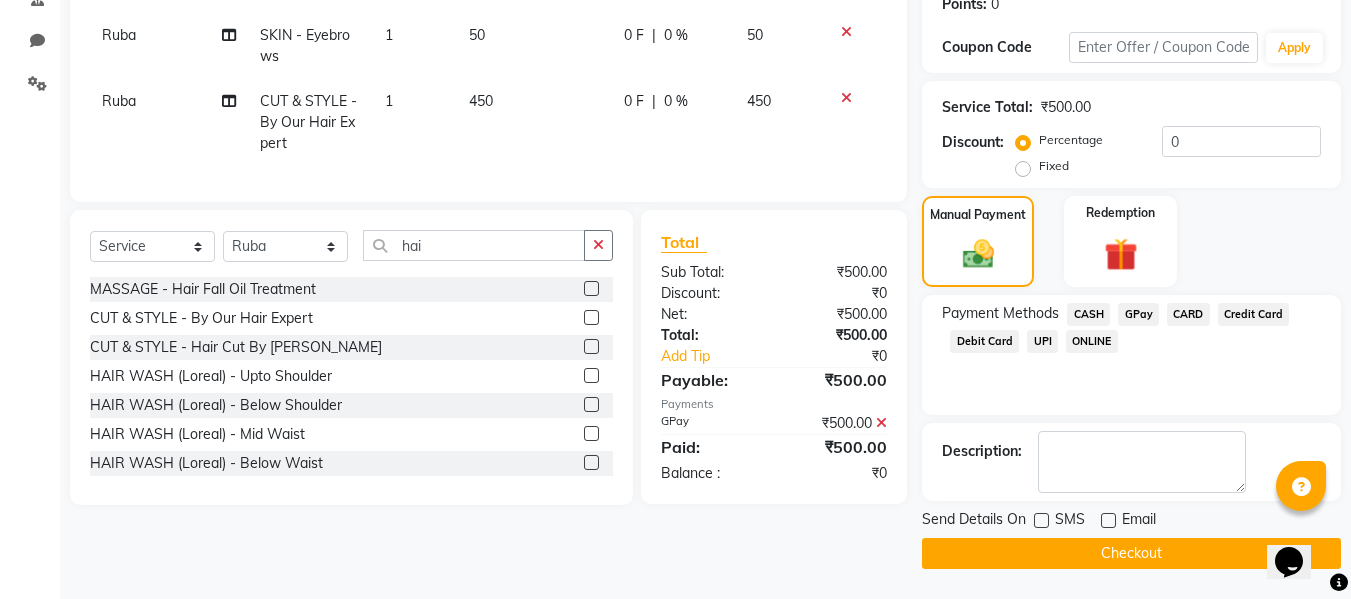 click on "Checkout" 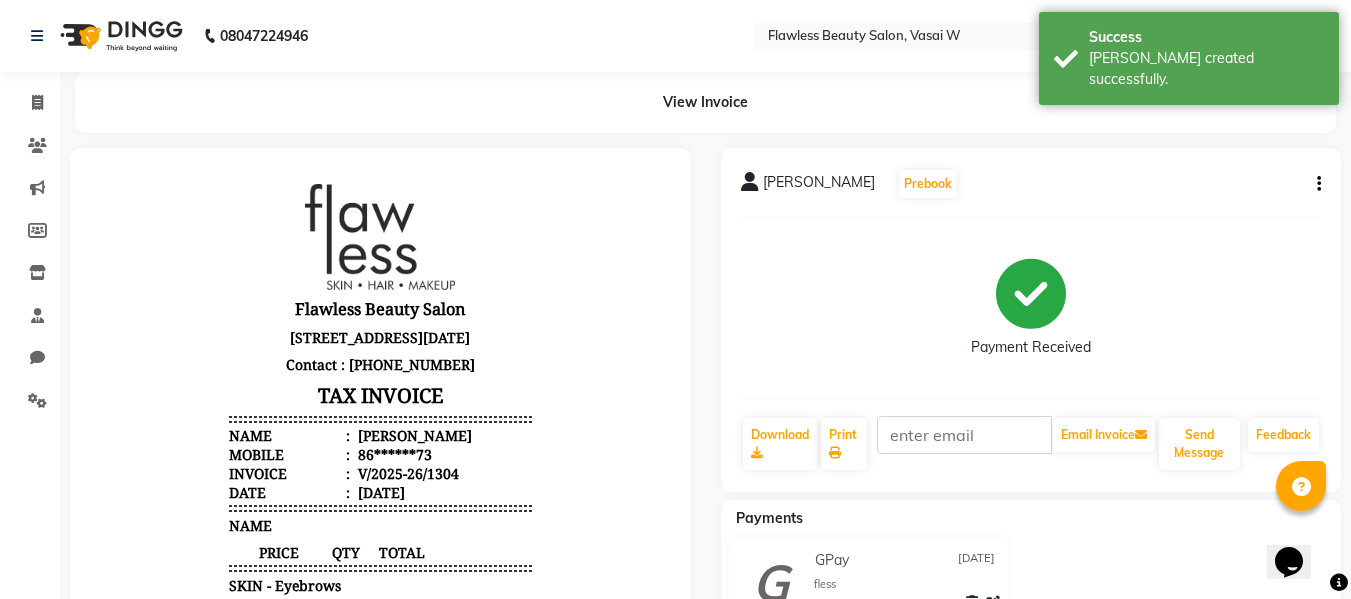 scroll, scrollTop: 0, scrollLeft: 0, axis: both 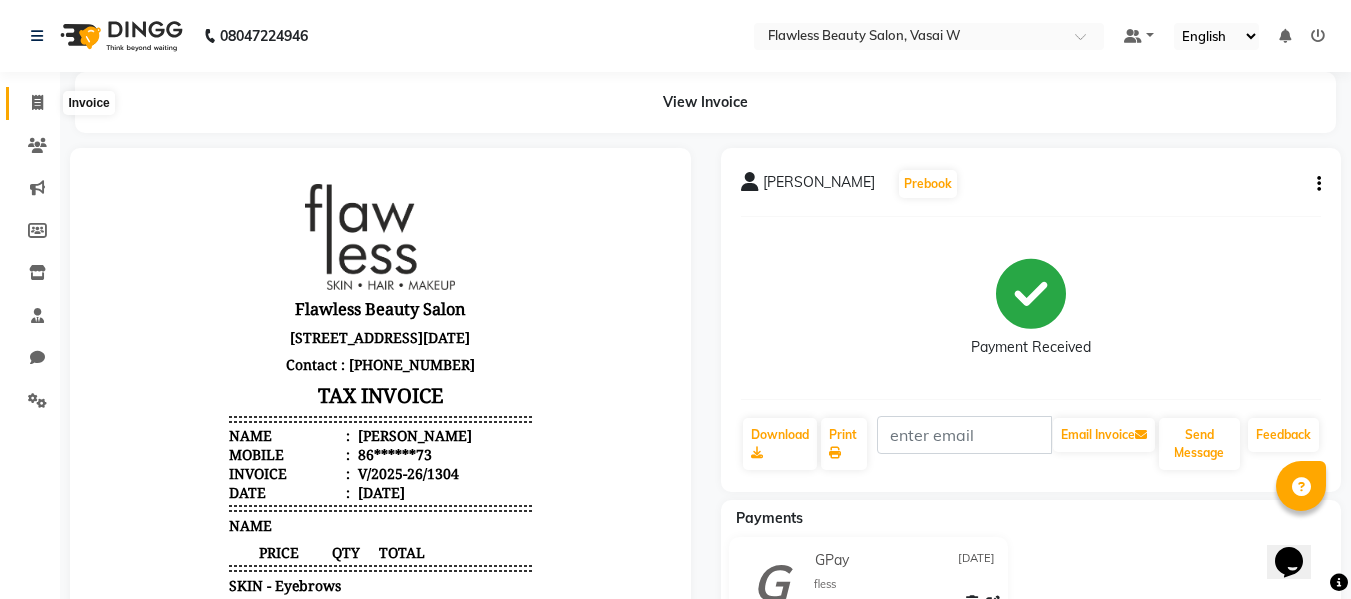 click 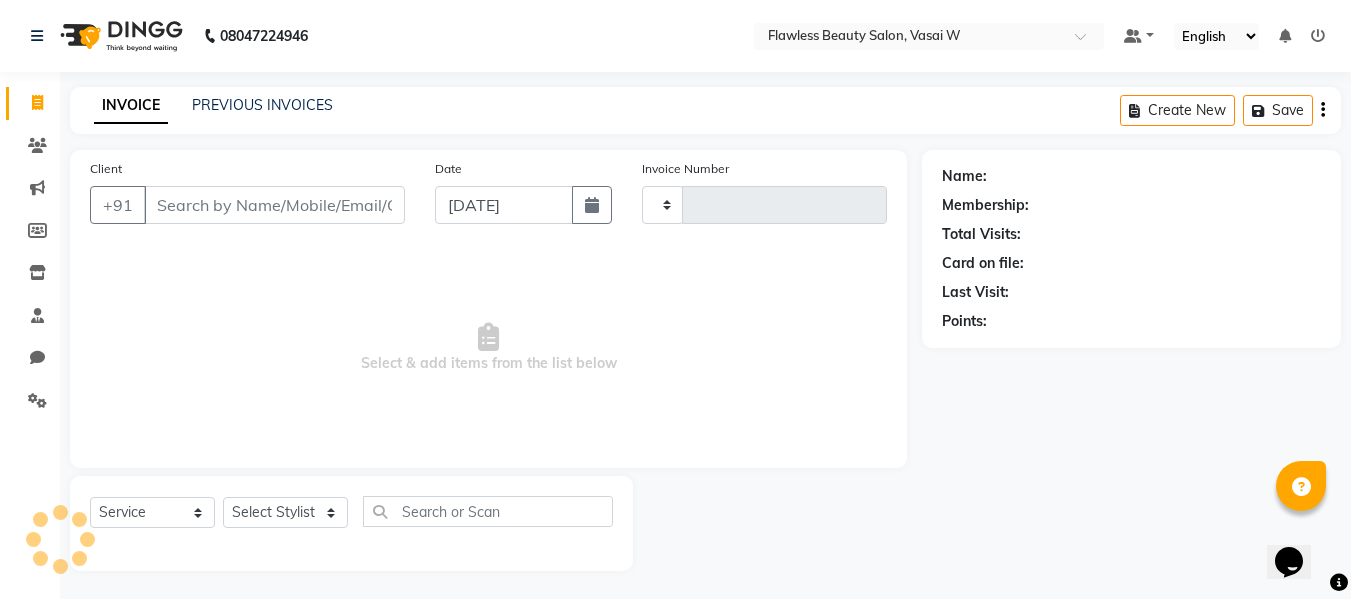 scroll, scrollTop: 2, scrollLeft: 0, axis: vertical 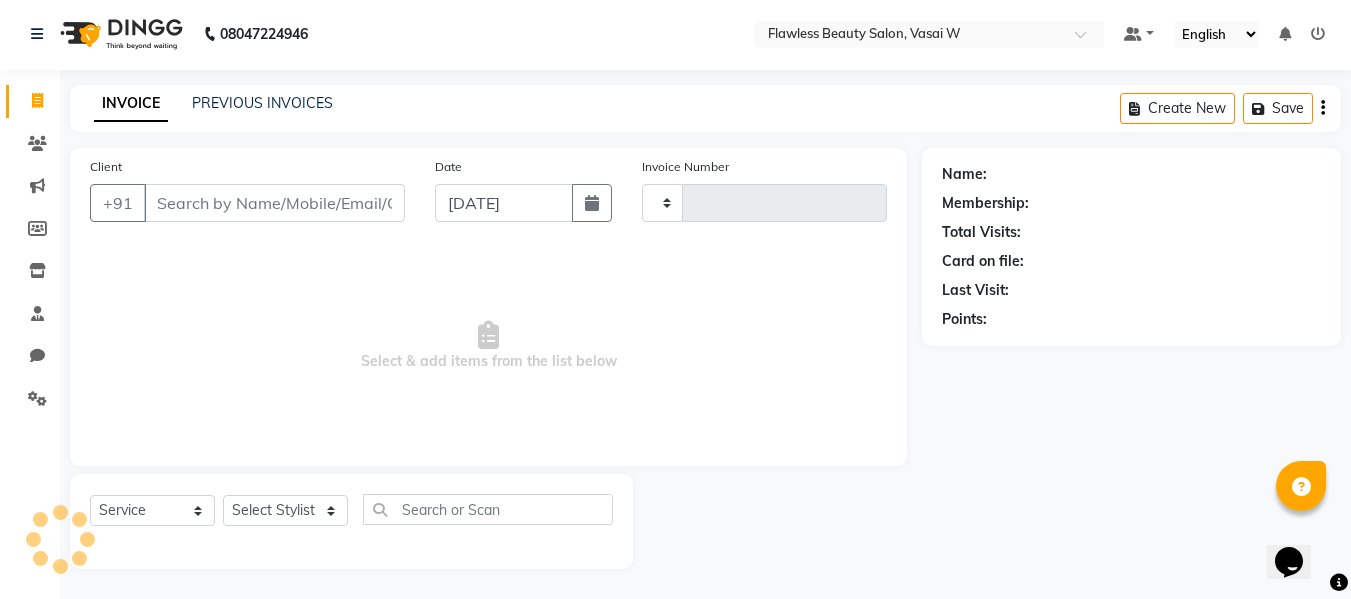 type on "1305" 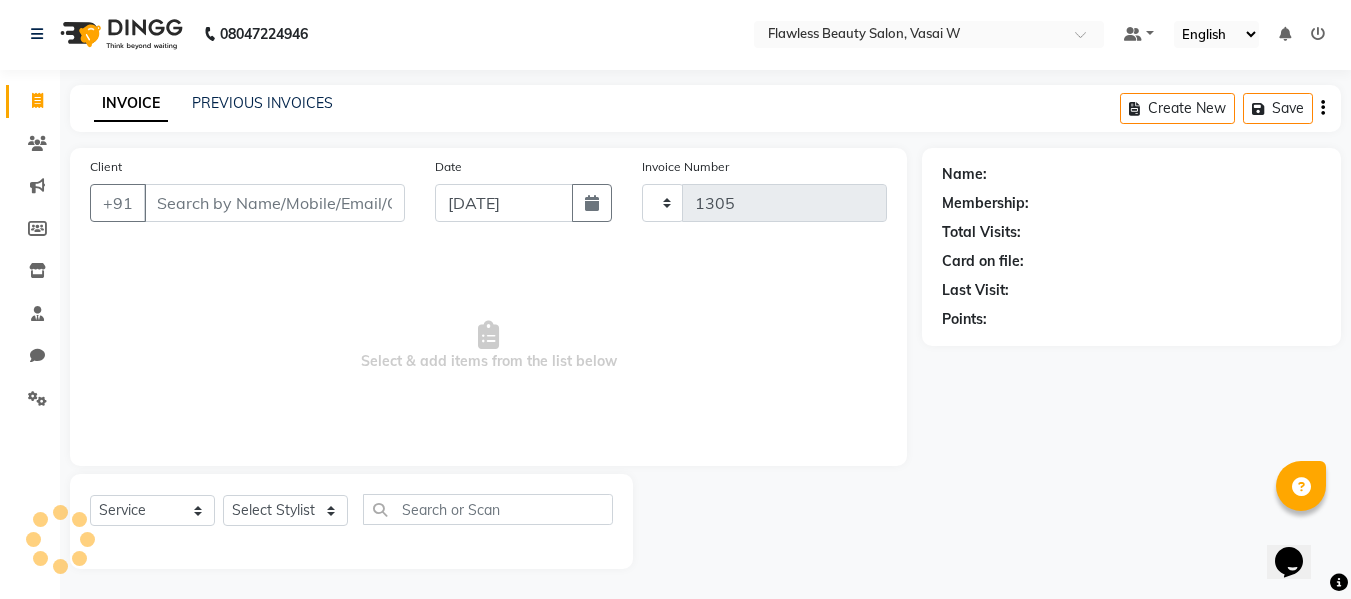 select on "8090" 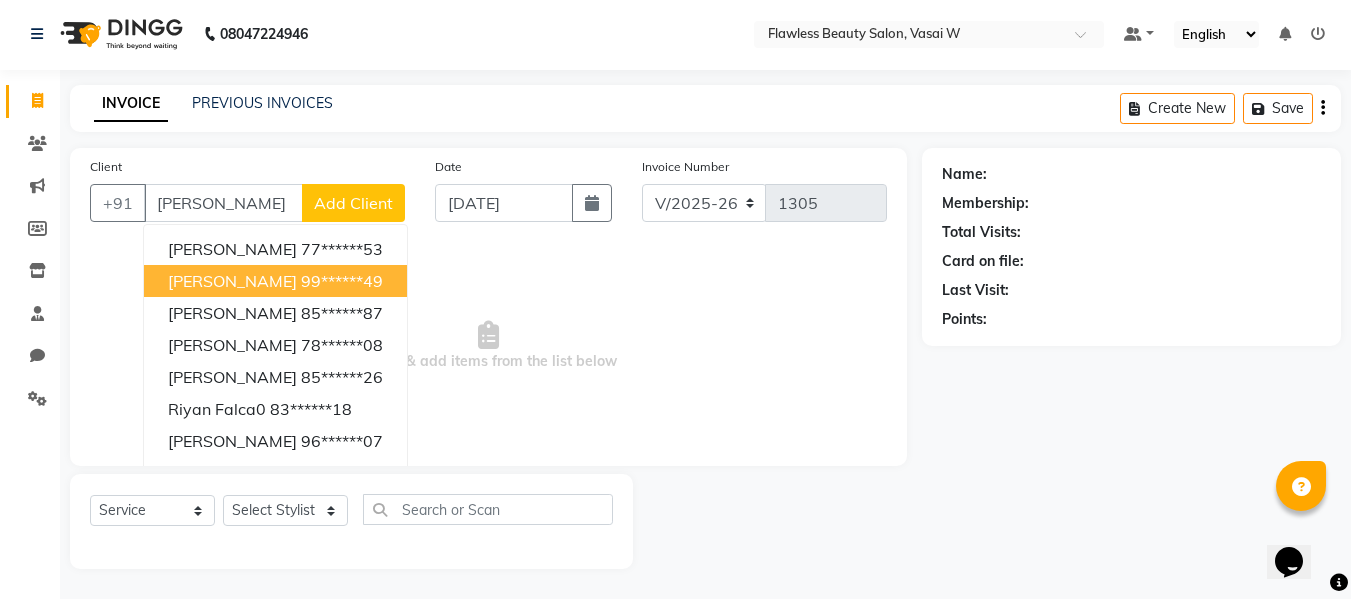 click on "[PERSON_NAME]" at bounding box center (232, 281) 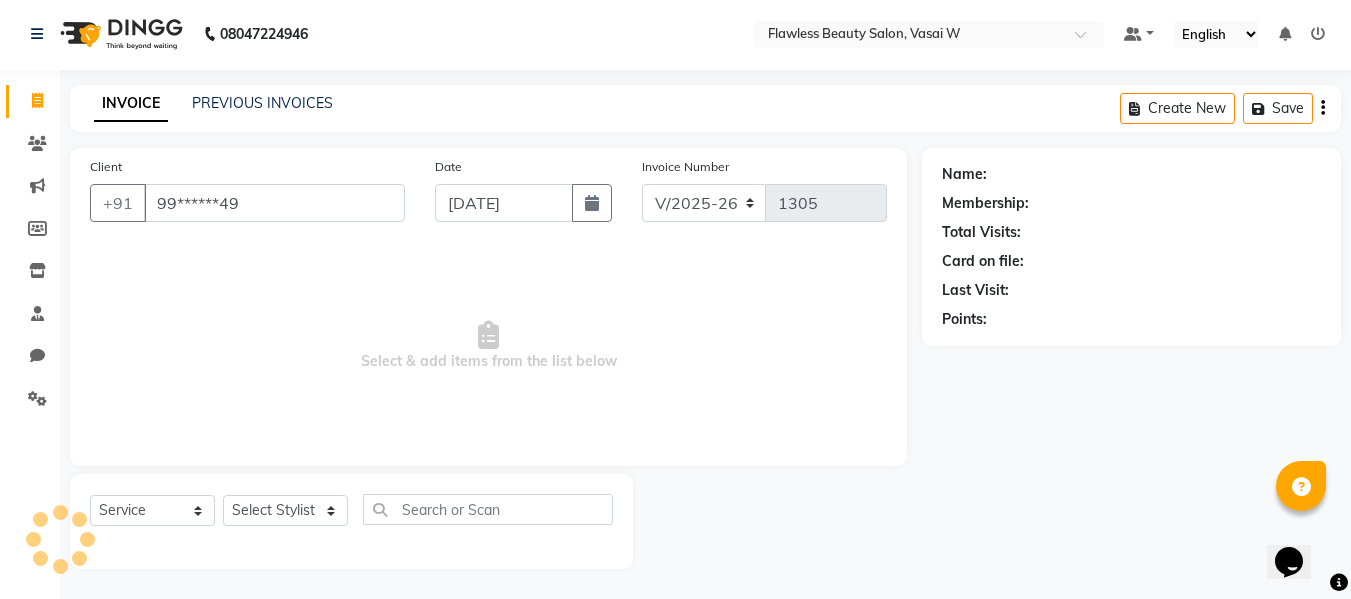 type on "99******49" 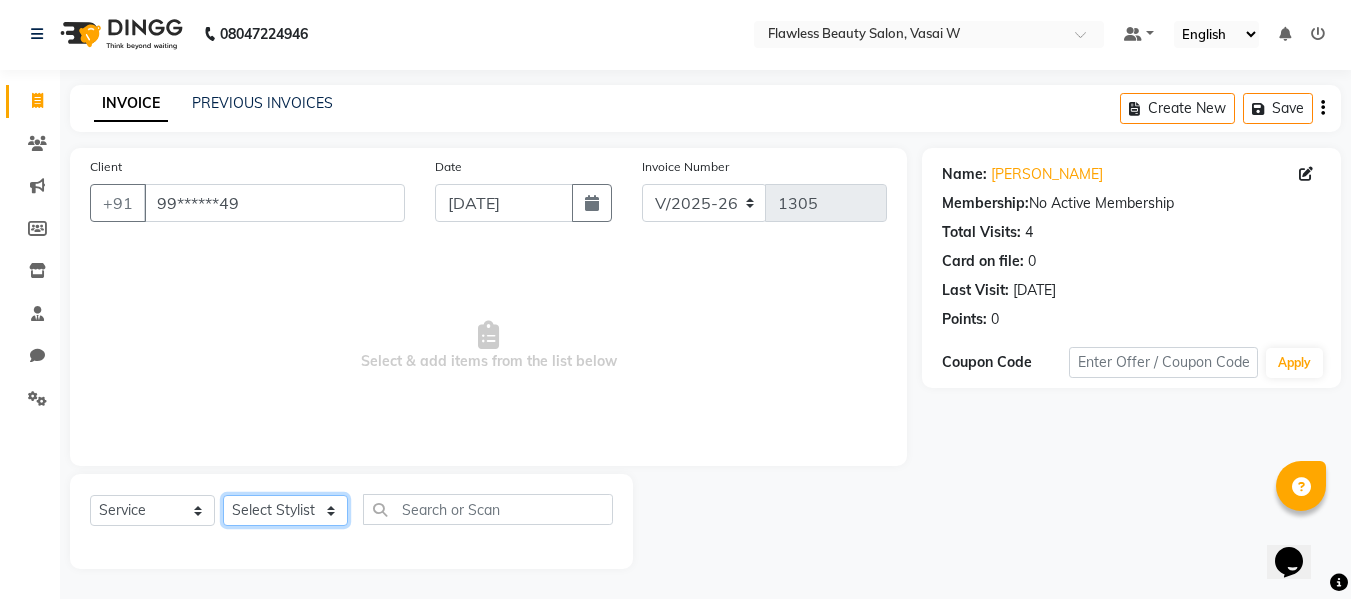 click on "Select Stylist Afsana [PERSON_NAME]  [PERSON_NAME] Maam Nisha  Pari [PERSON_NAME] [PERSON_NAME]" 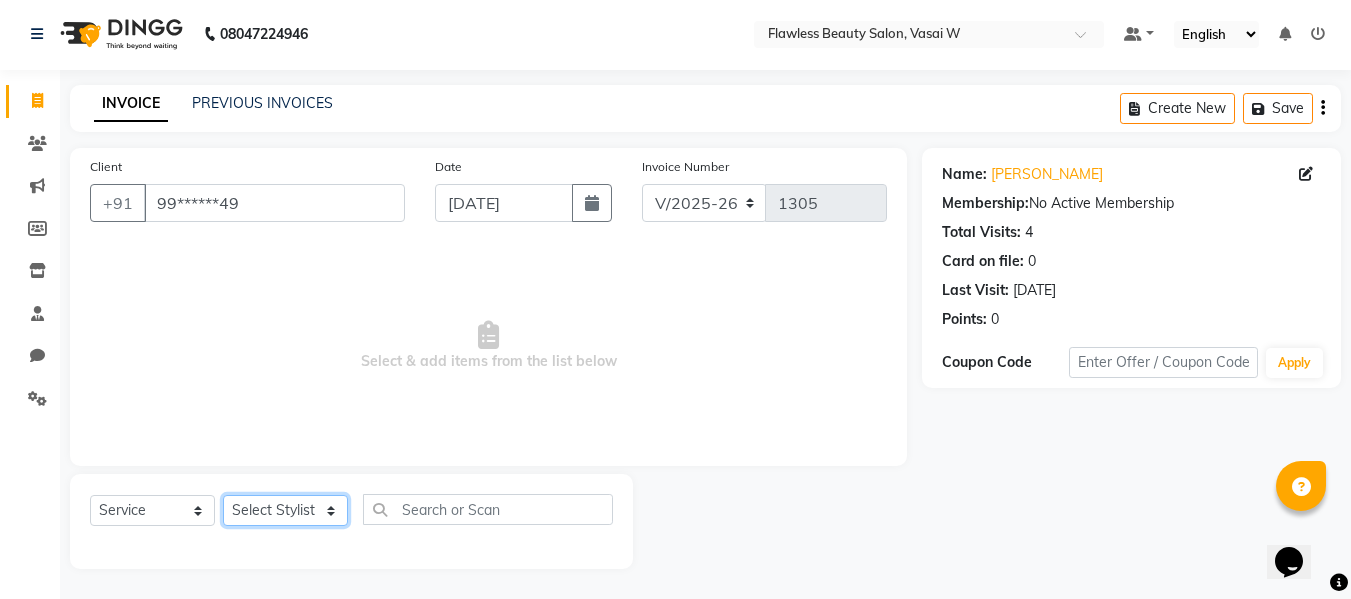 select on "76405" 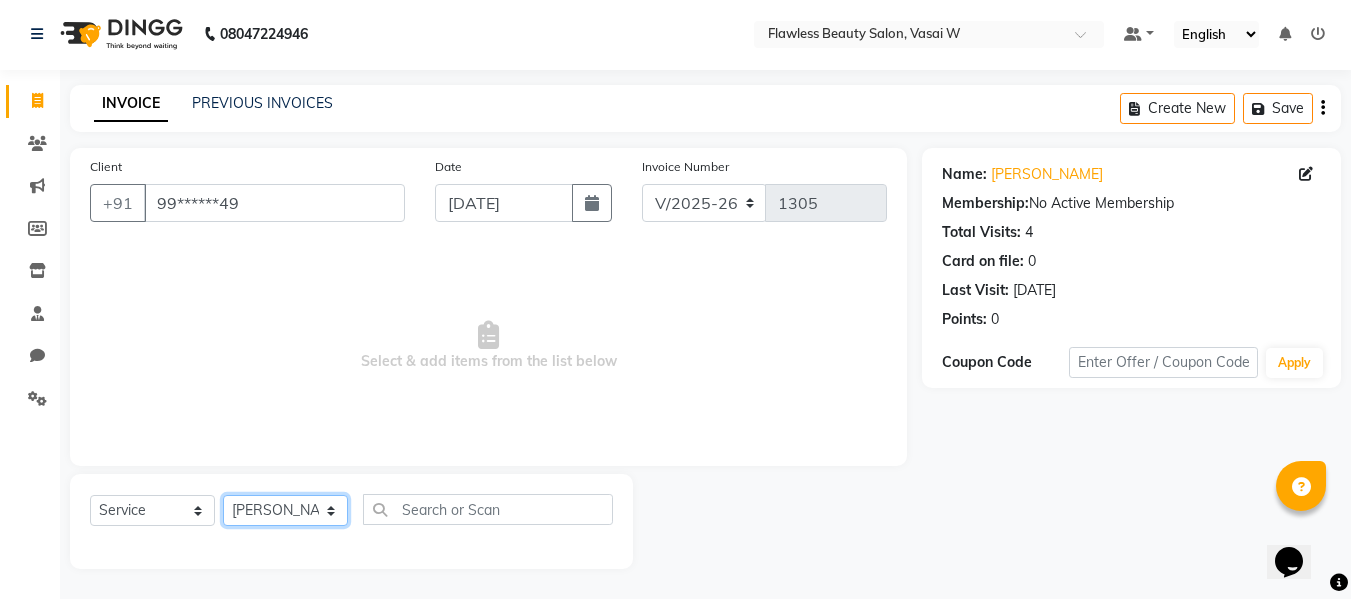 click on "Select Stylist Afsana [PERSON_NAME]  [PERSON_NAME] Maam Nisha  Pari [PERSON_NAME] [PERSON_NAME]" 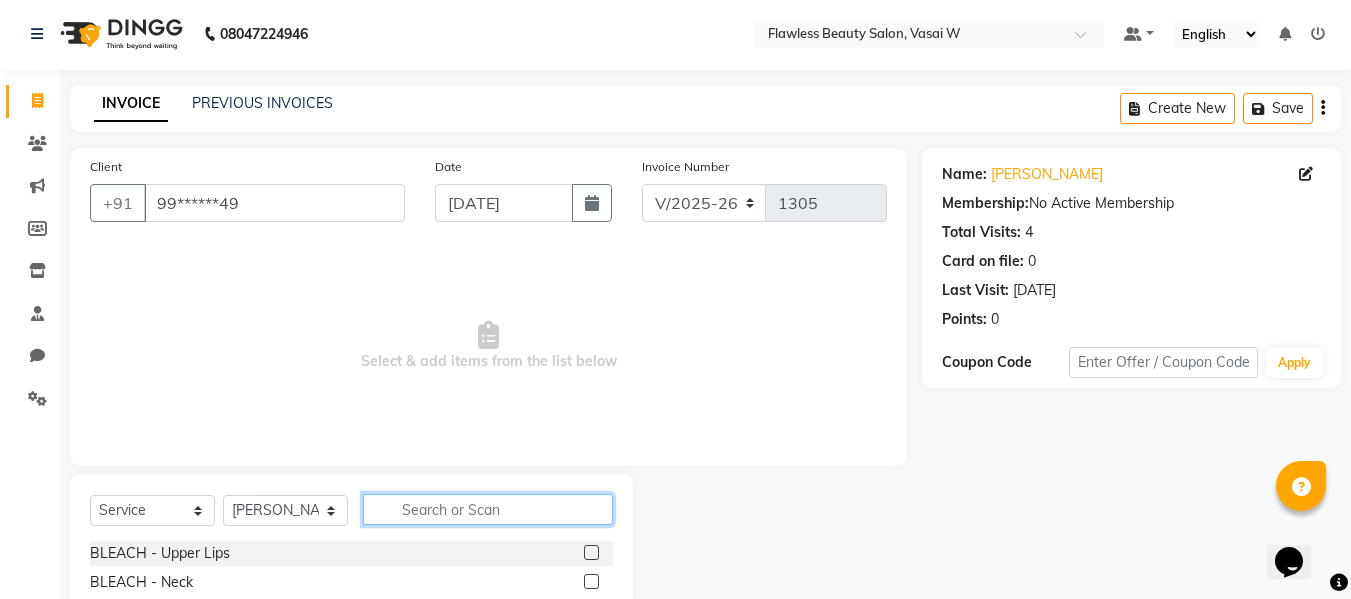 click 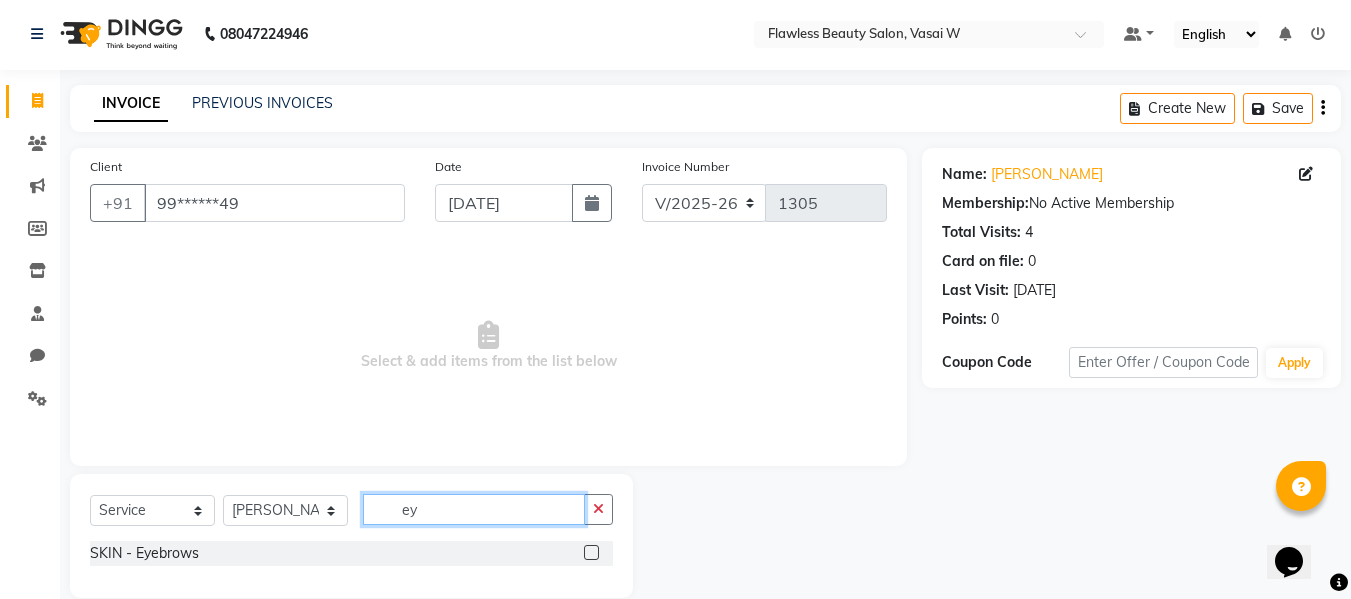 type on "ey" 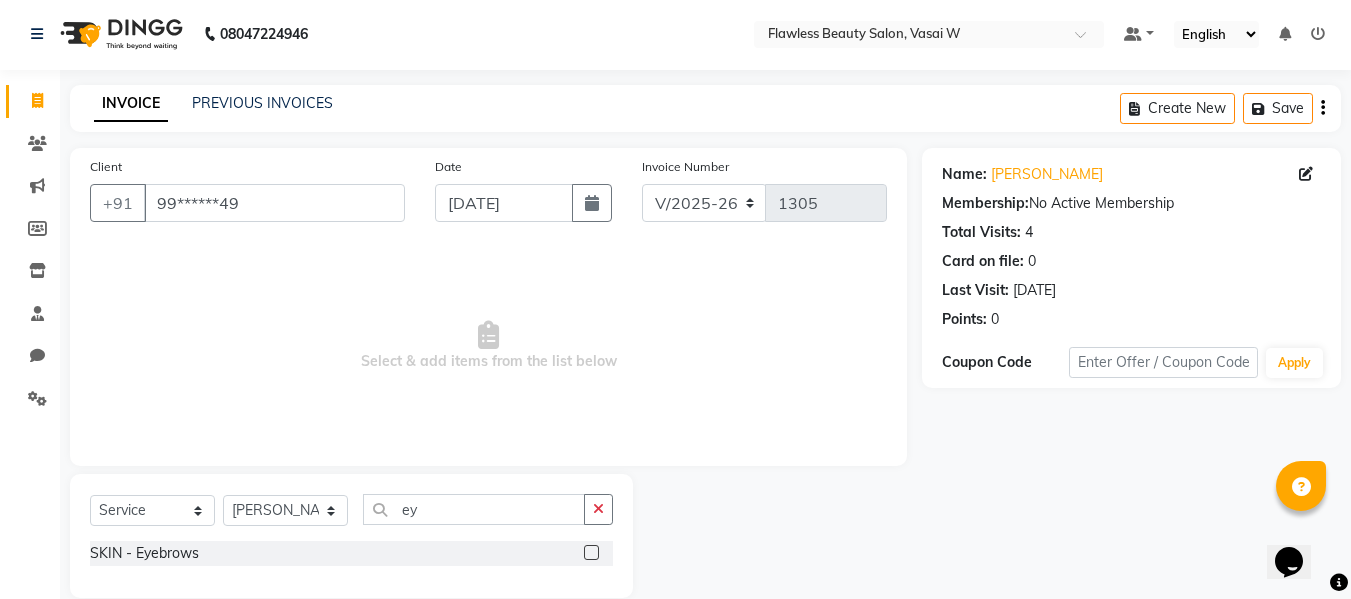 click 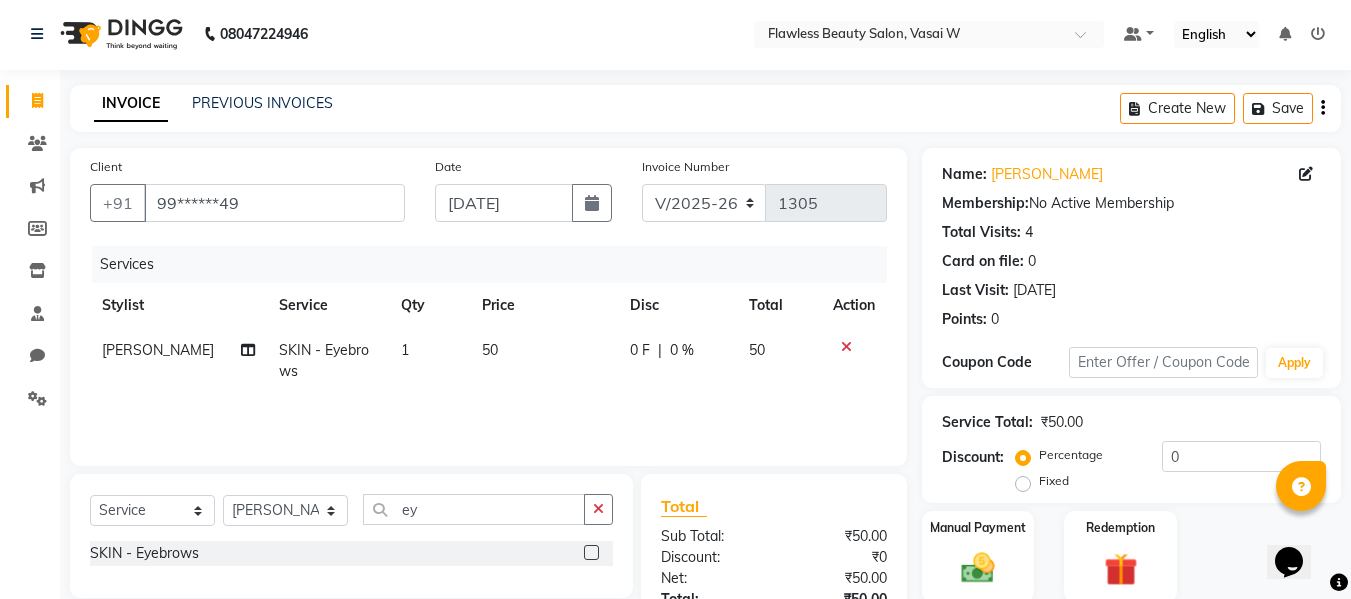 click 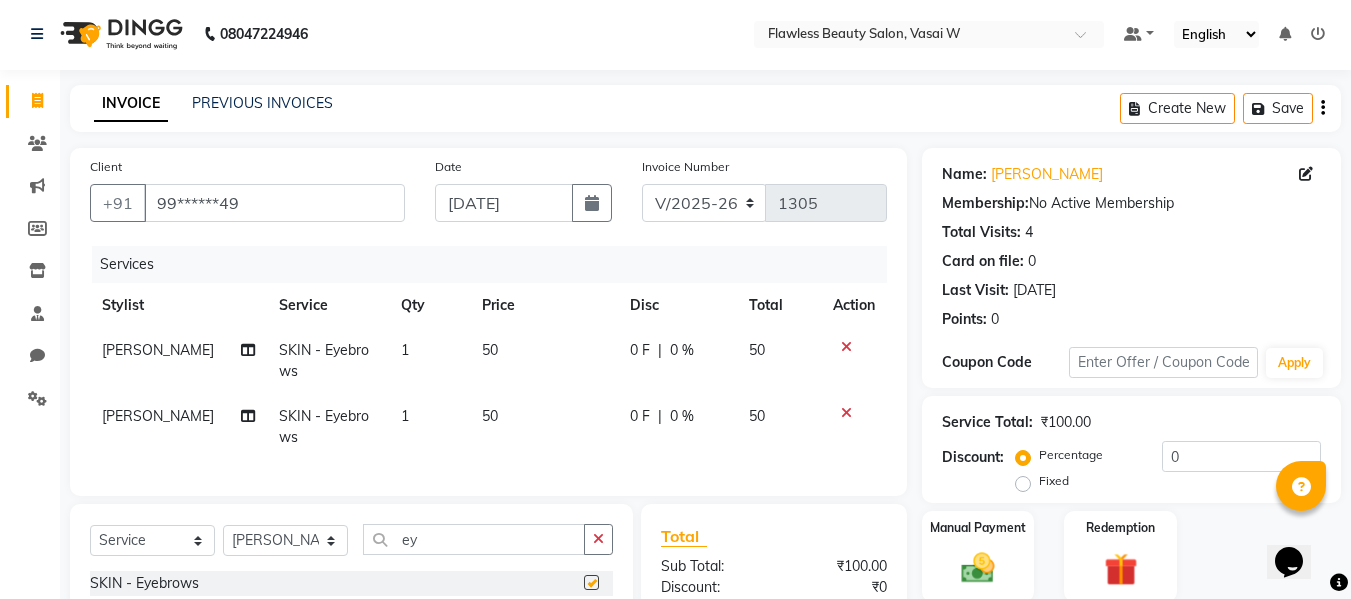 checkbox on "false" 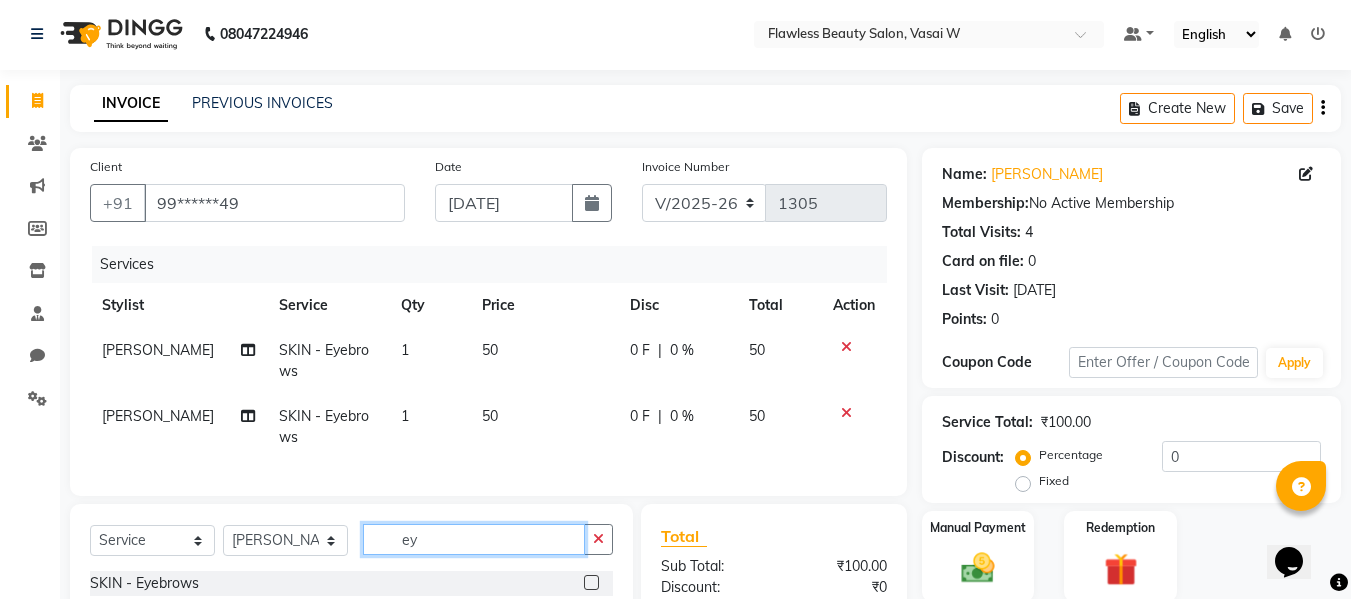 click on "ey" 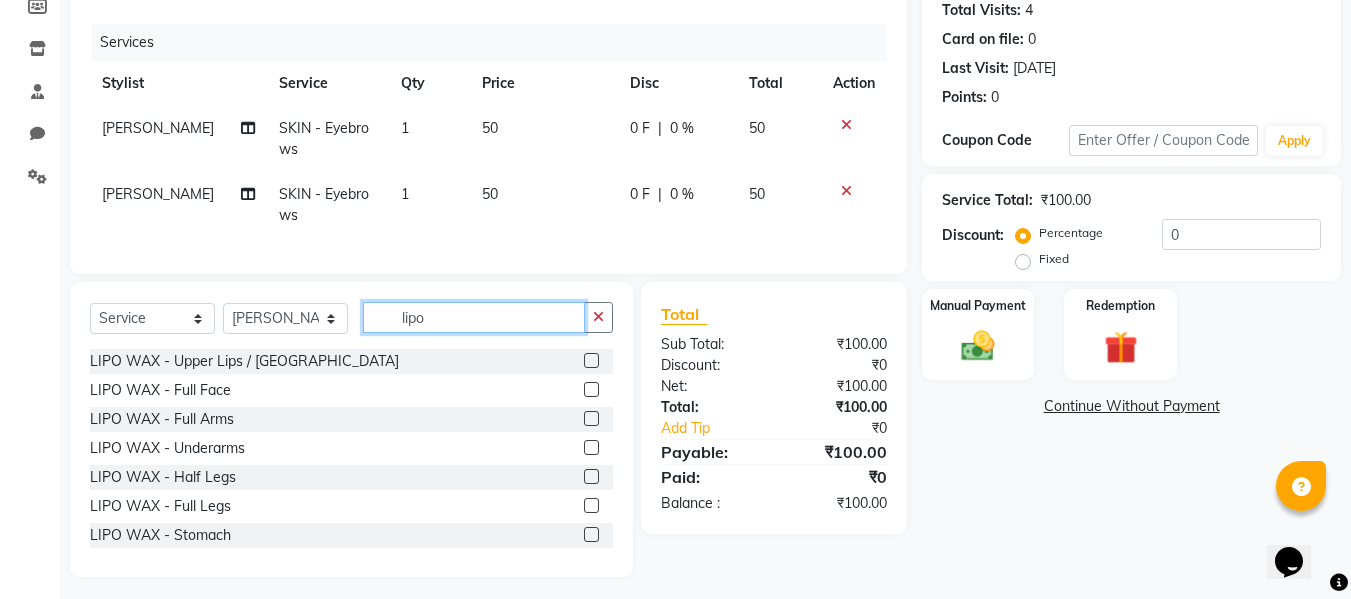 scroll, scrollTop: 247, scrollLeft: 0, axis: vertical 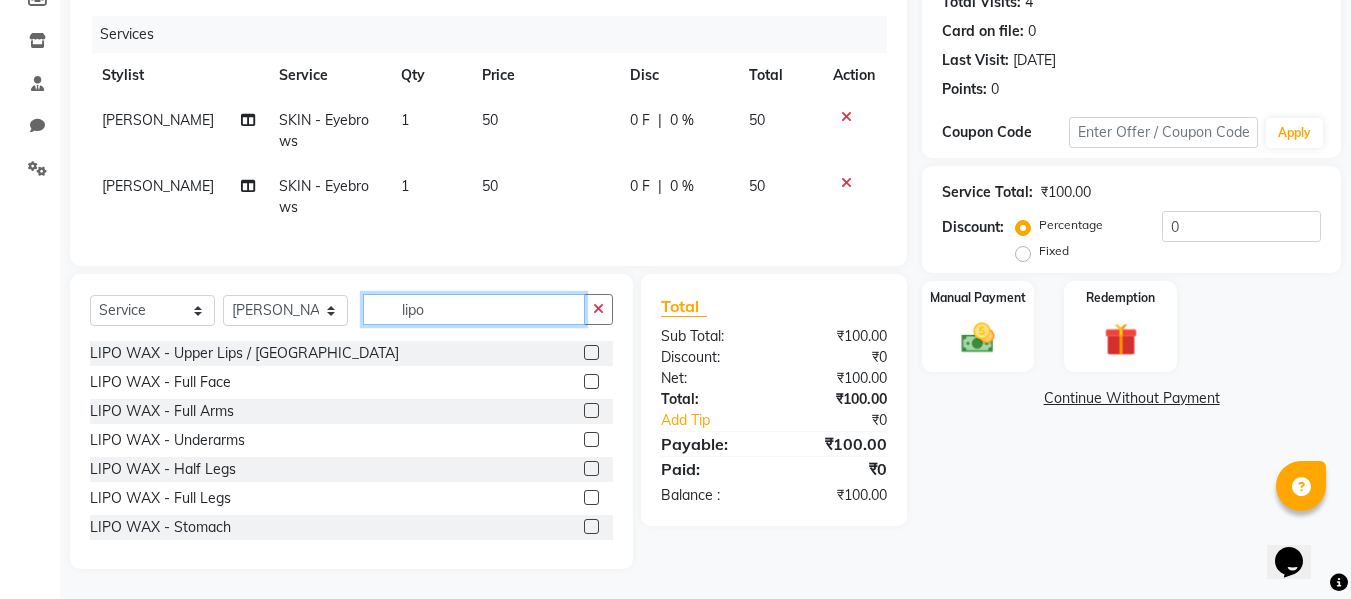 type on "lipo" 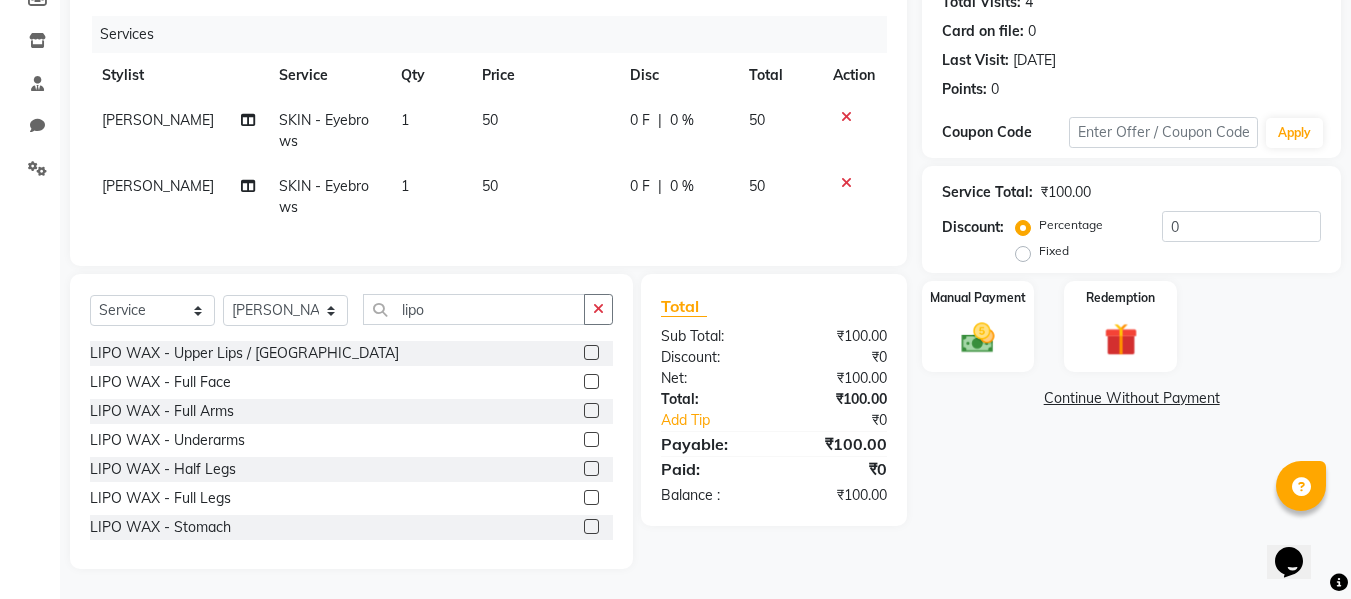 click 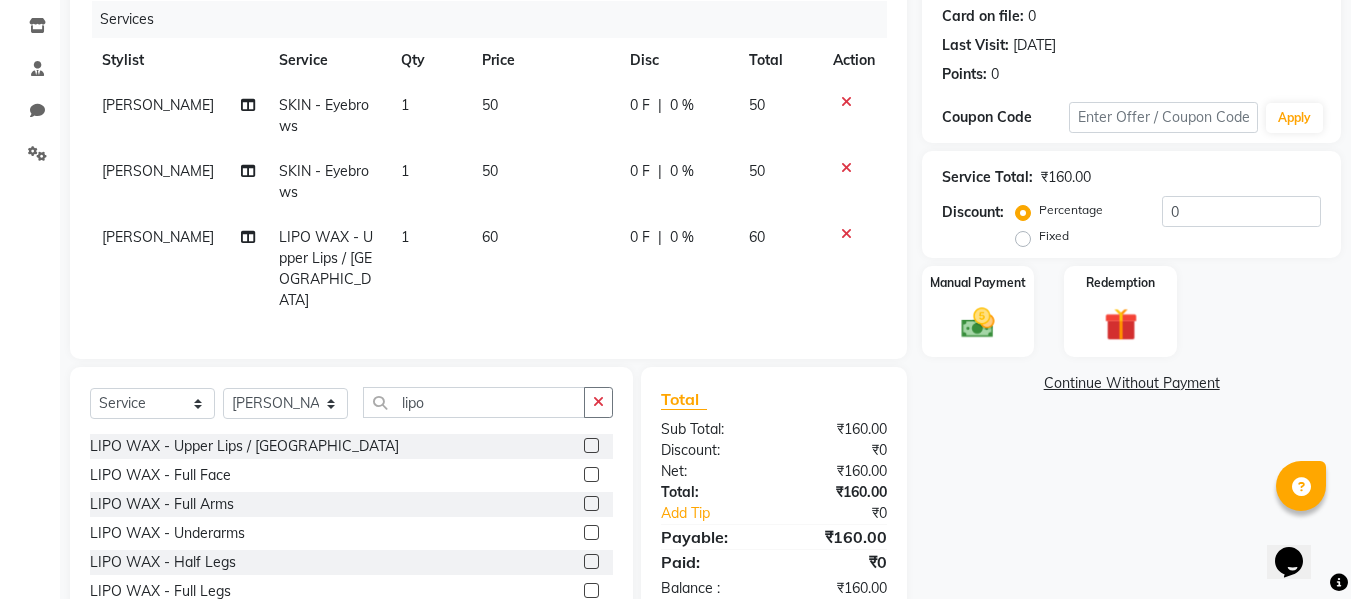click 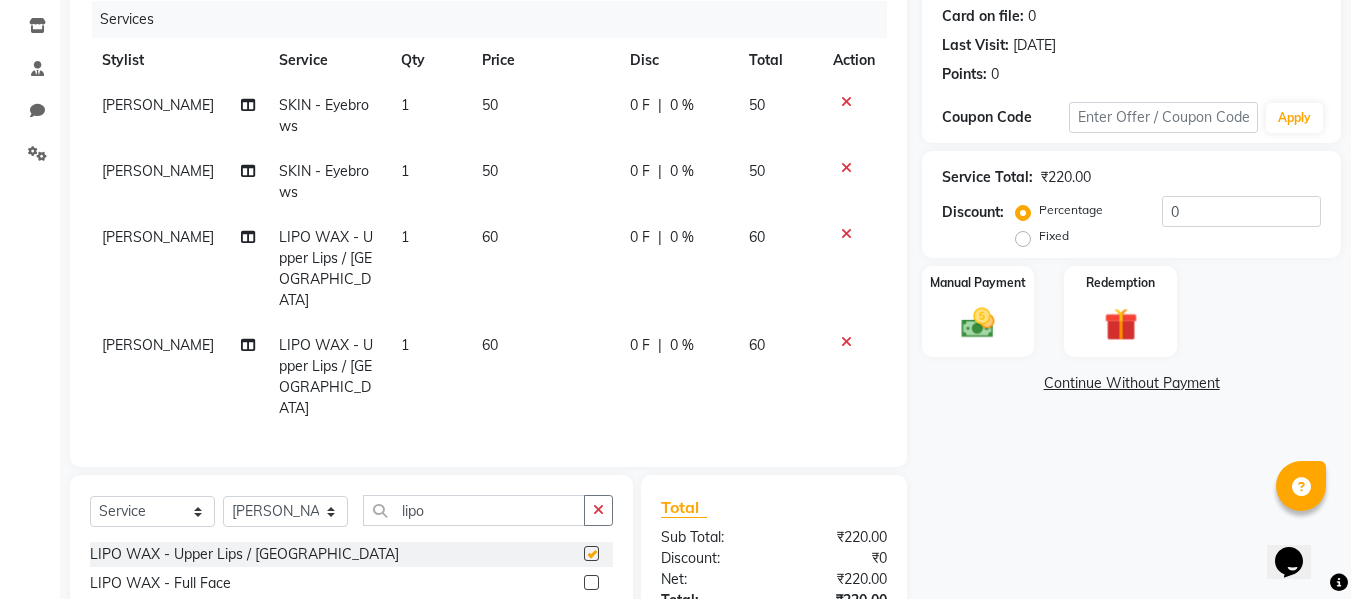 checkbox on "false" 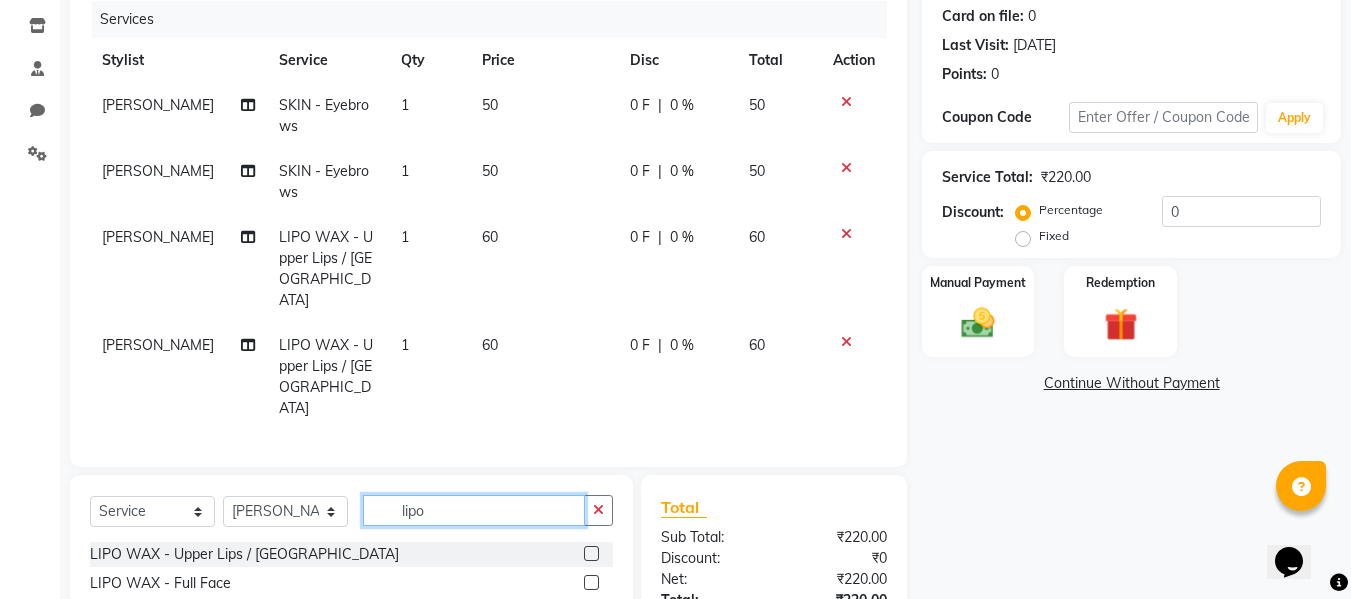 click on "lipo" 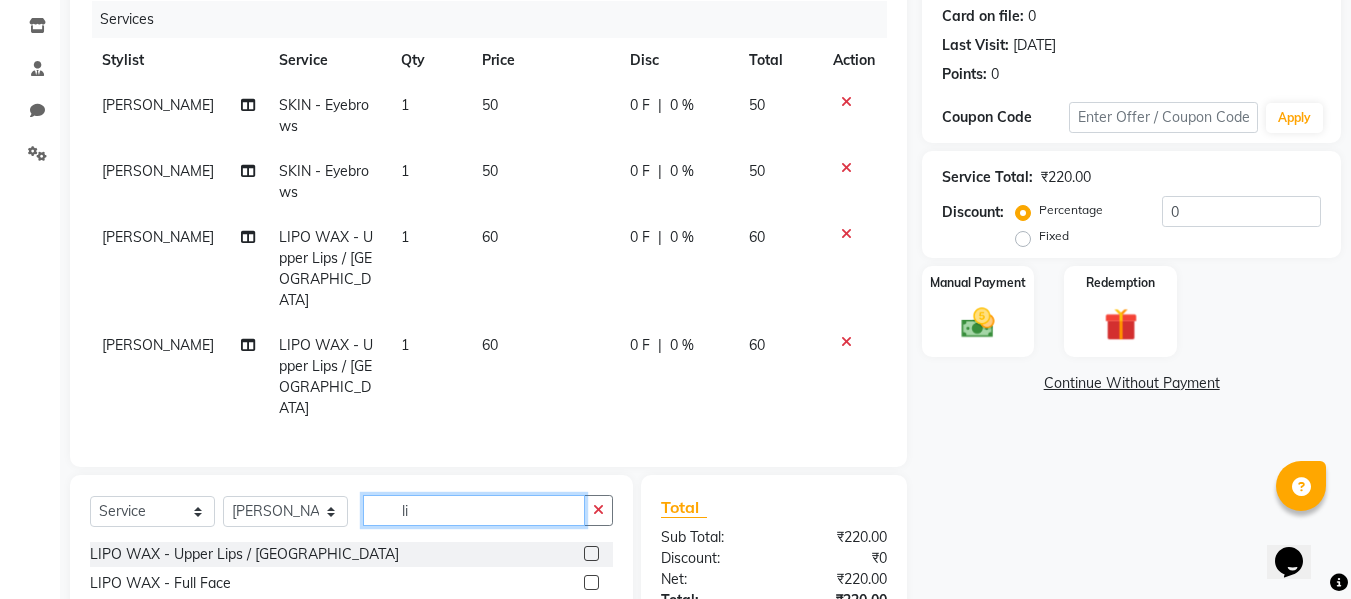 type on "l" 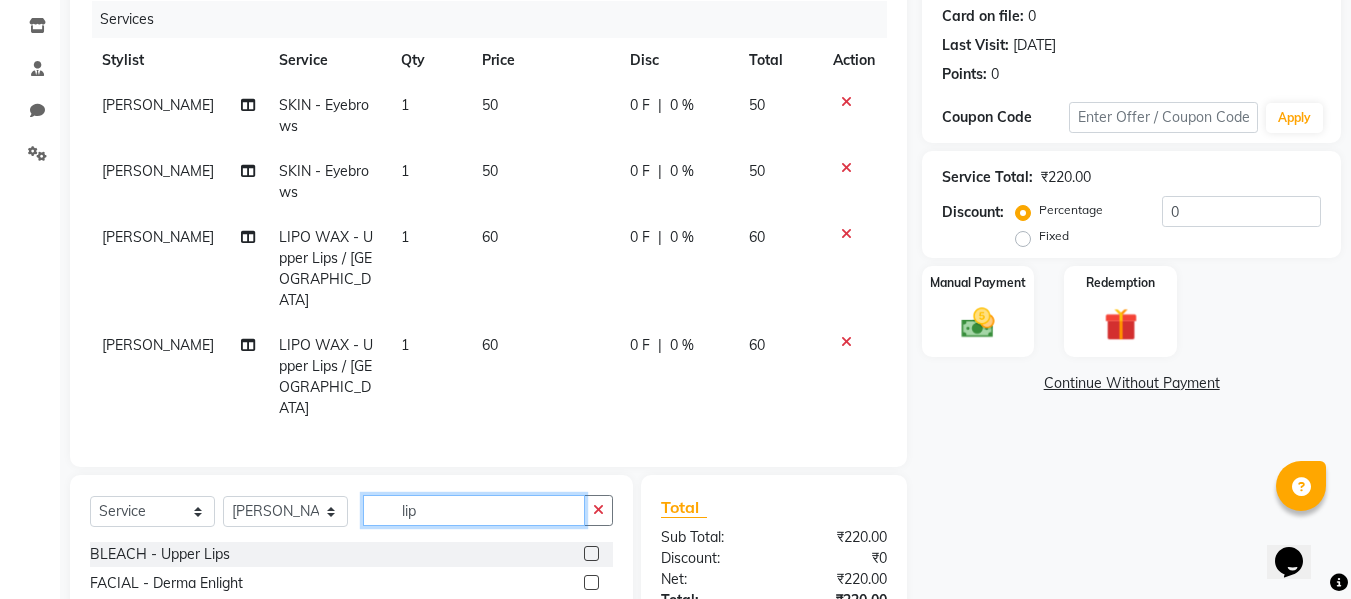 type on "lipo" 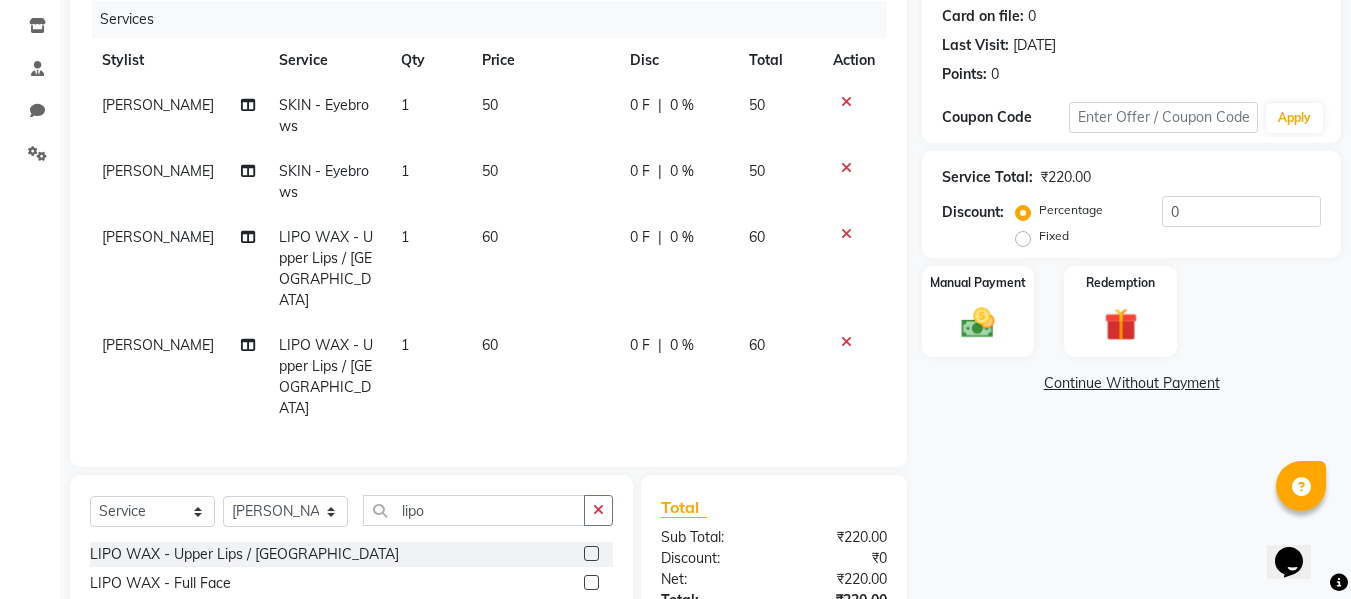 click 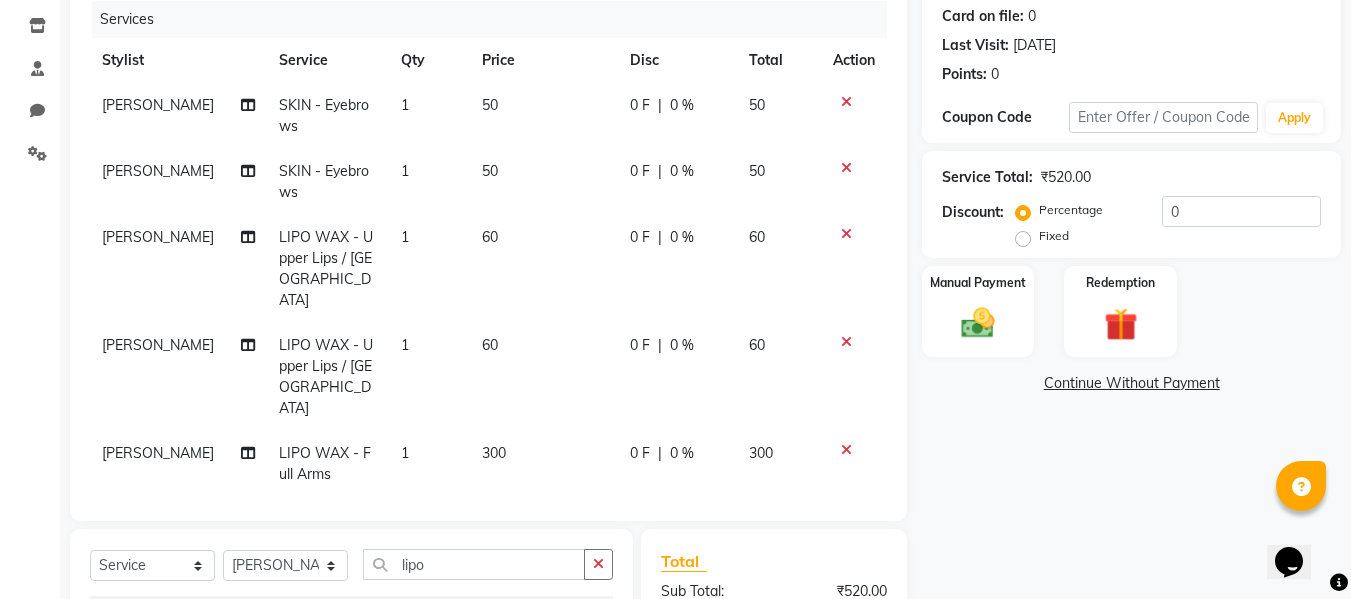checkbox on "false" 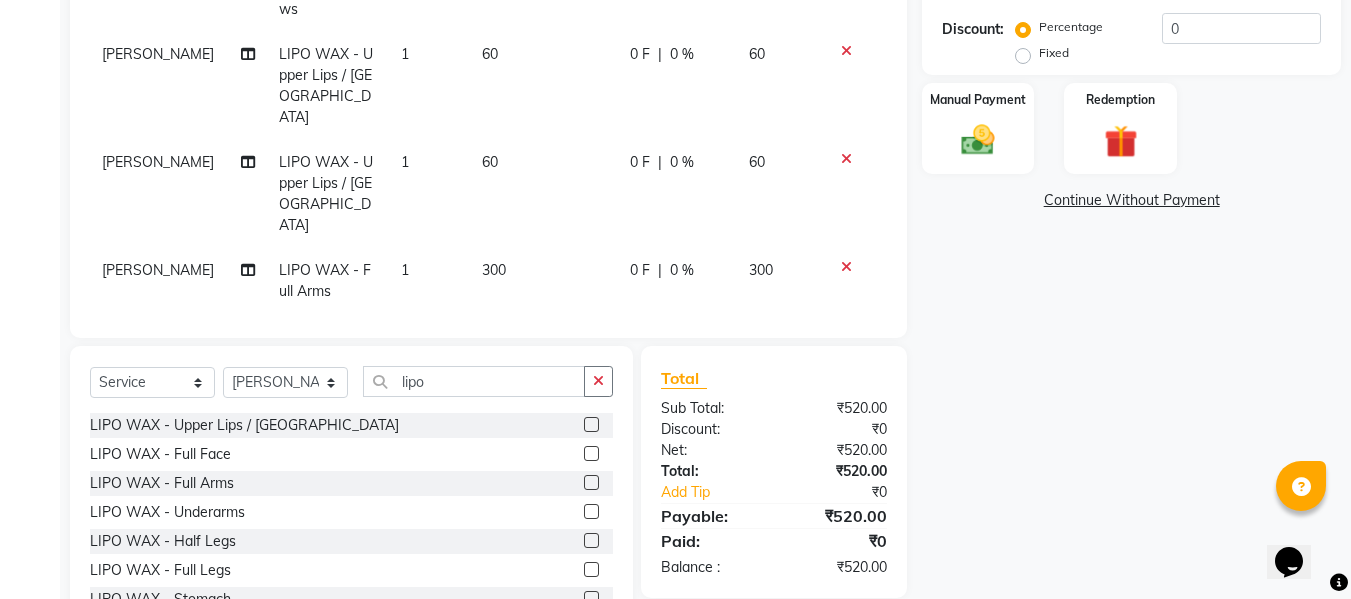 scroll, scrollTop: 445, scrollLeft: 0, axis: vertical 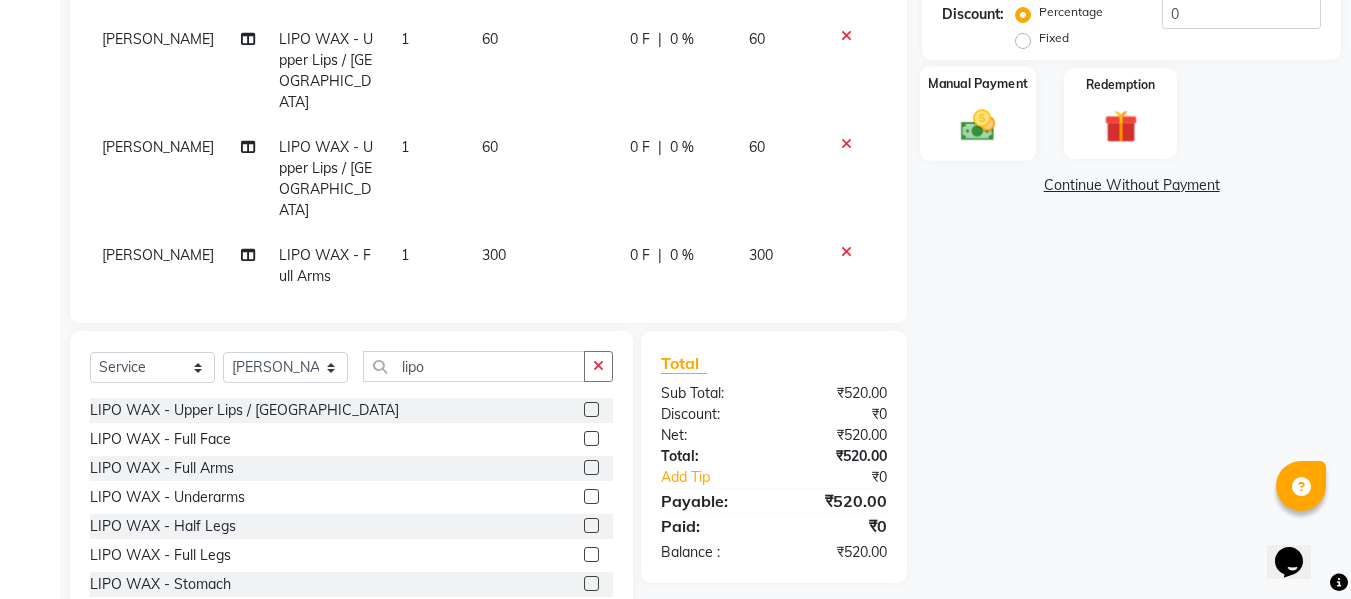 click 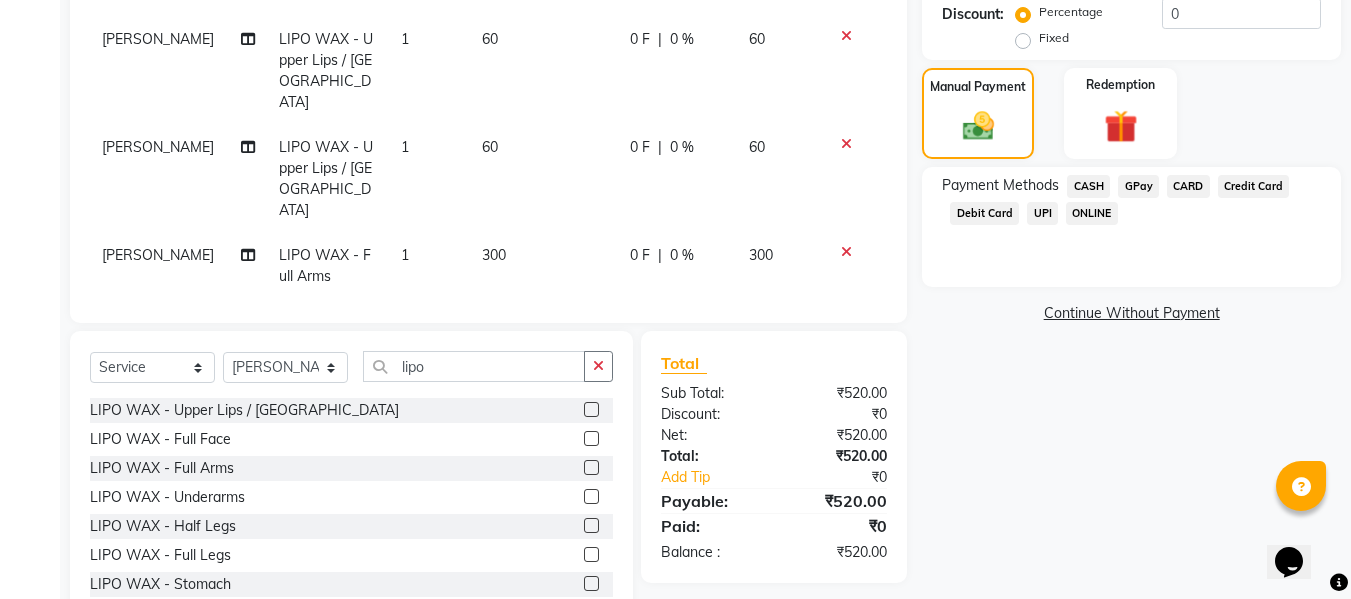 click on "CASH" 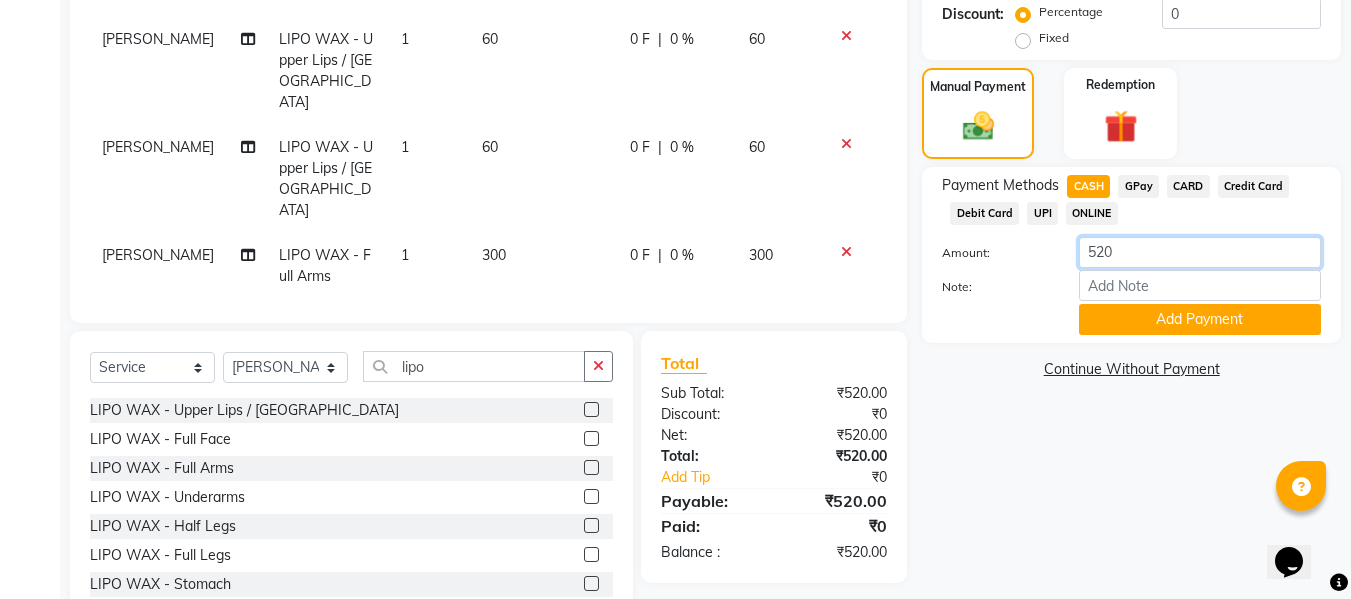 click on "520" 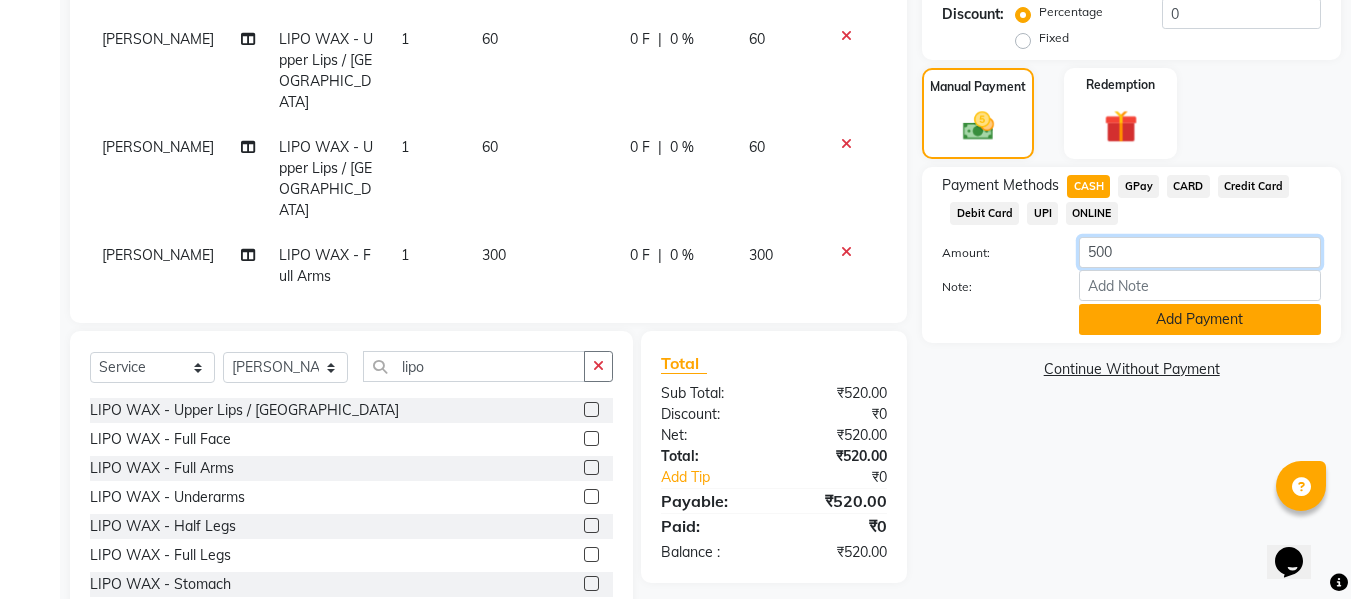 type on "500" 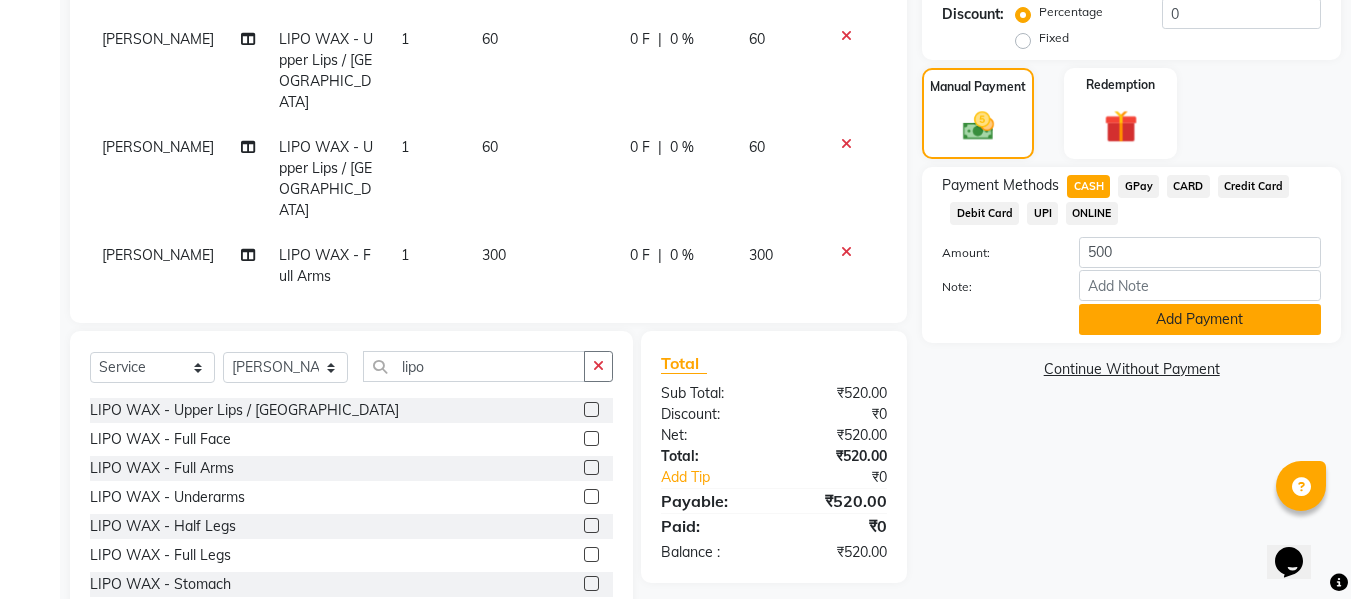 click on "Add Payment" 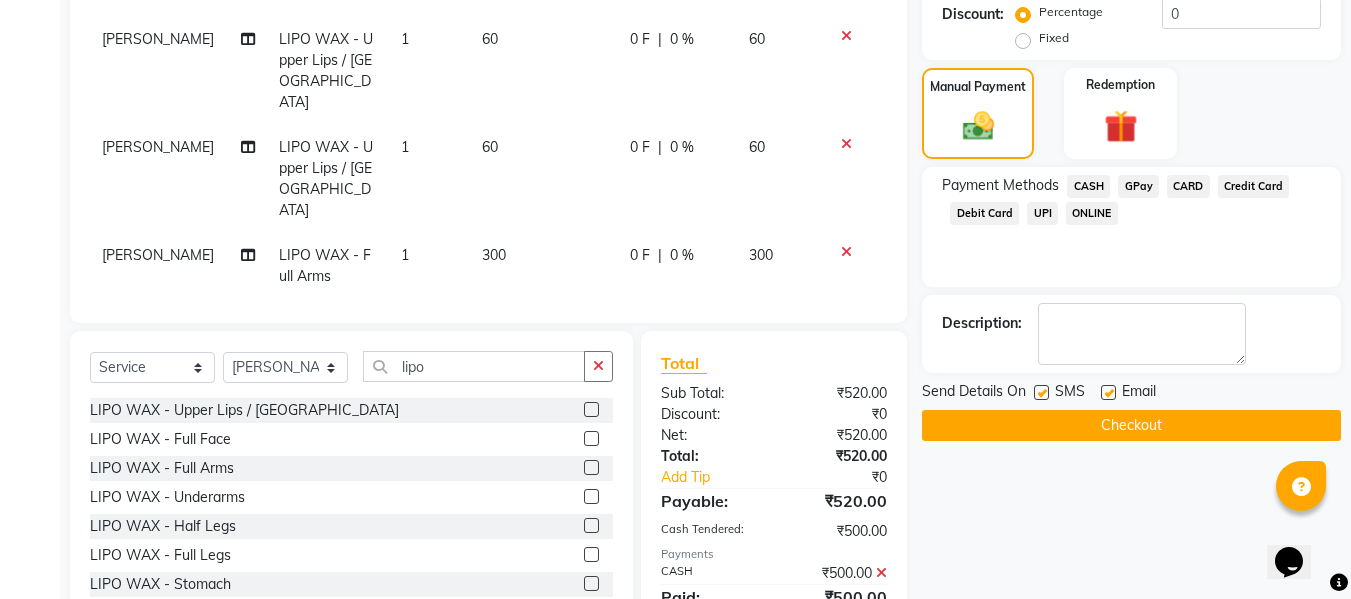 click on "GPay" 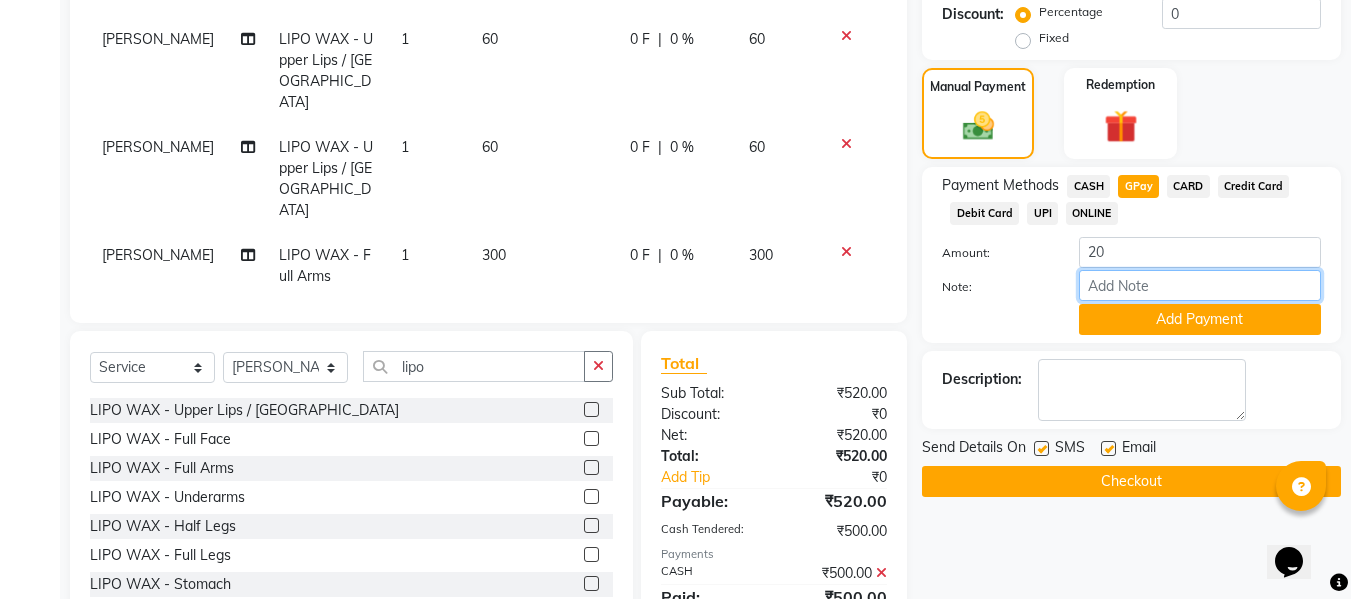 click on "Note:" at bounding box center (1200, 285) 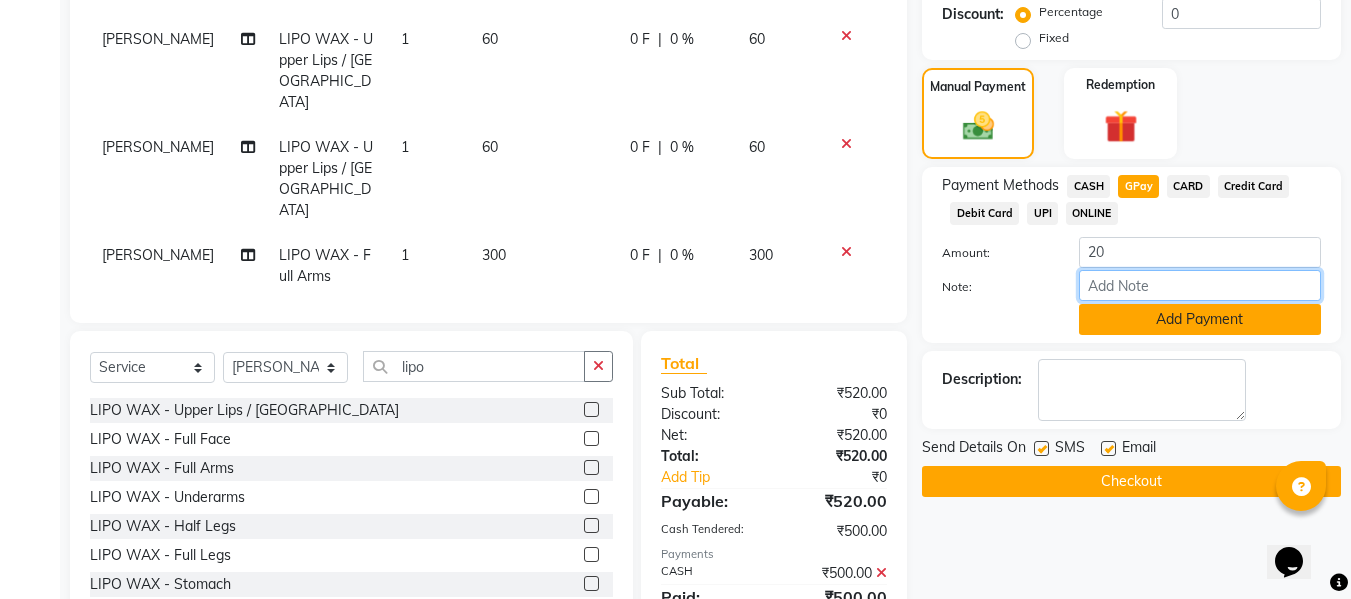 type on "fless" 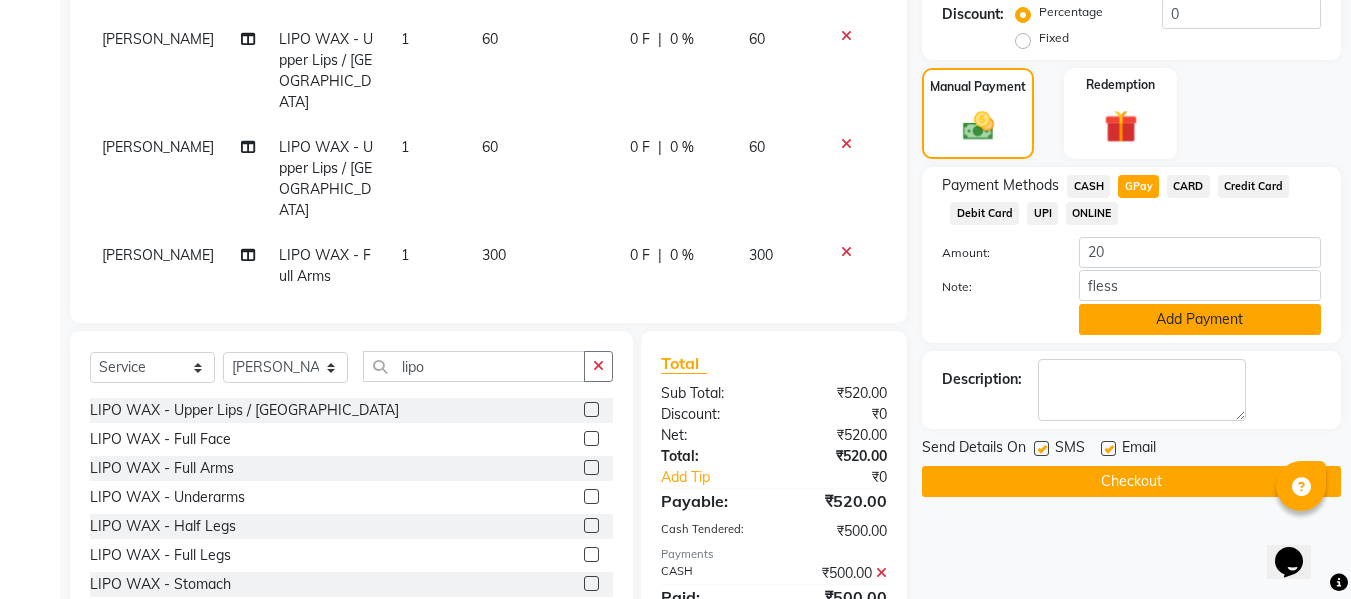 click on "Add Payment" 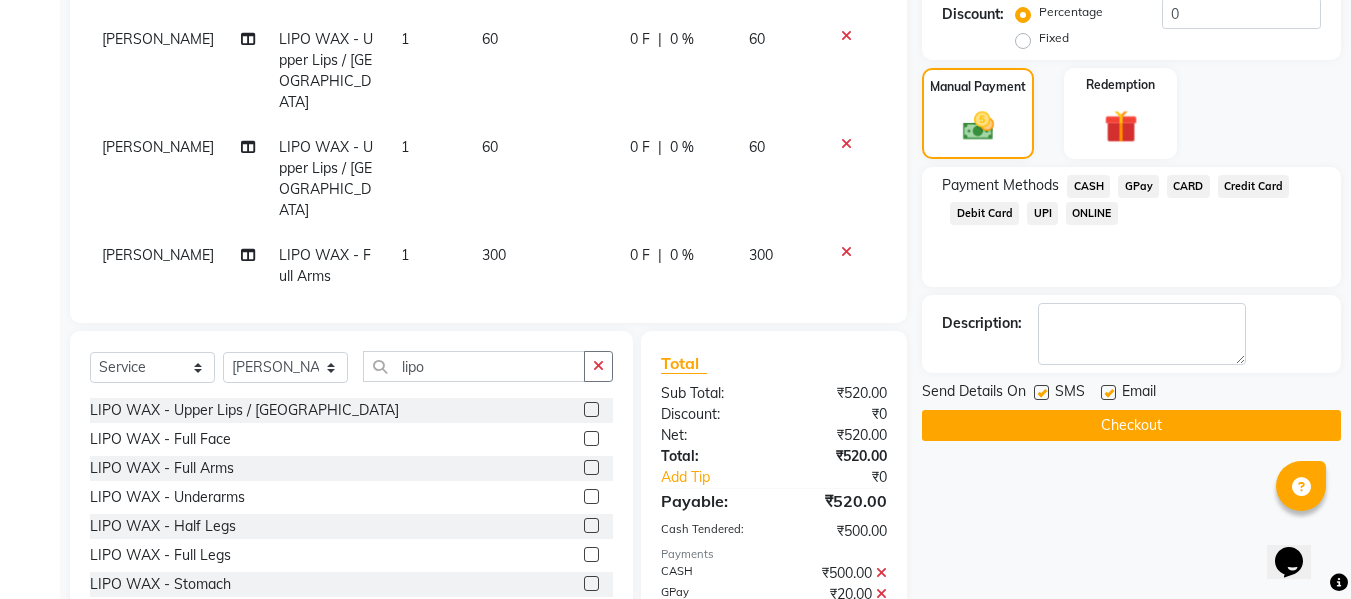 click 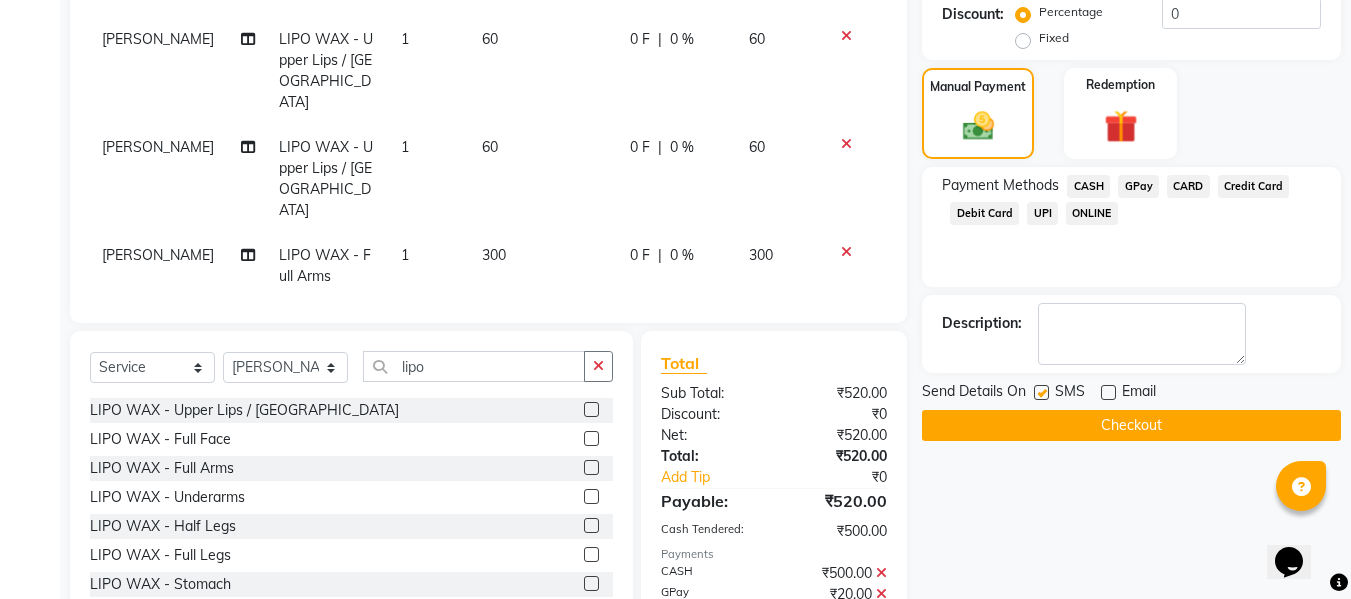 click 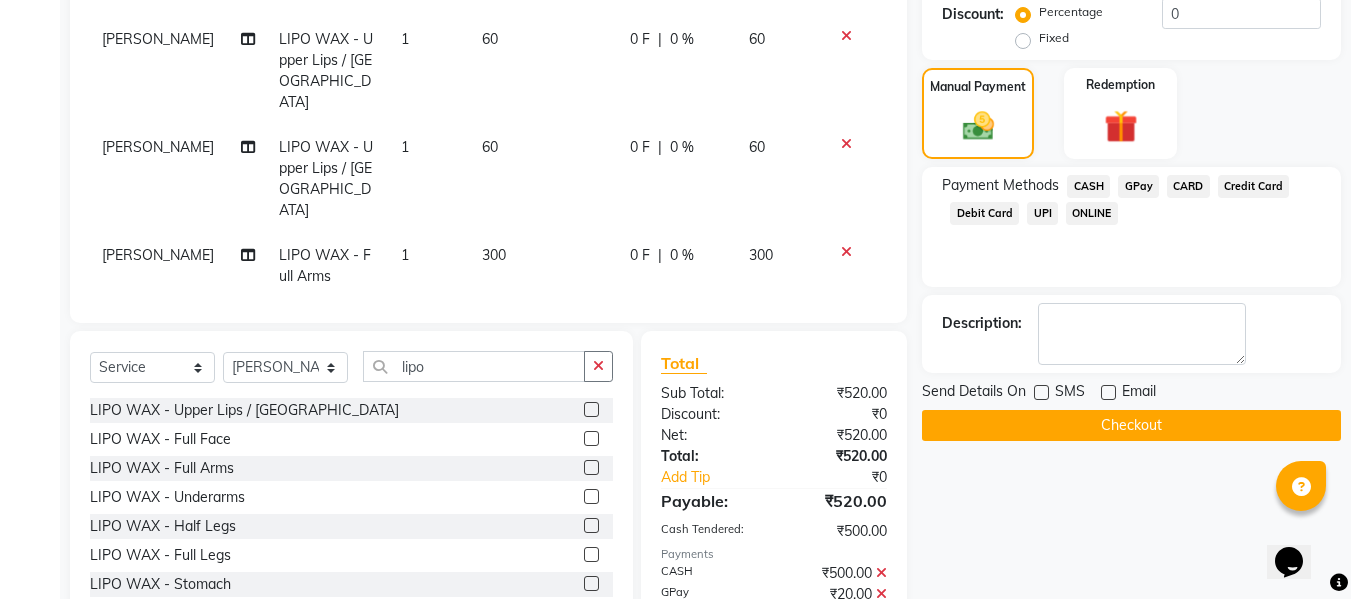 click on "Checkout" 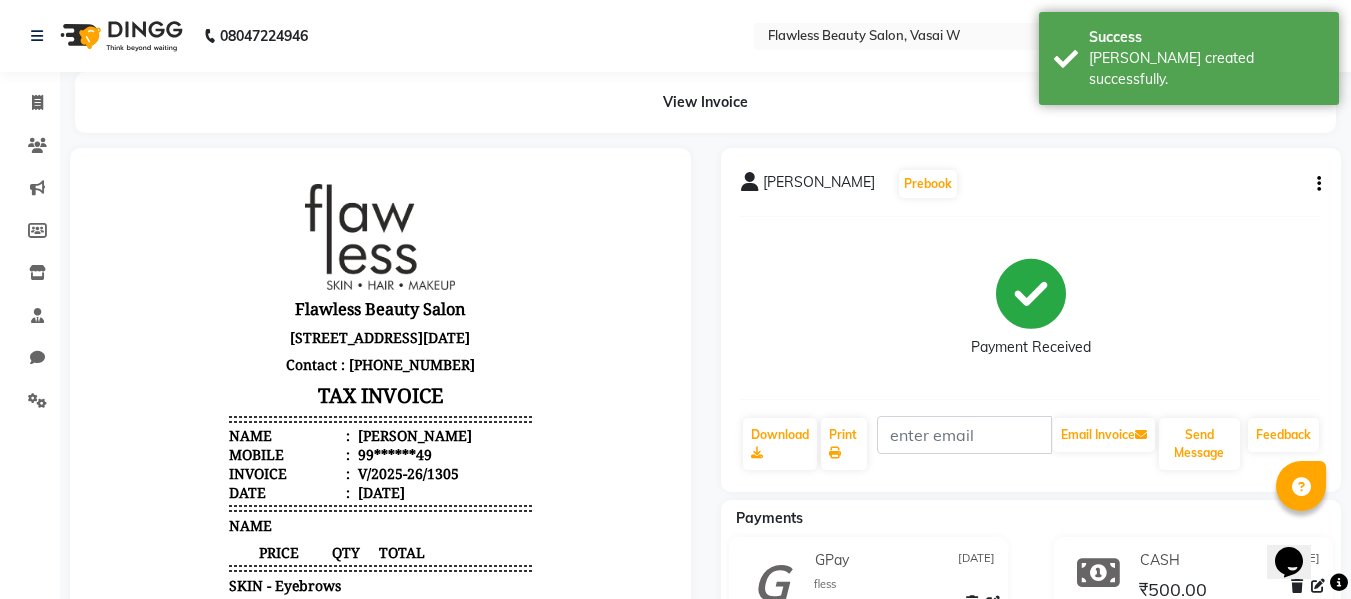 scroll, scrollTop: 0, scrollLeft: 0, axis: both 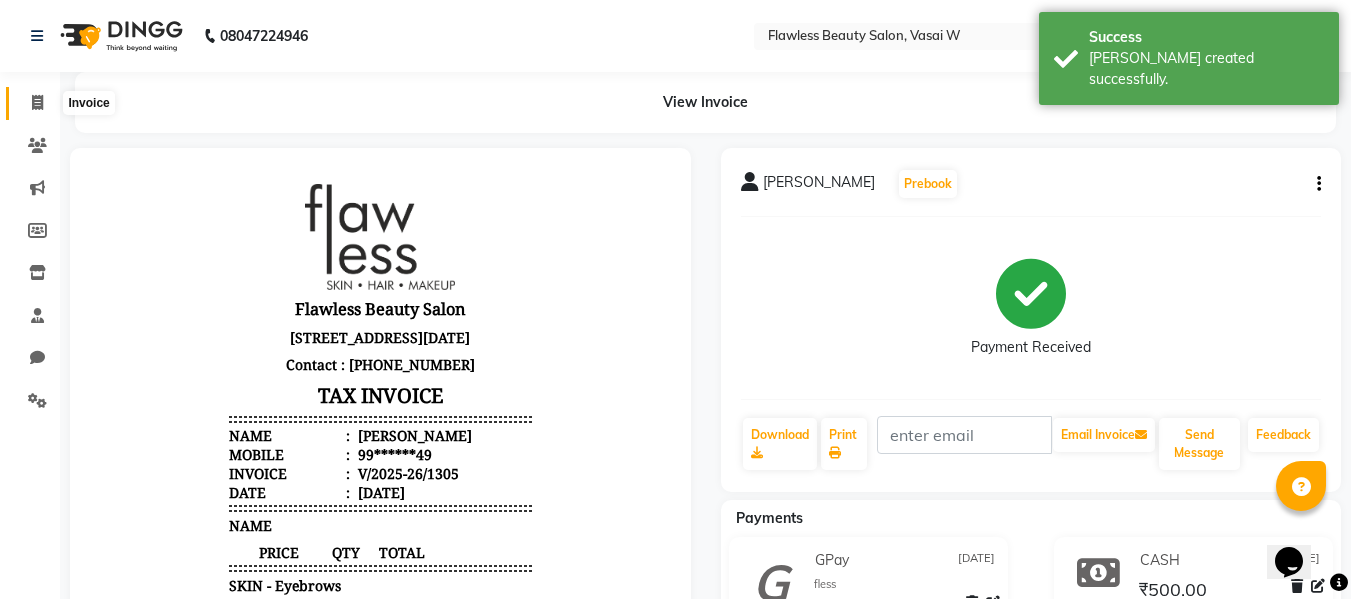 click 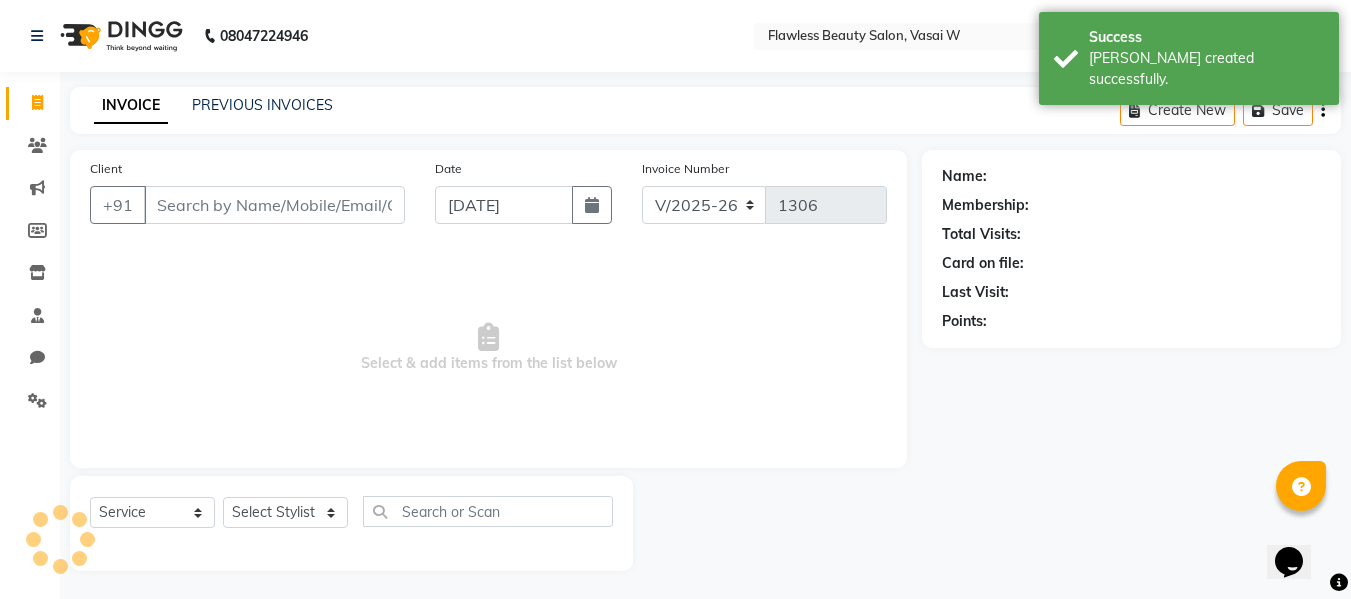 scroll, scrollTop: 2, scrollLeft: 0, axis: vertical 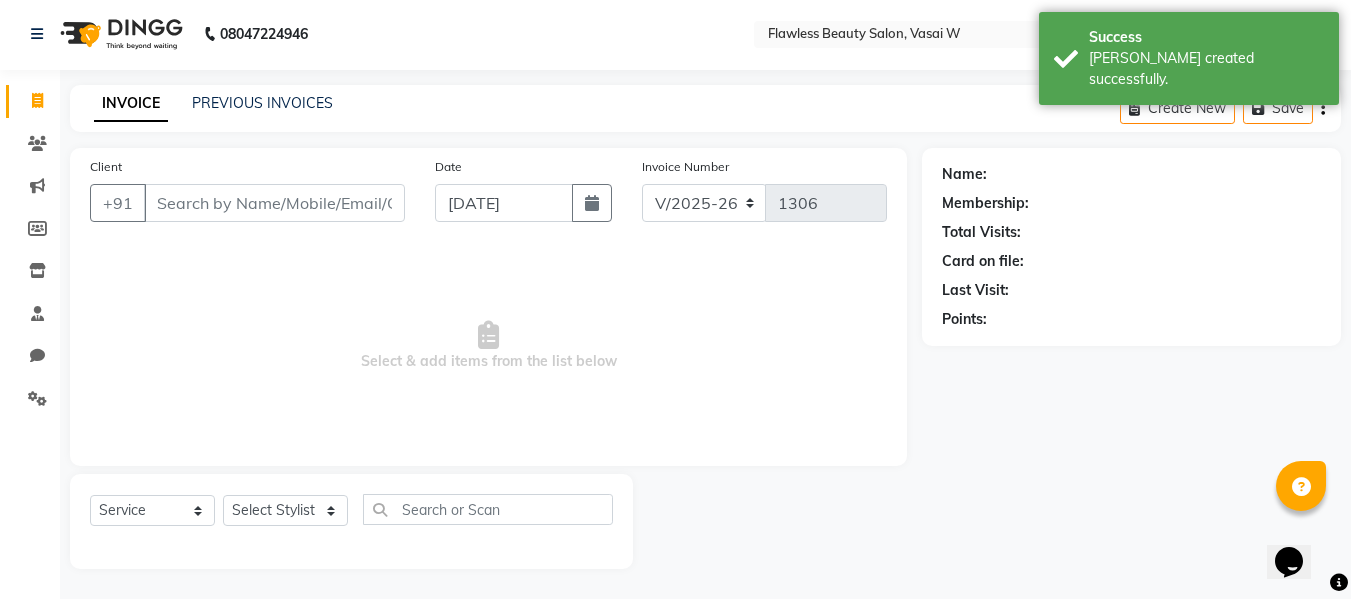 click on "Client" at bounding box center [274, 203] 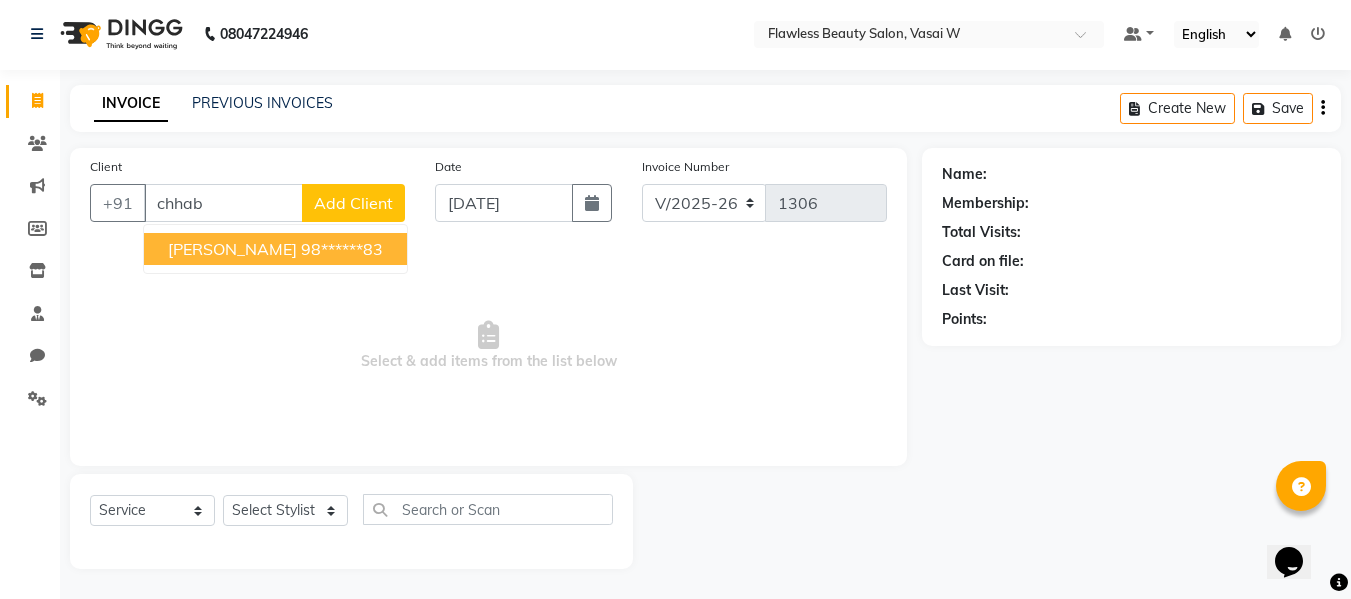 click on "[PERSON_NAME]" at bounding box center [232, 249] 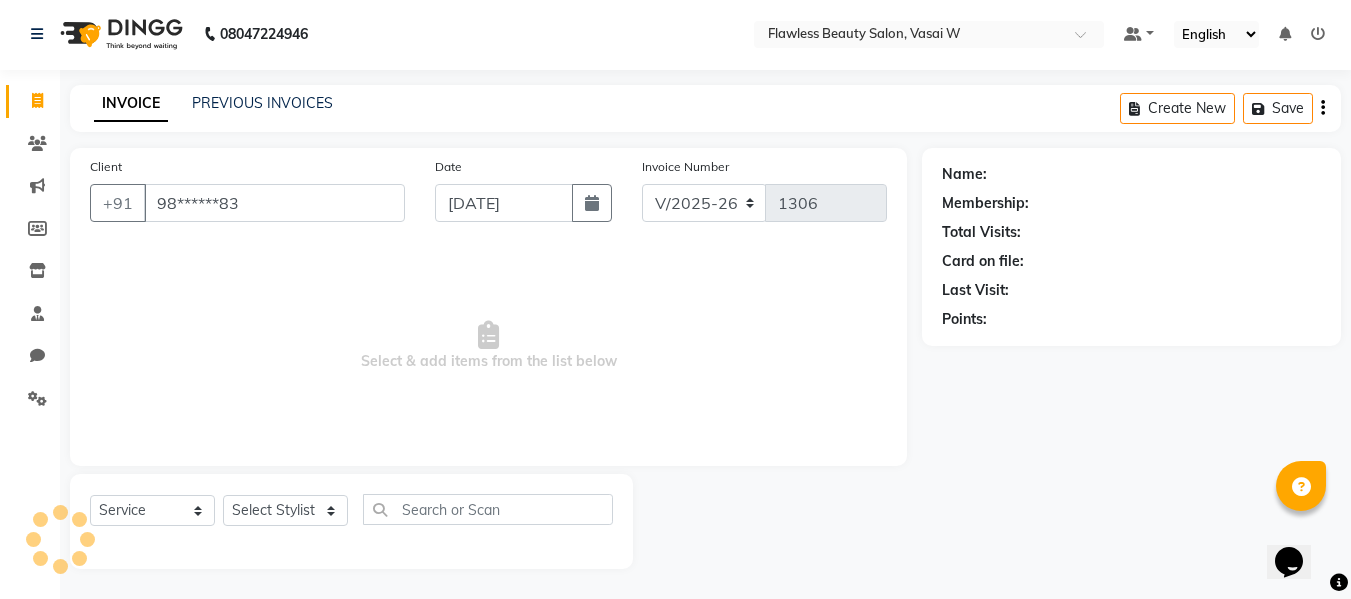 type on "98******83" 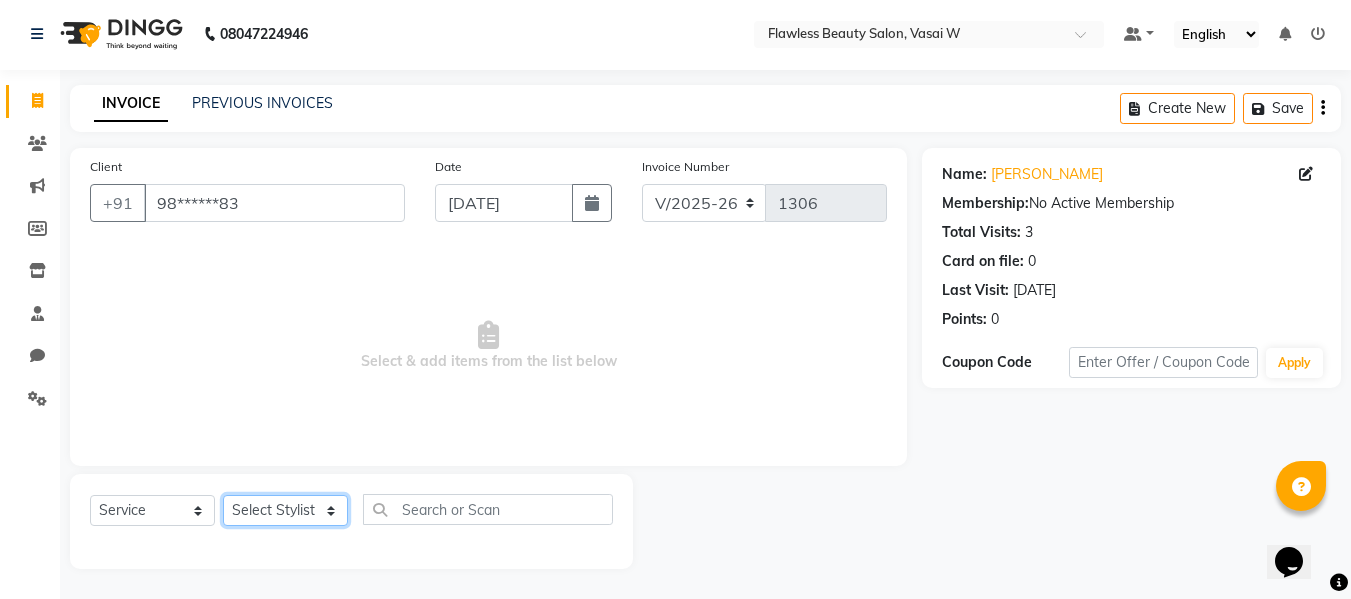 click on "Select Stylist Afsana [PERSON_NAME]  [PERSON_NAME] Maam Nisha  Pari [PERSON_NAME] [PERSON_NAME]" 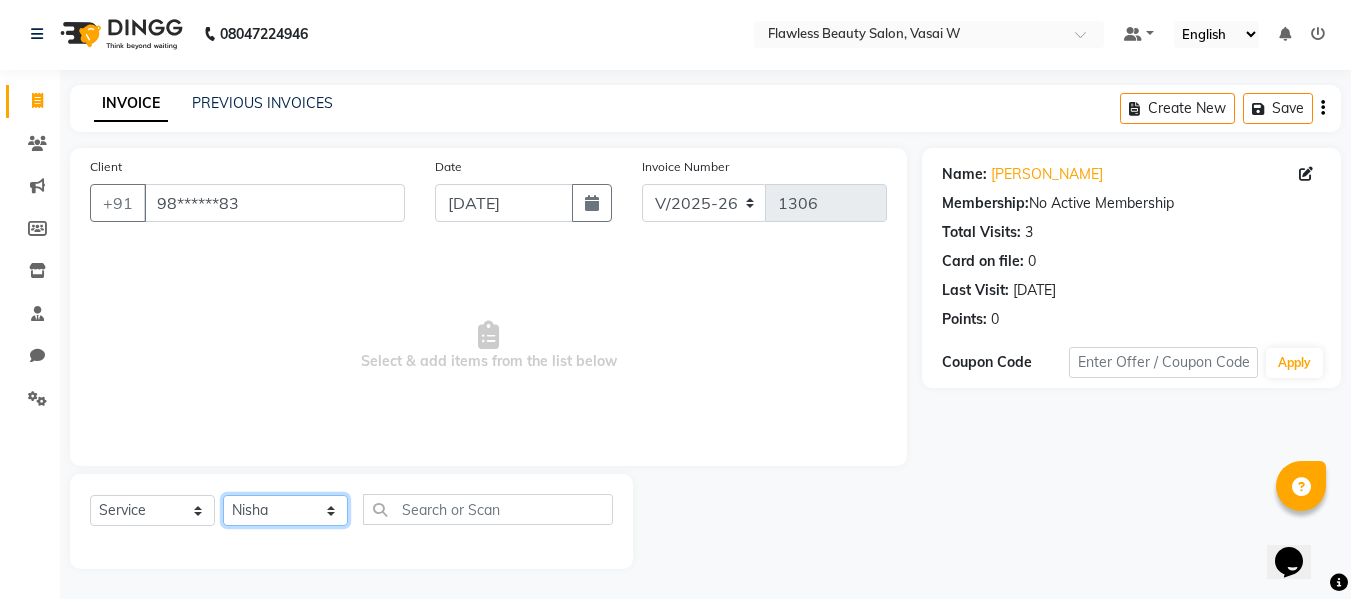 click on "Select Stylist Afsana [PERSON_NAME]  [PERSON_NAME] Maam Nisha  Pari [PERSON_NAME] [PERSON_NAME]" 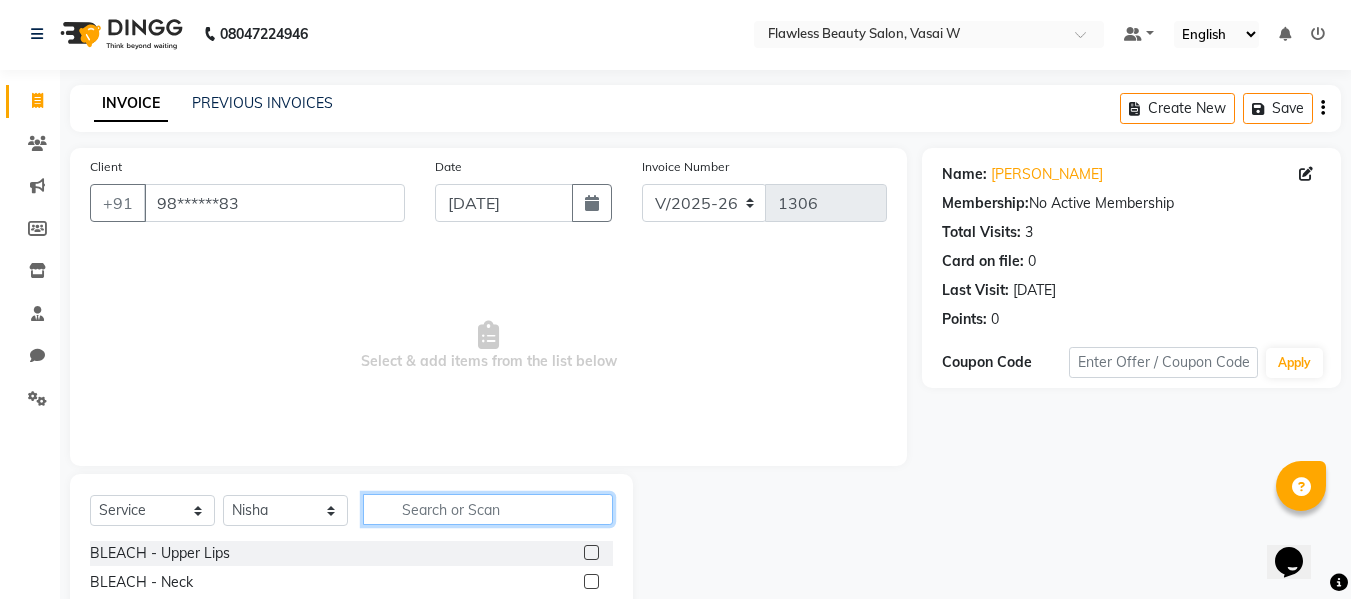 click 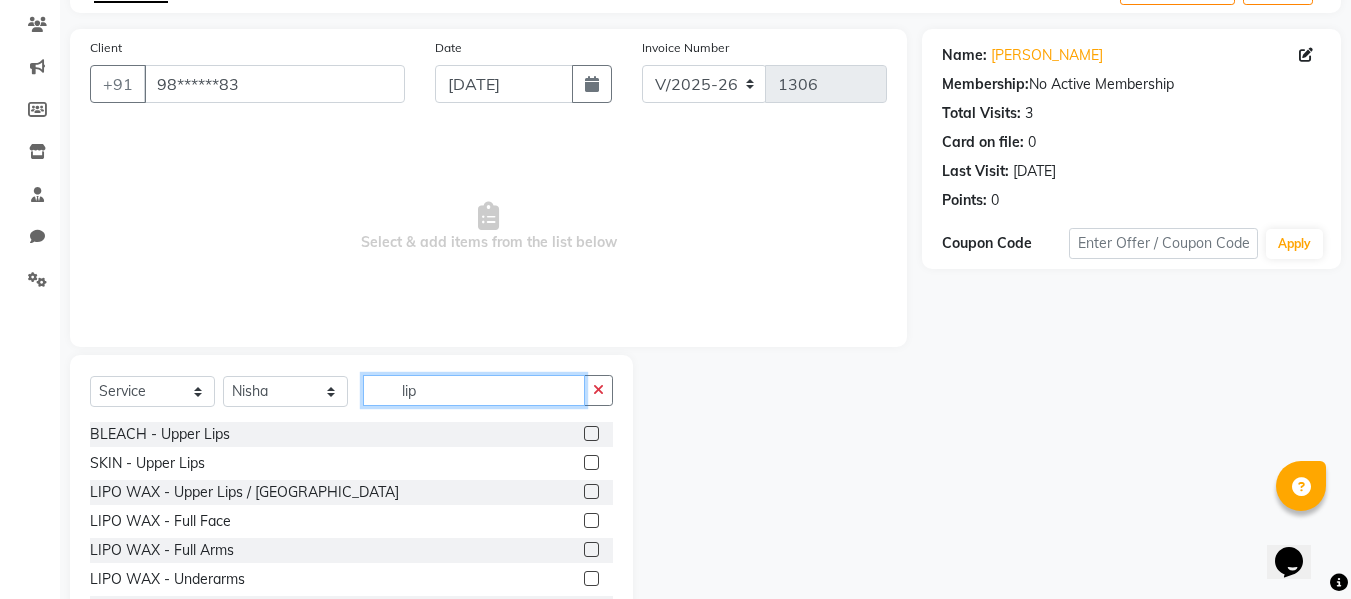 scroll, scrollTop: 156, scrollLeft: 0, axis: vertical 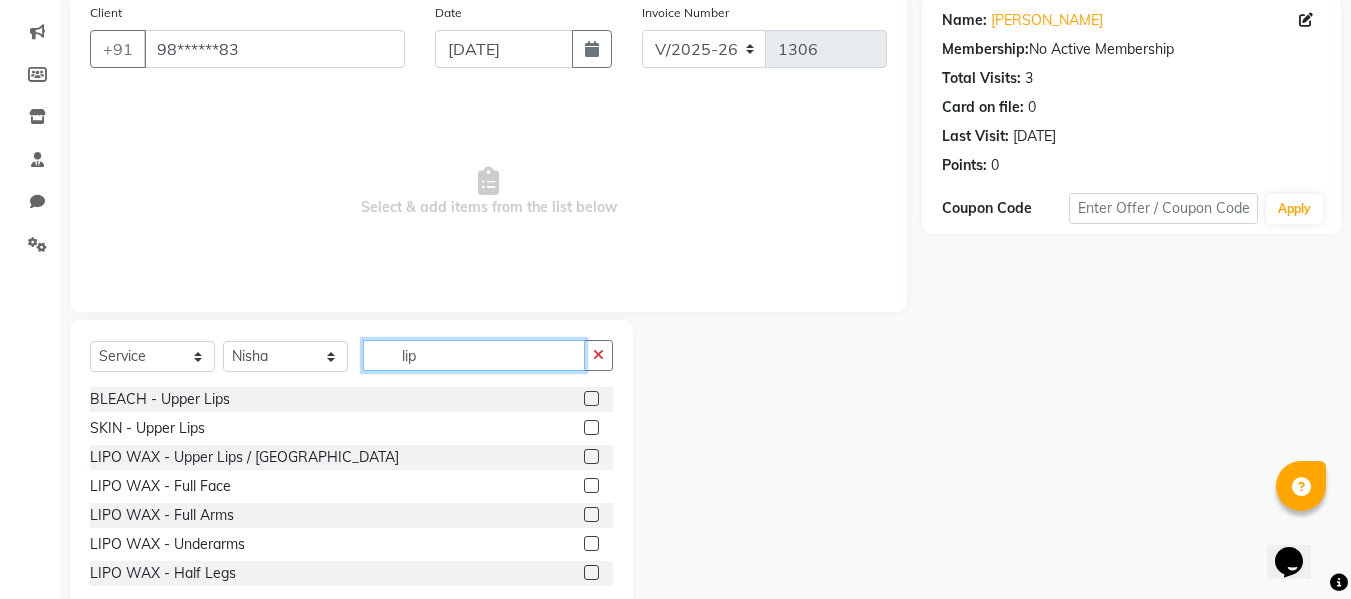type on "lip" 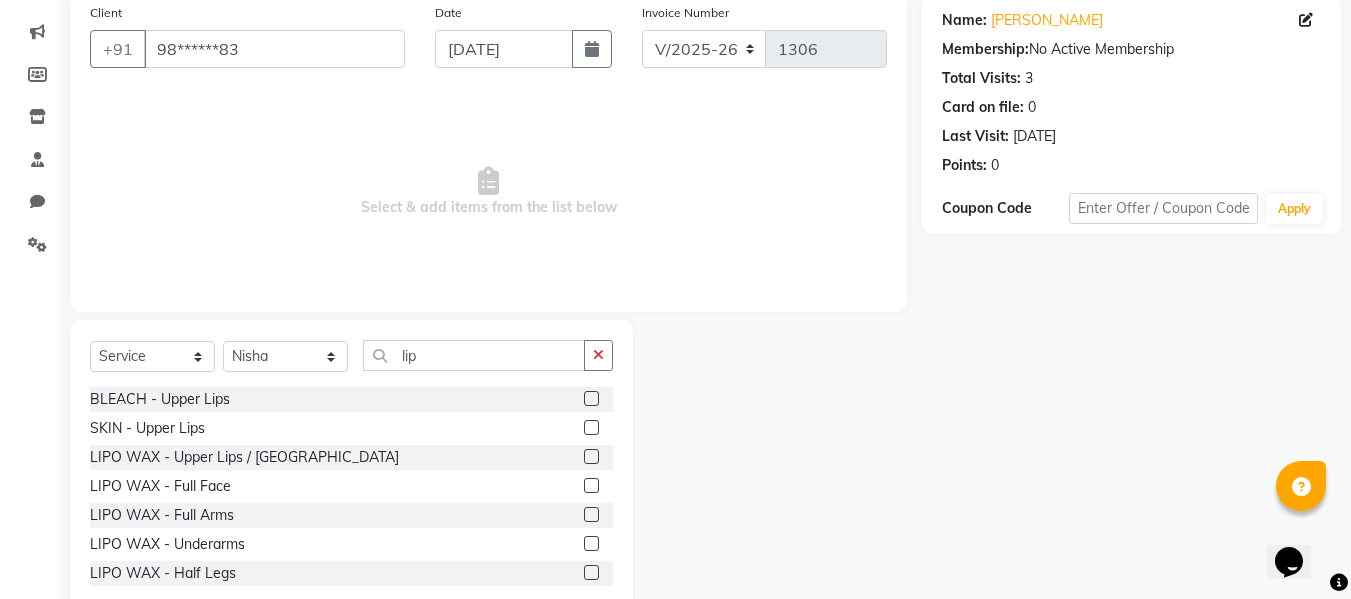 click 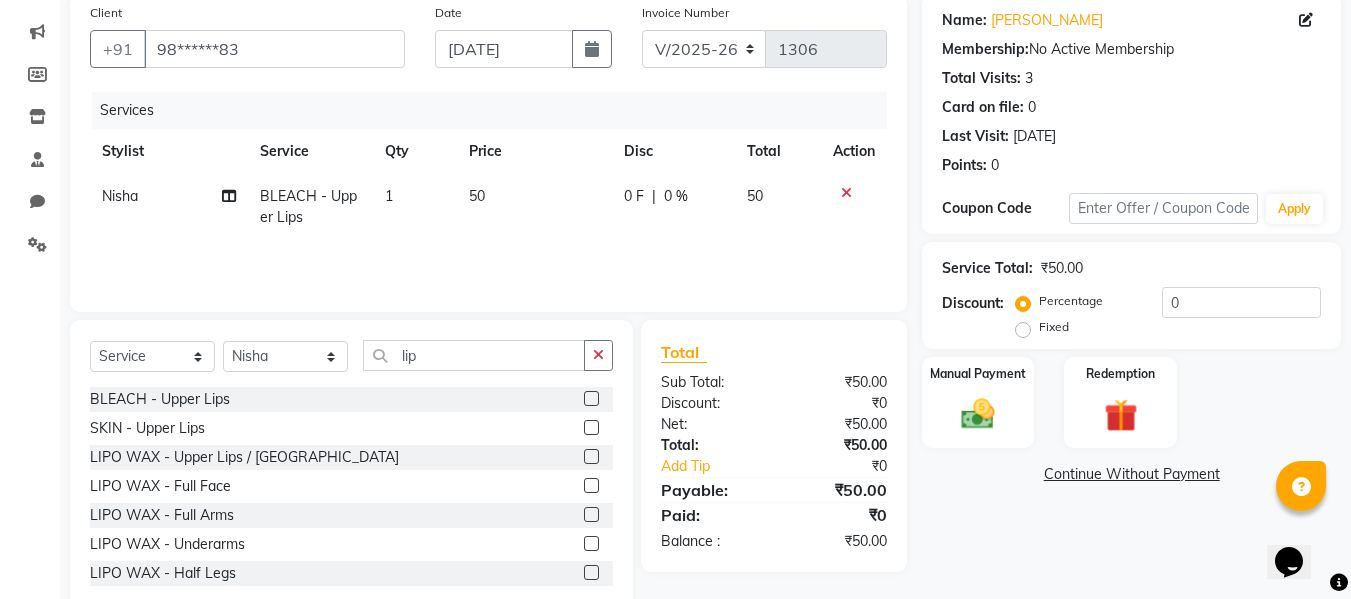 click 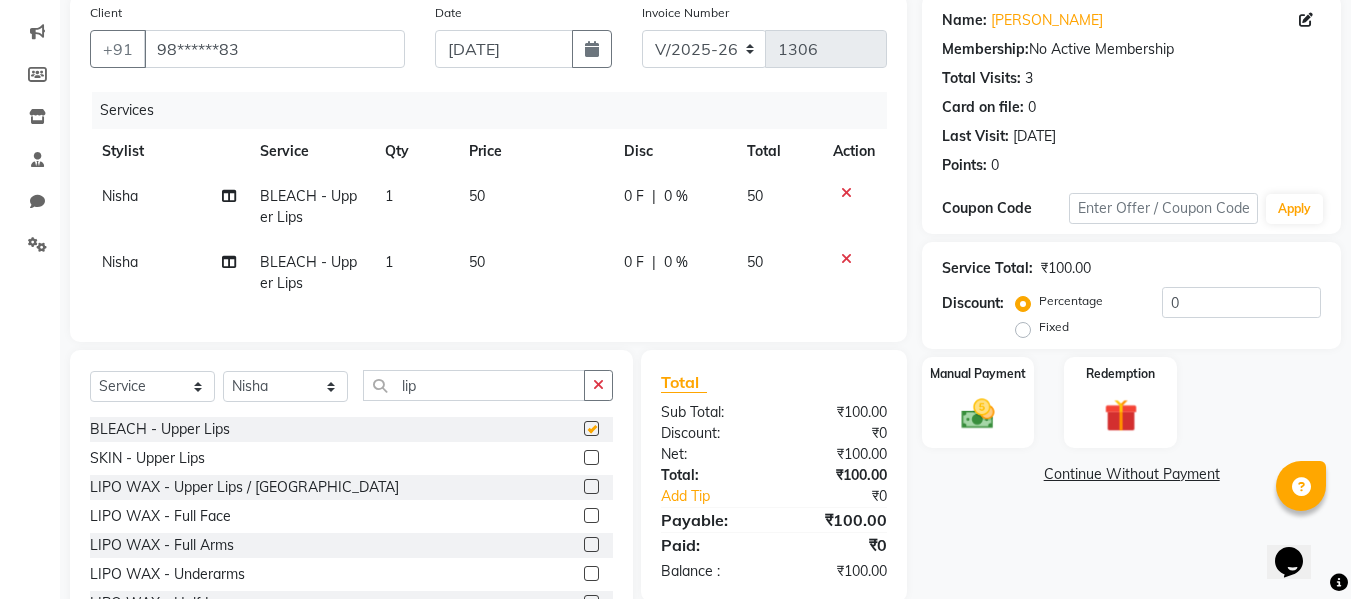 checkbox on "false" 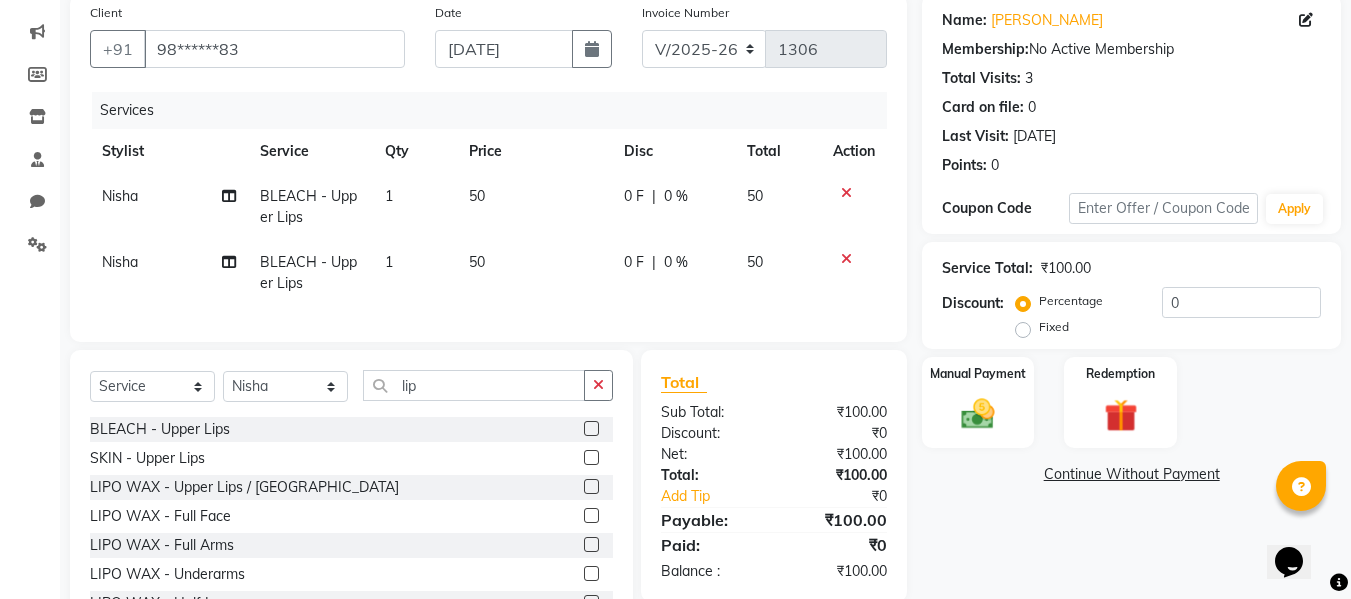 click 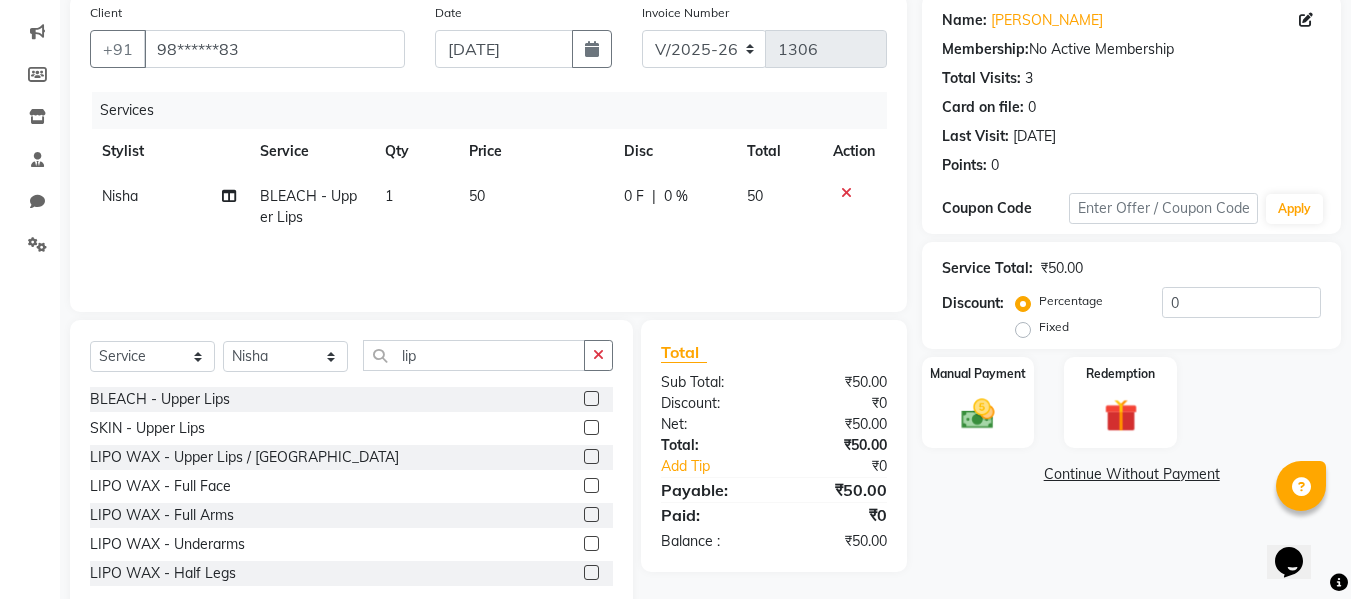 click 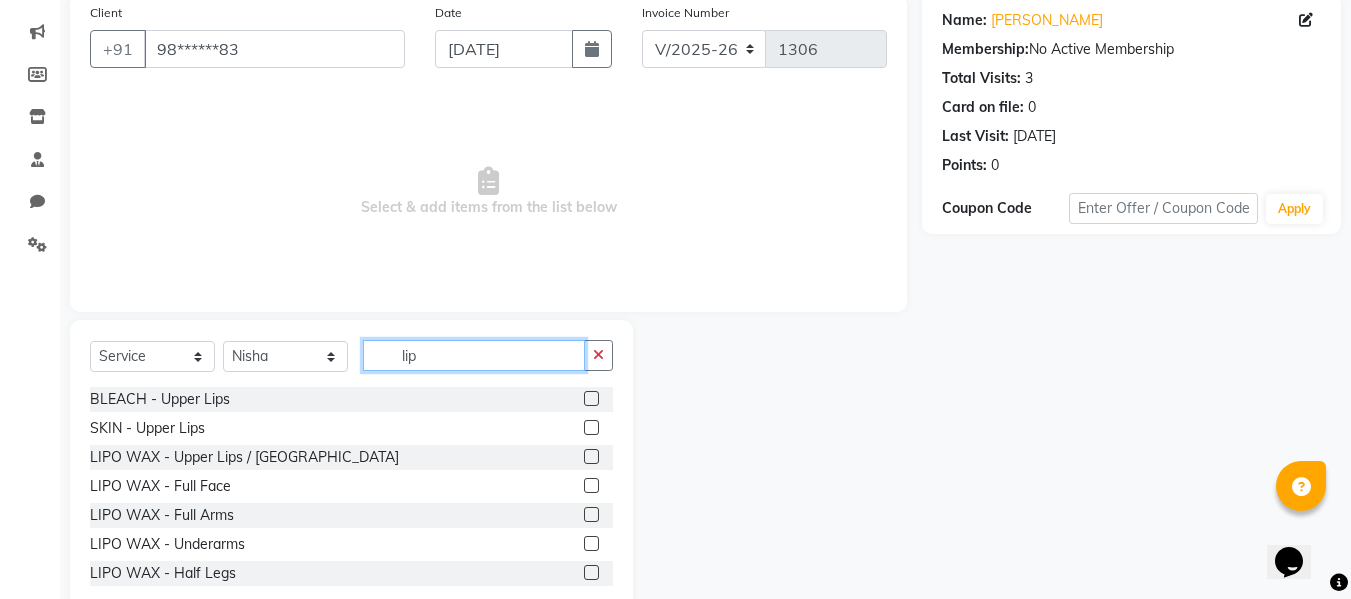 click on "lip" 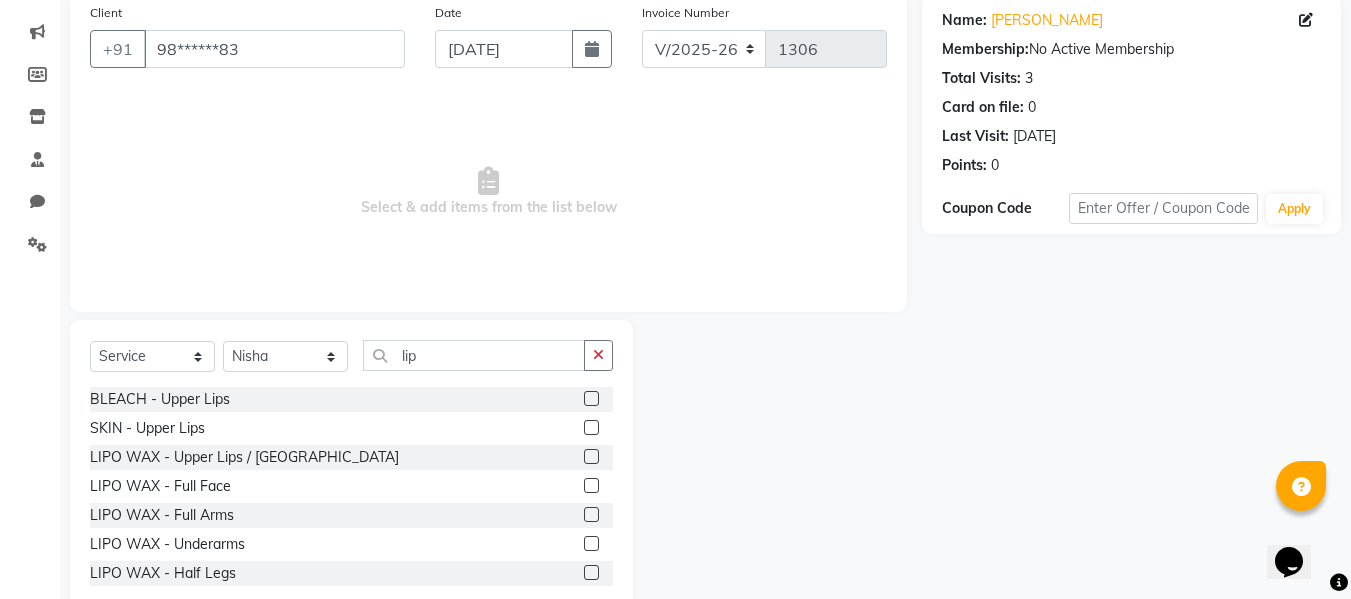 click 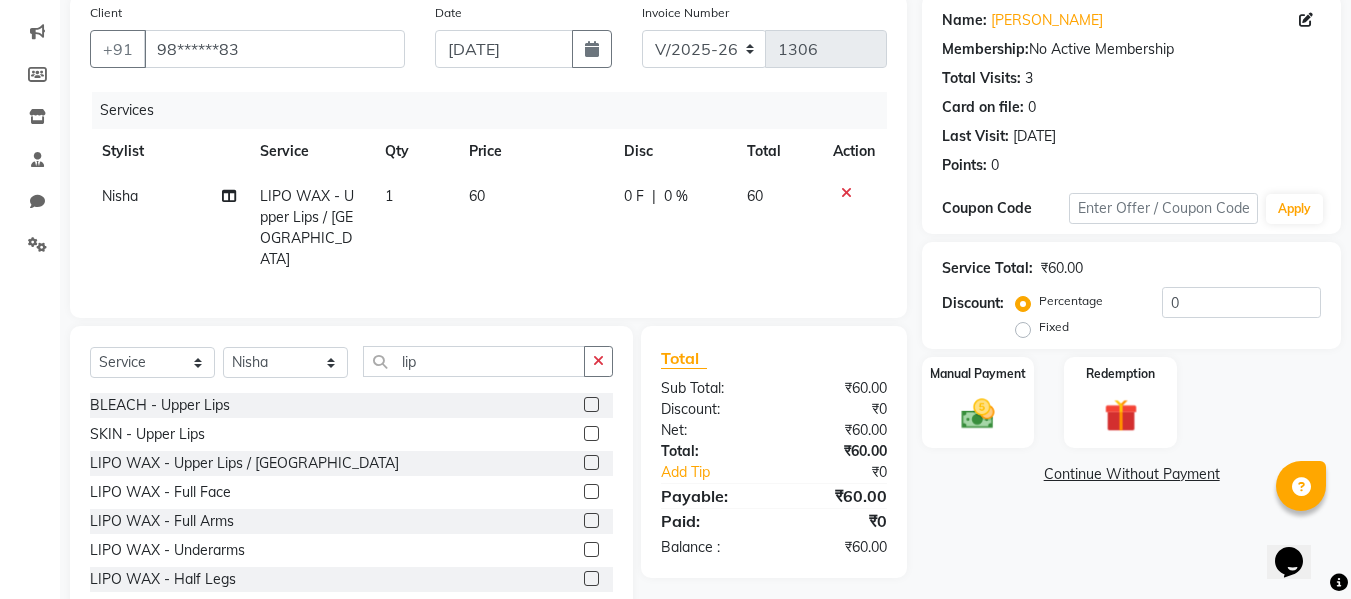 click 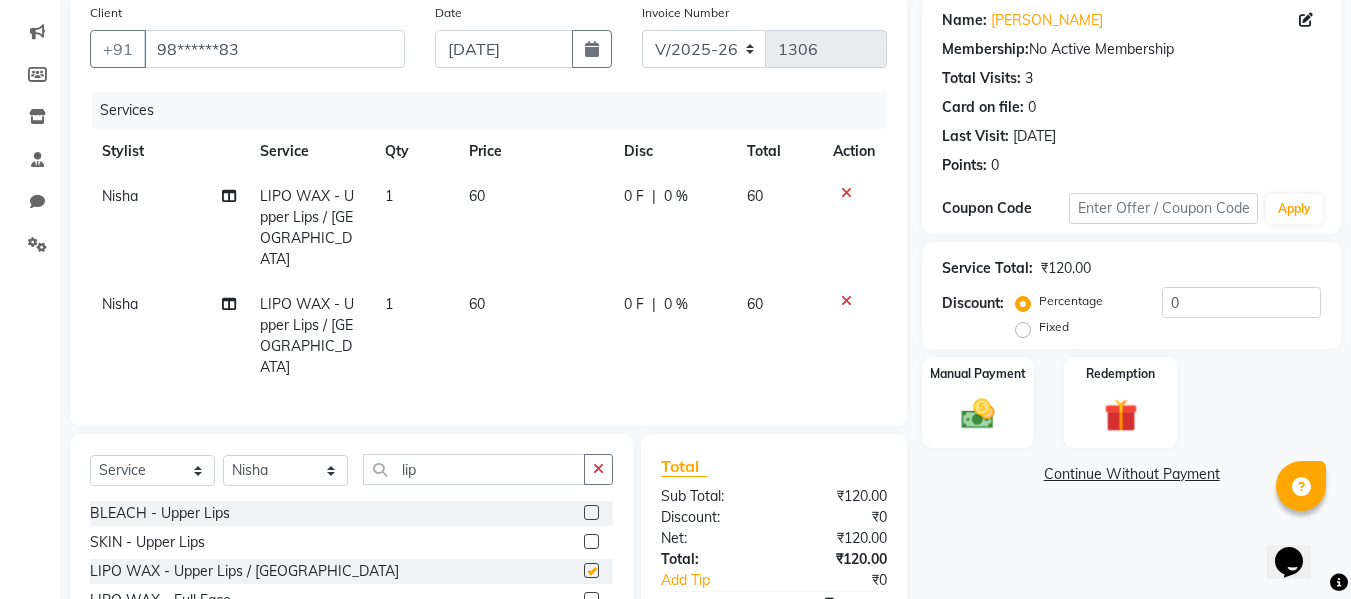 checkbox on "false" 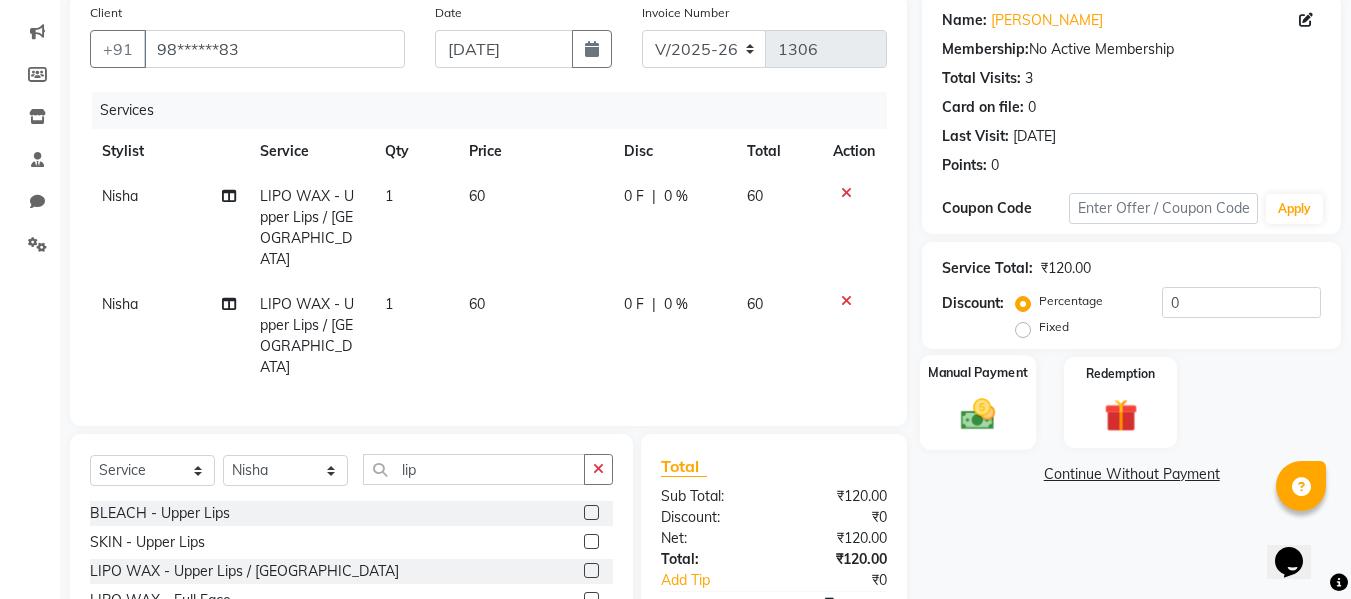 click on "Manual Payment" 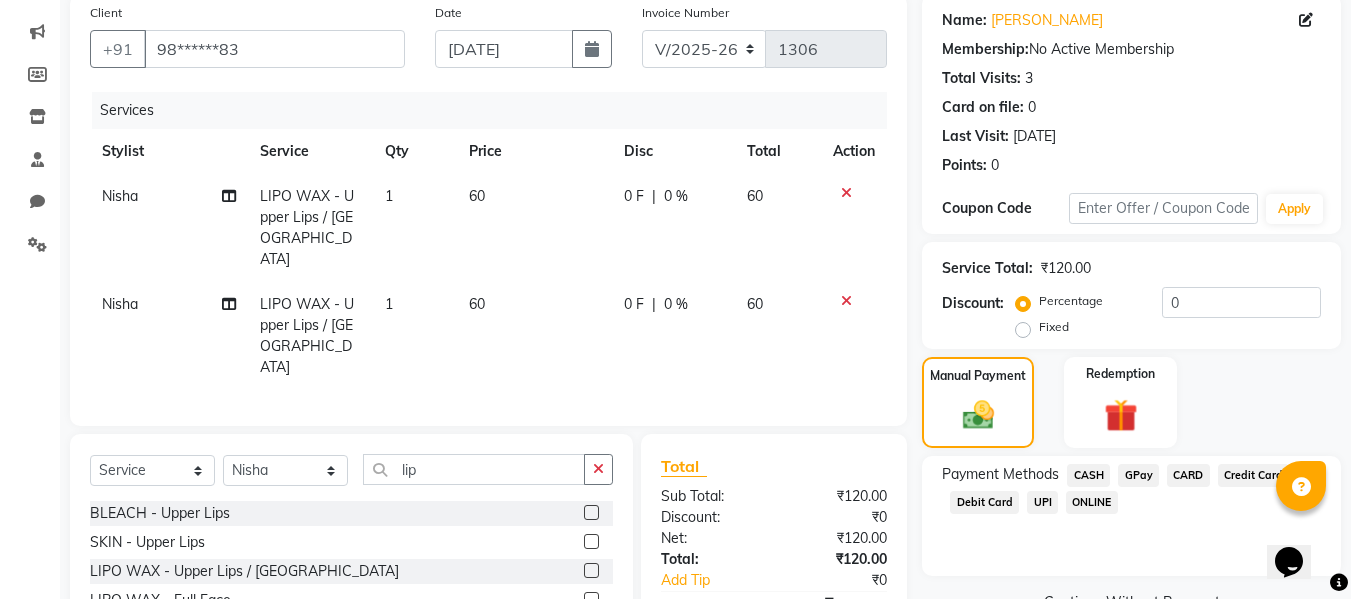 click on "CASH" 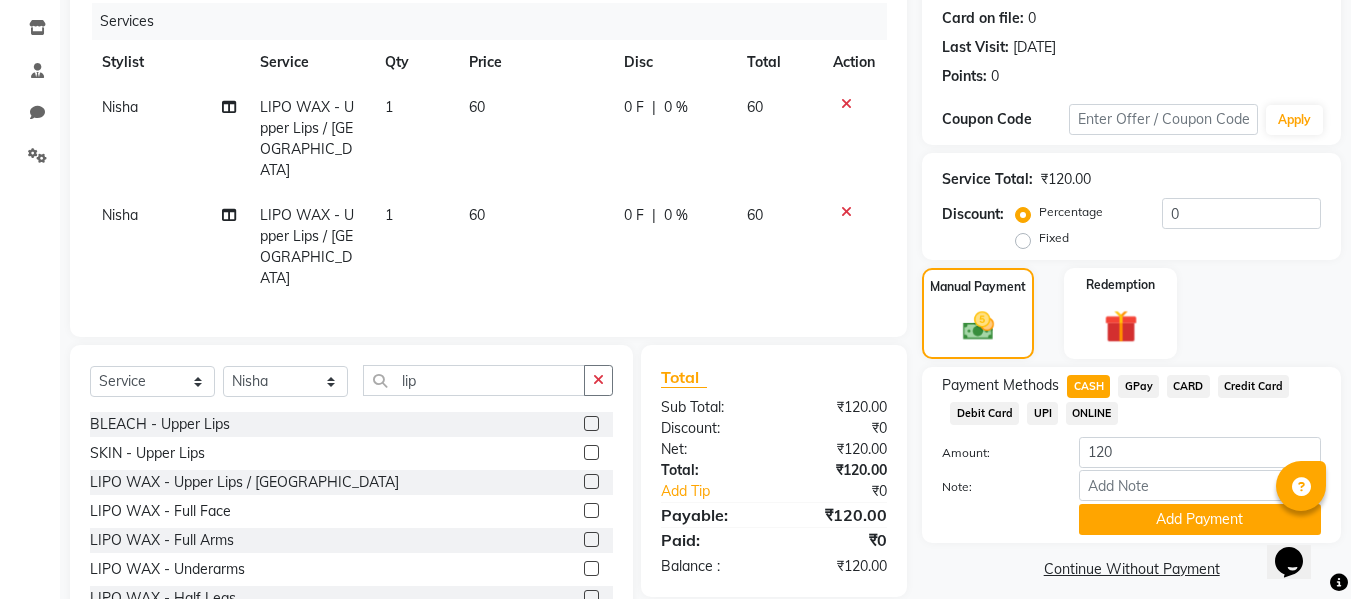 scroll, scrollTop: 260, scrollLeft: 0, axis: vertical 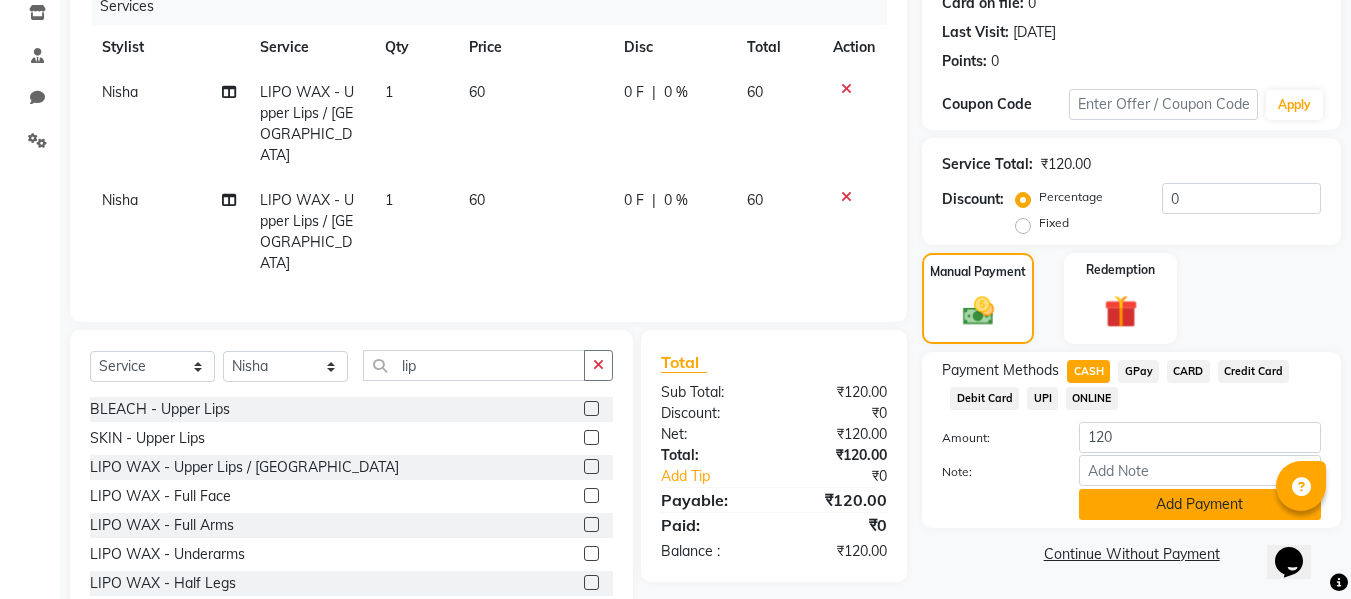 click on "Add Payment" 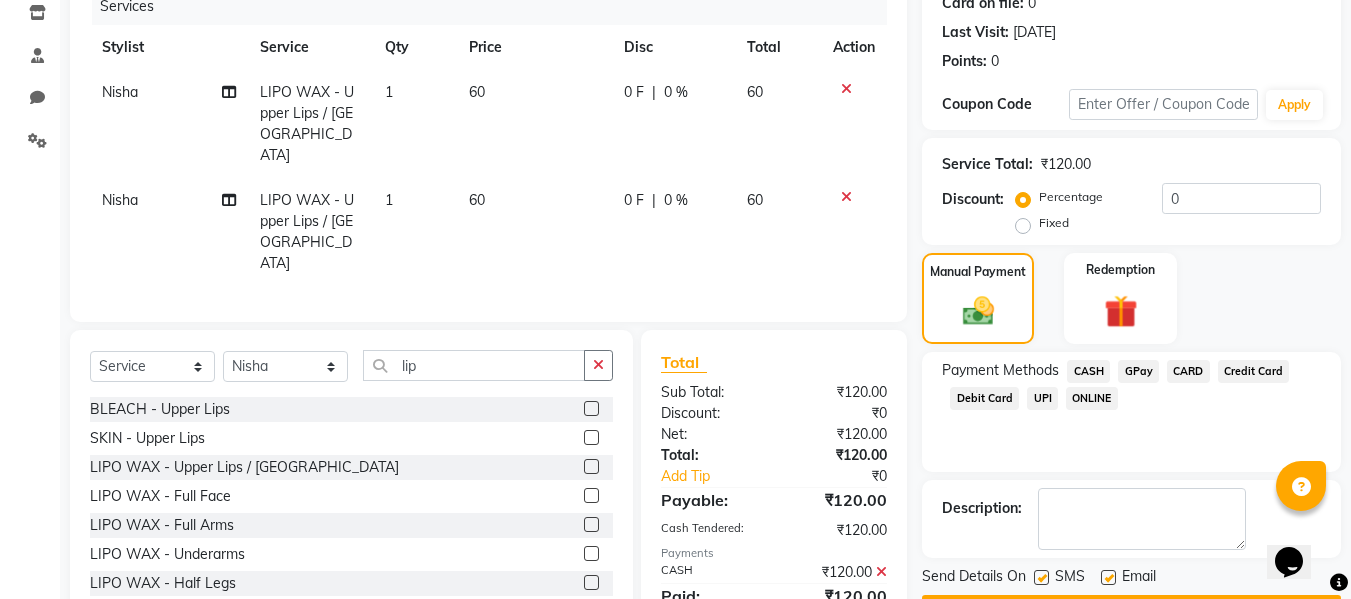 scroll, scrollTop: 317, scrollLeft: 0, axis: vertical 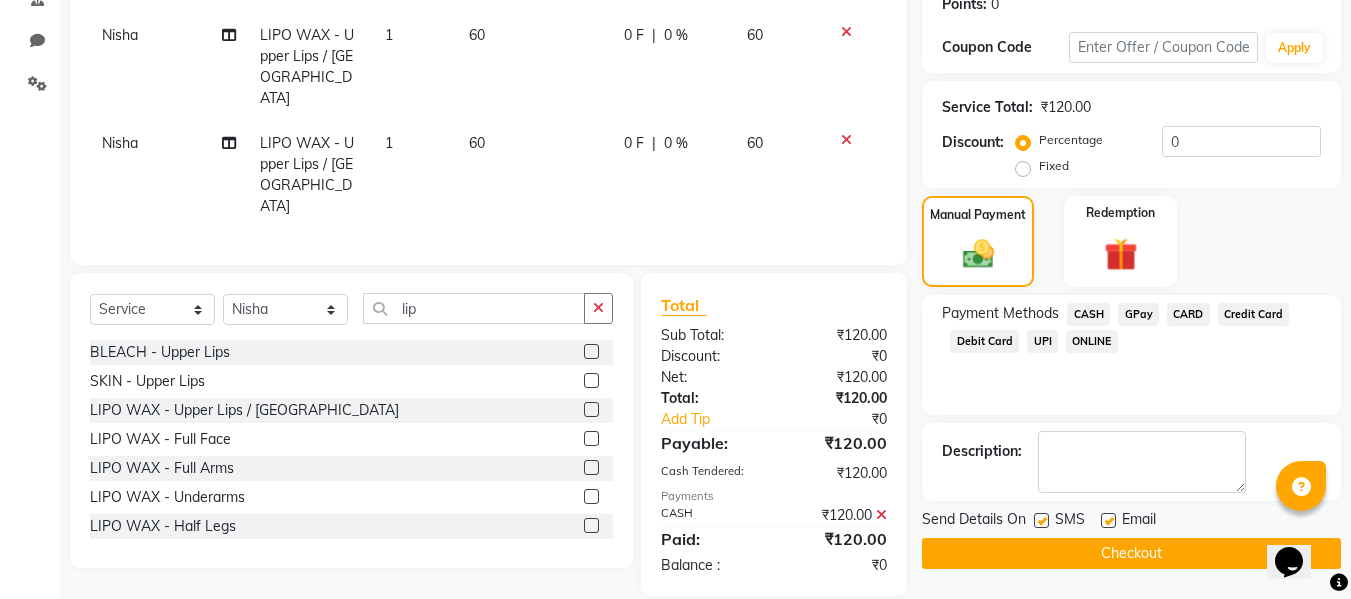 click 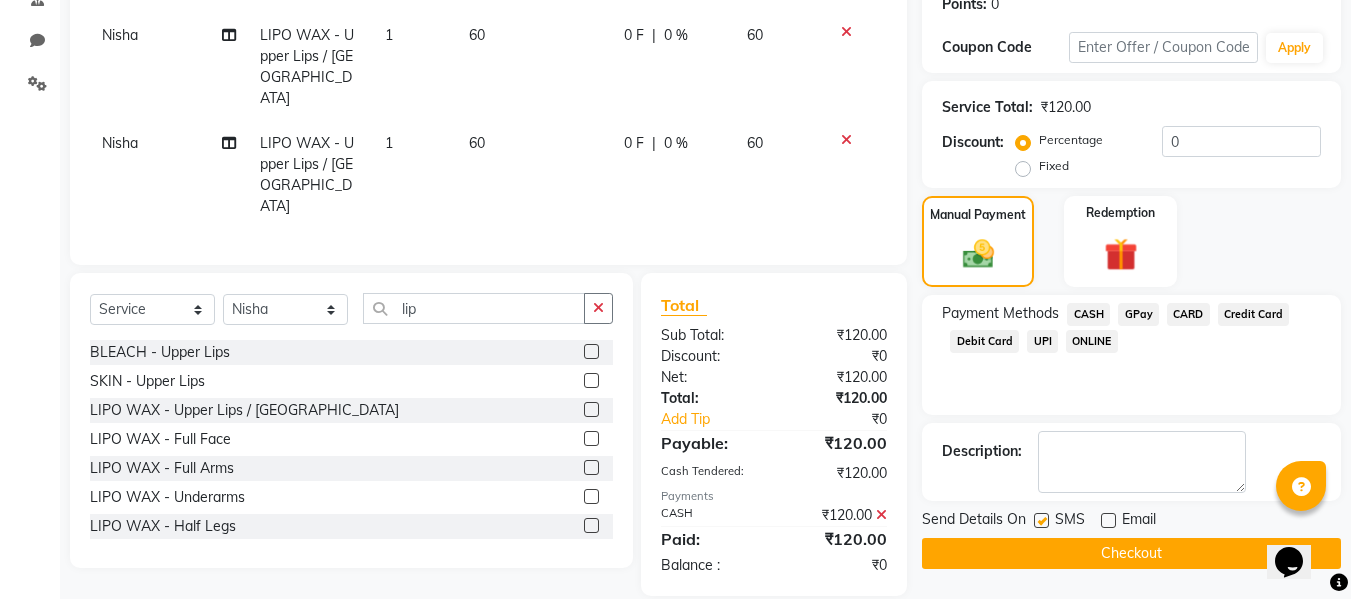 click 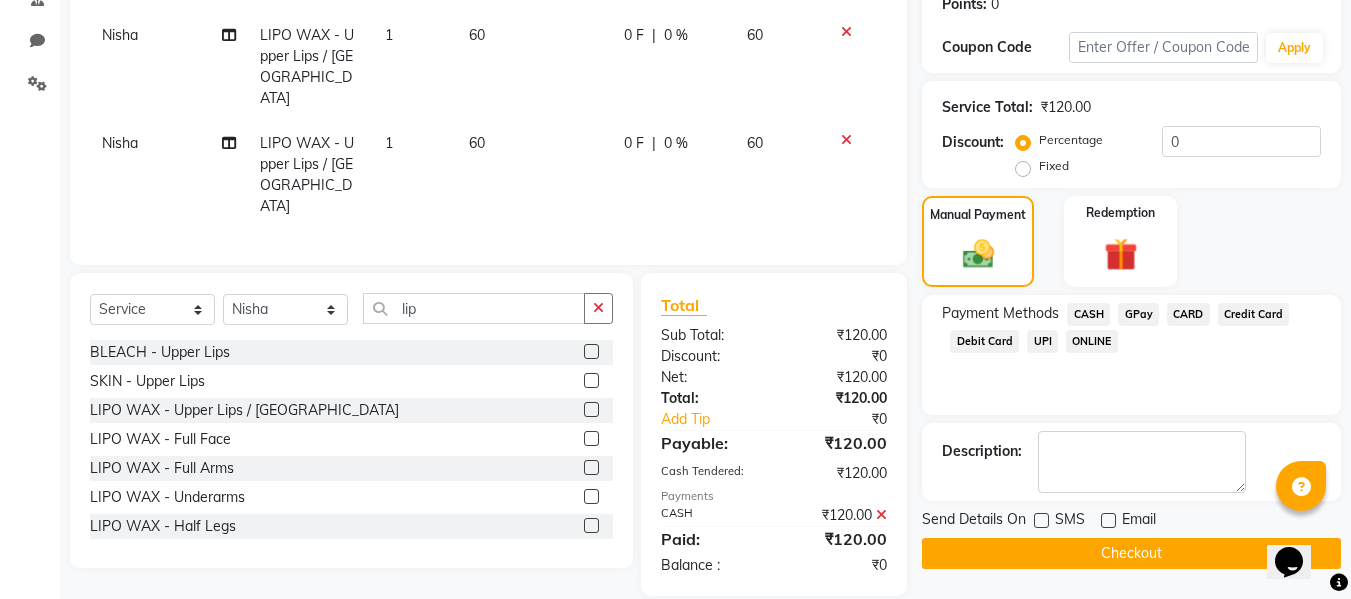 click on "Send Details On SMS Email  Checkout" 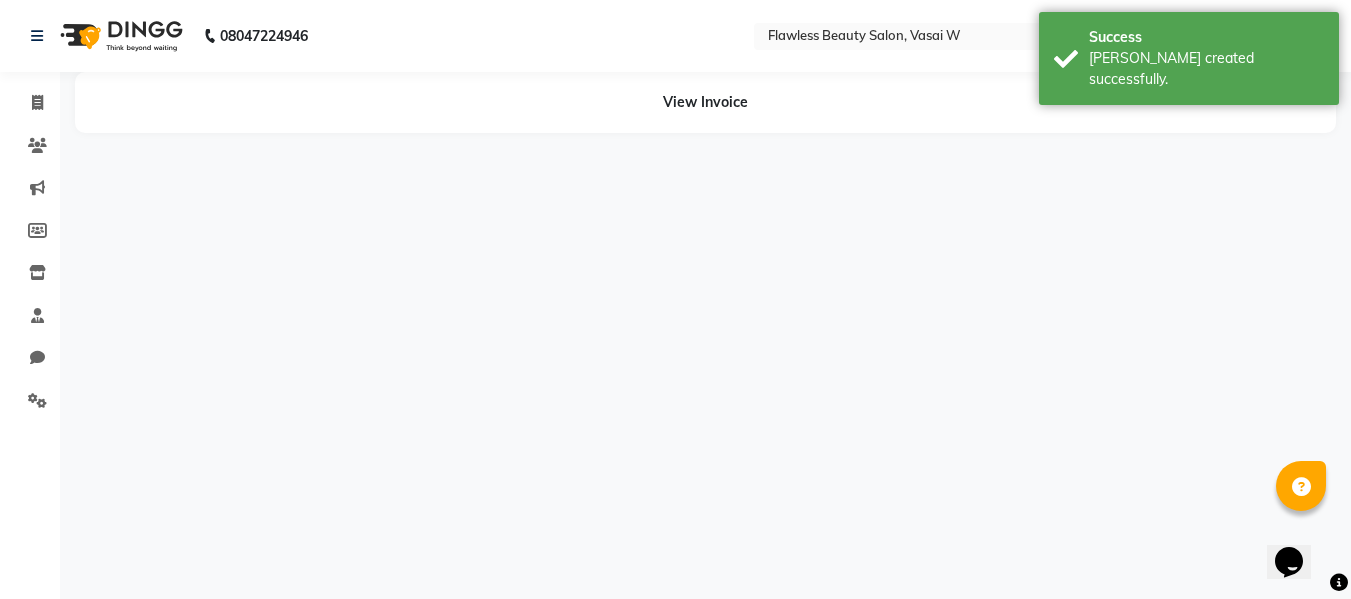 scroll, scrollTop: 0, scrollLeft: 0, axis: both 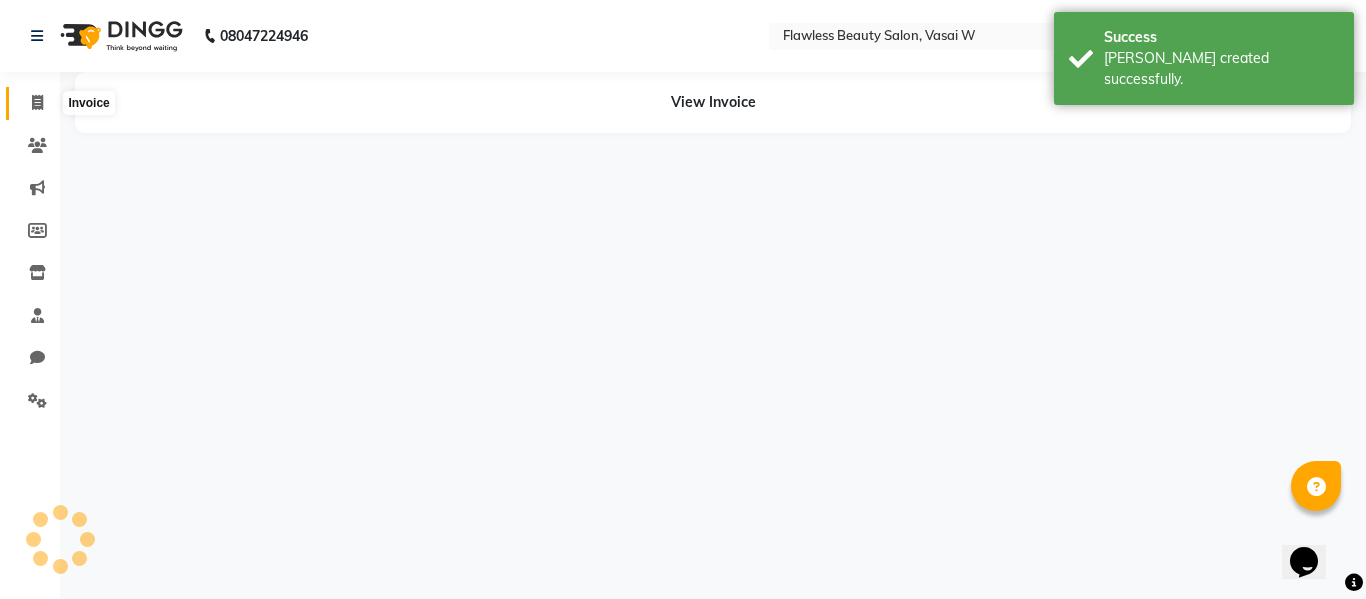 click 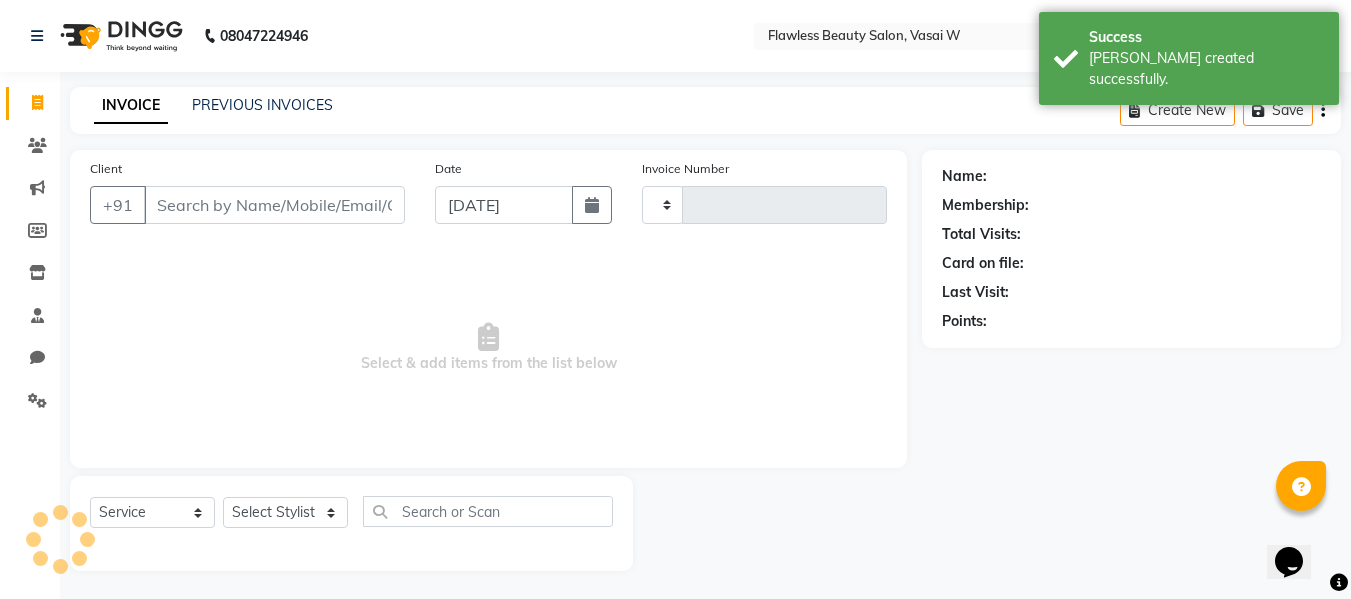 type on "1307" 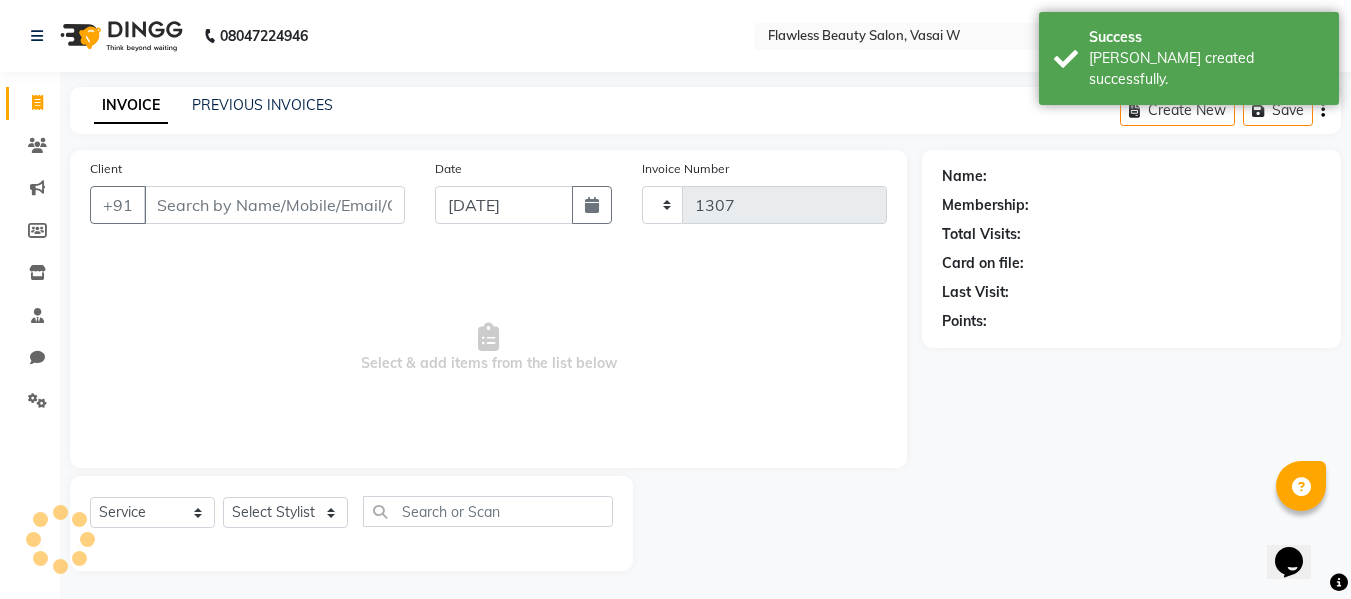 select on "8090" 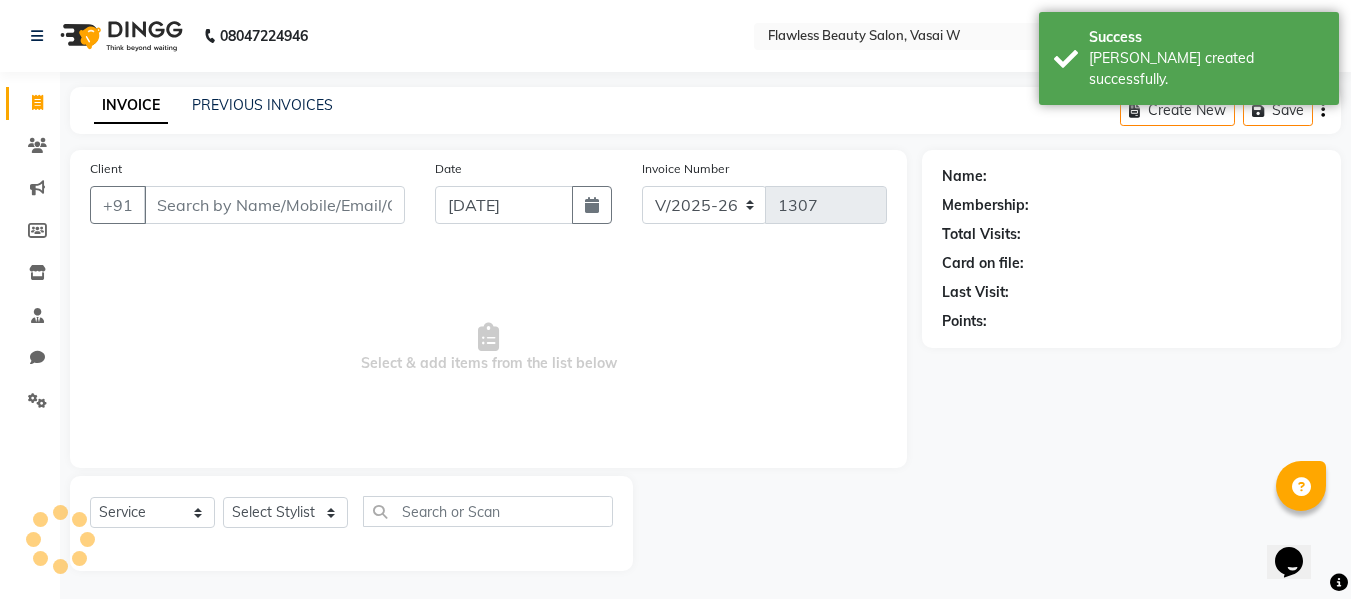 click on "Client" at bounding box center (274, 205) 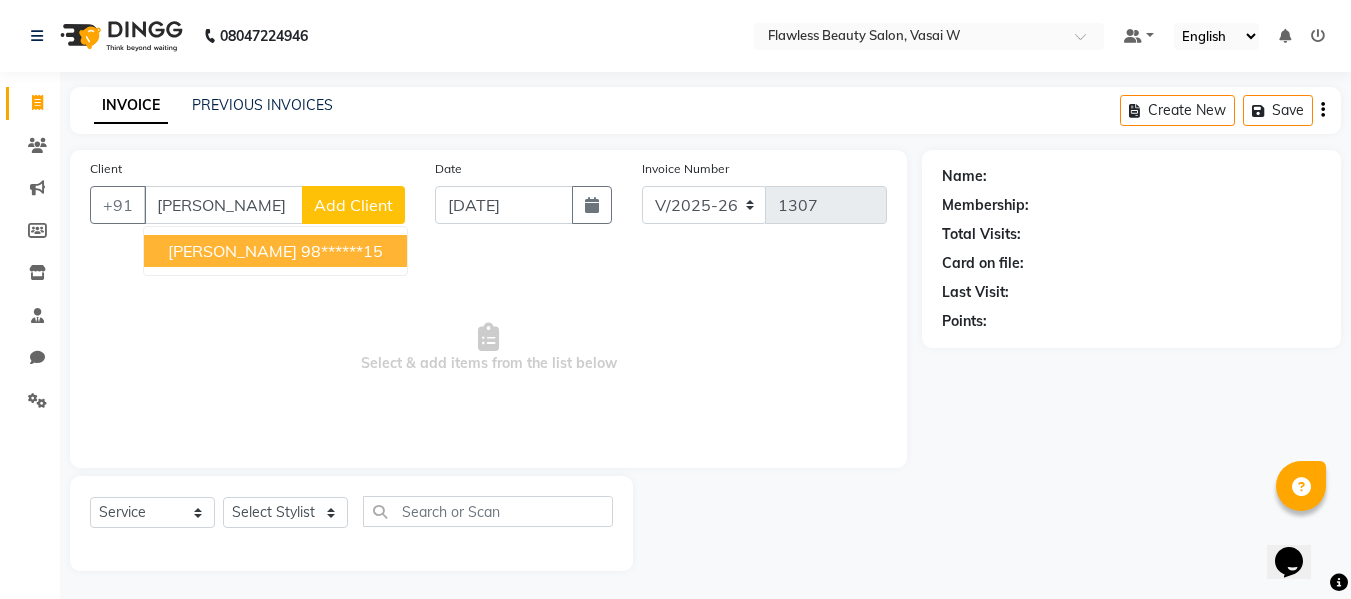 click on "[PERSON_NAME]" at bounding box center [232, 251] 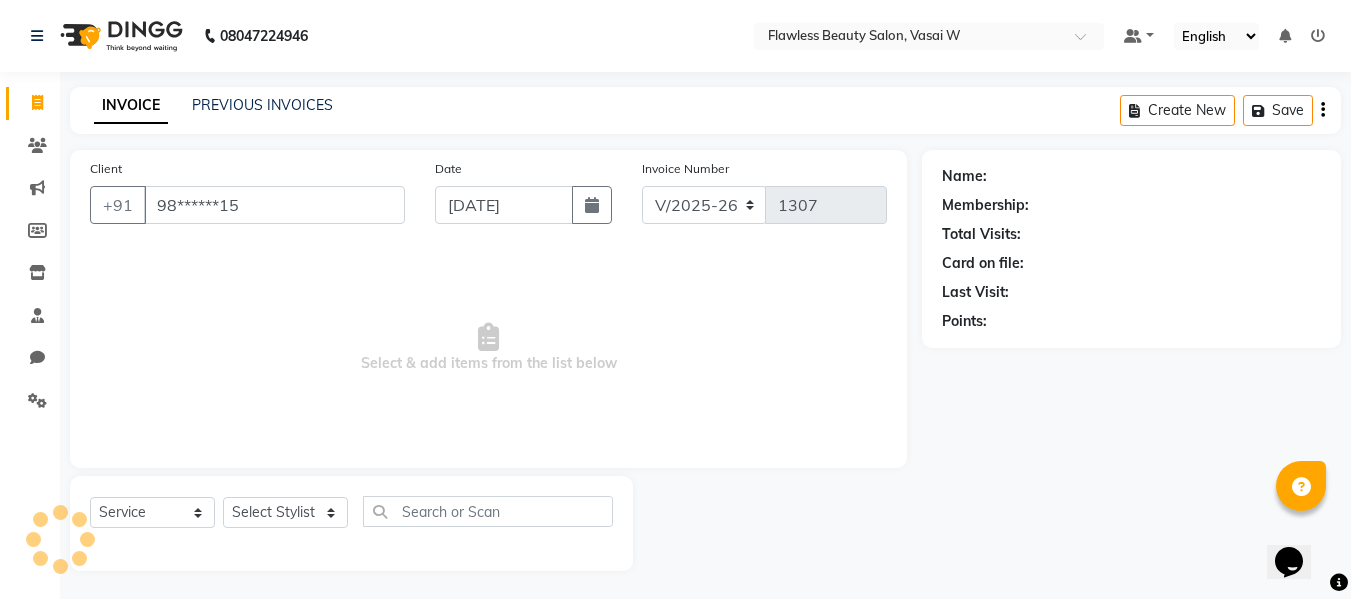 type on "98******15" 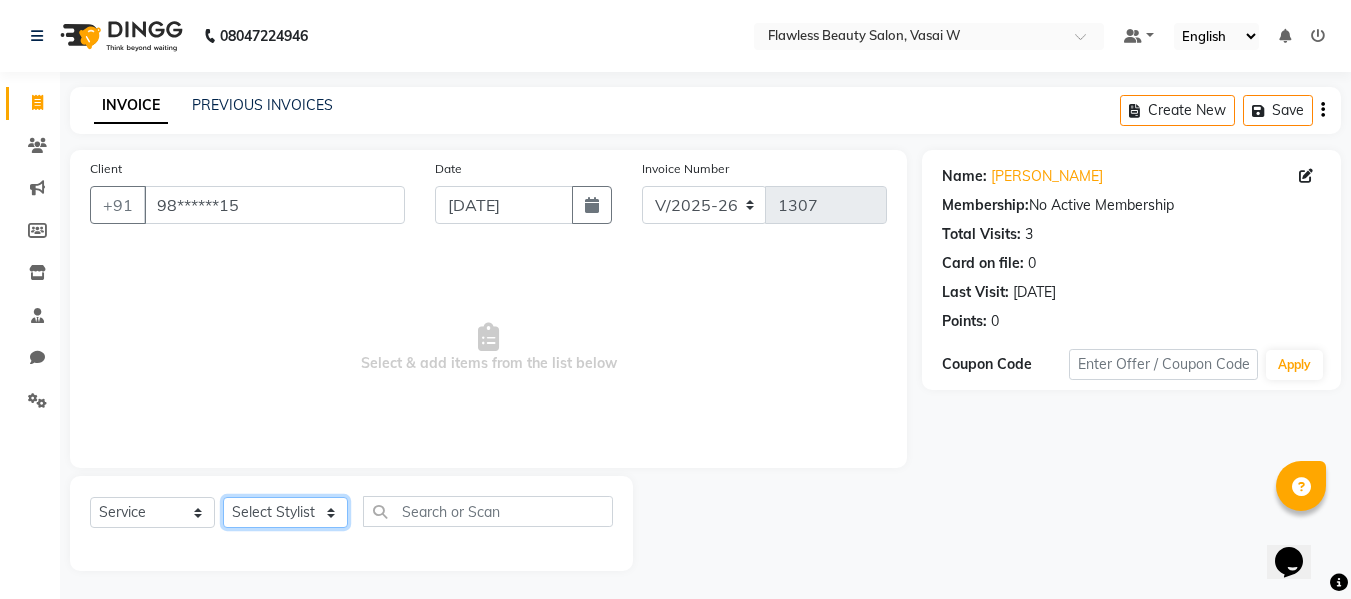 click on "Select Stylist Afsana [PERSON_NAME]  [PERSON_NAME] Maam Nisha  Pari [PERSON_NAME] [PERSON_NAME]" 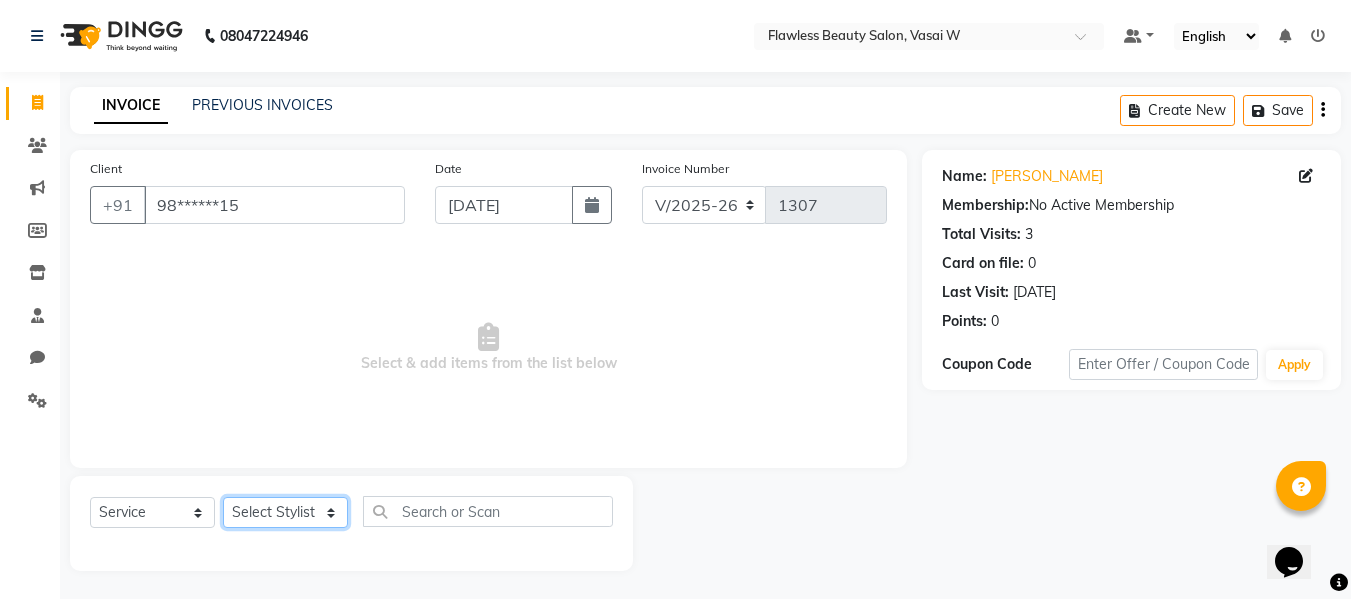 select on "76407" 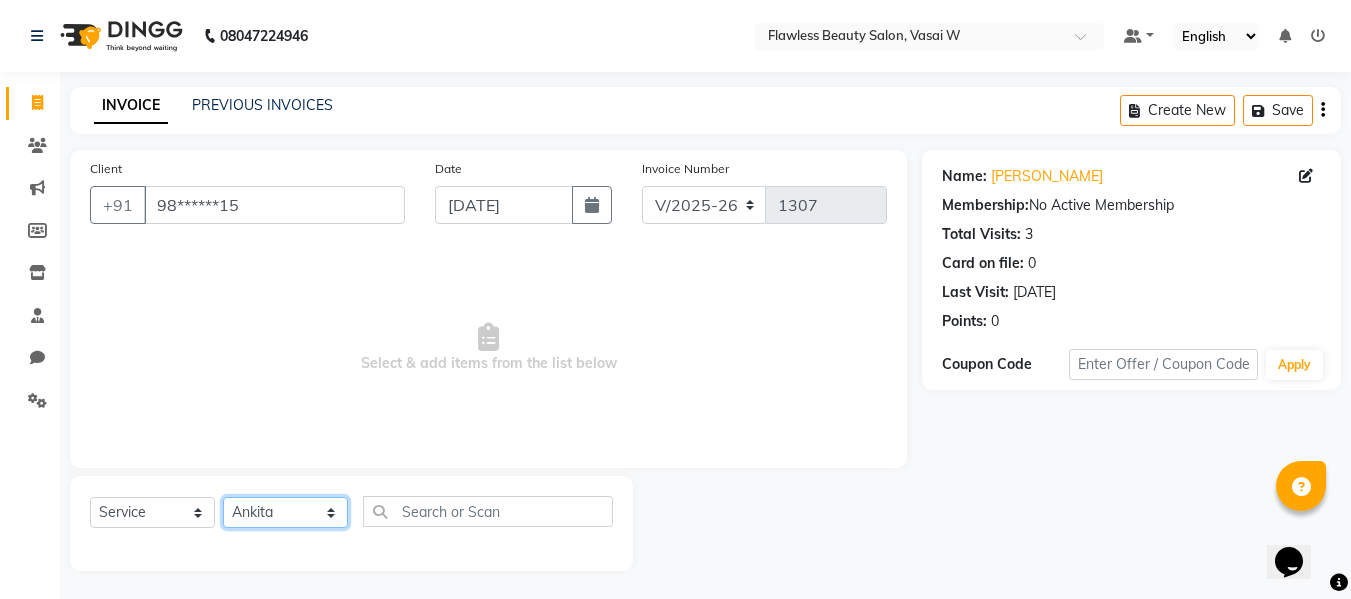 click on "Select Stylist Afsana [PERSON_NAME]  [PERSON_NAME] Maam Nisha  Pari [PERSON_NAME] [PERSON_NAME]" 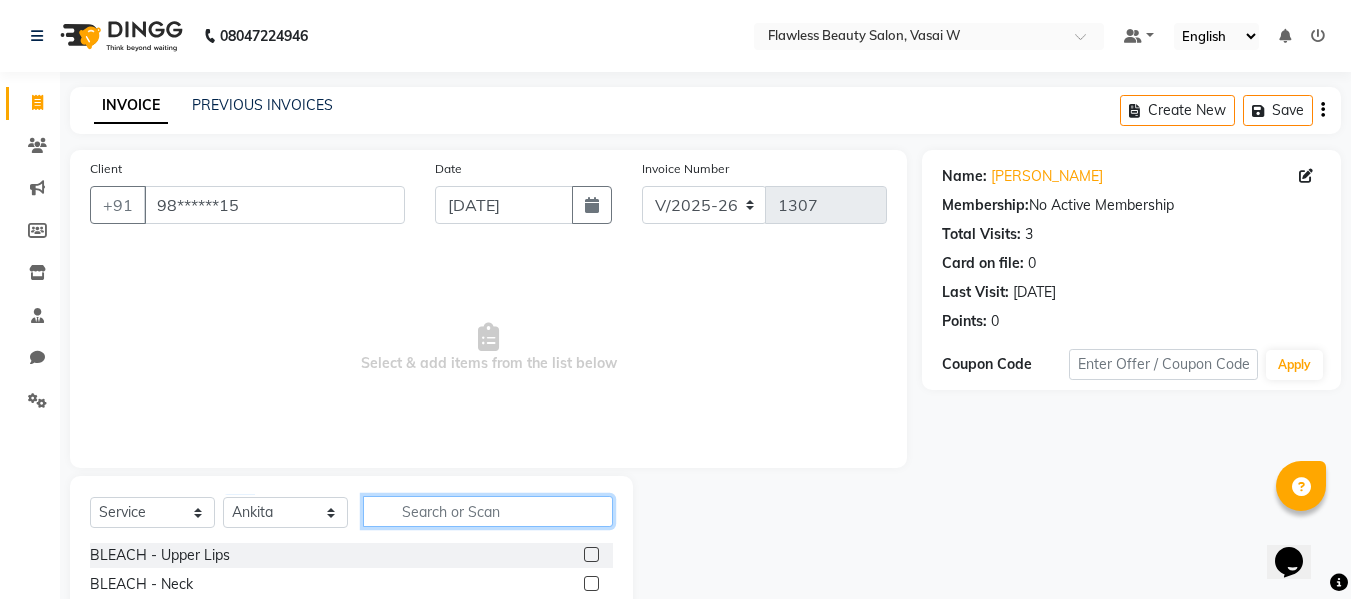click 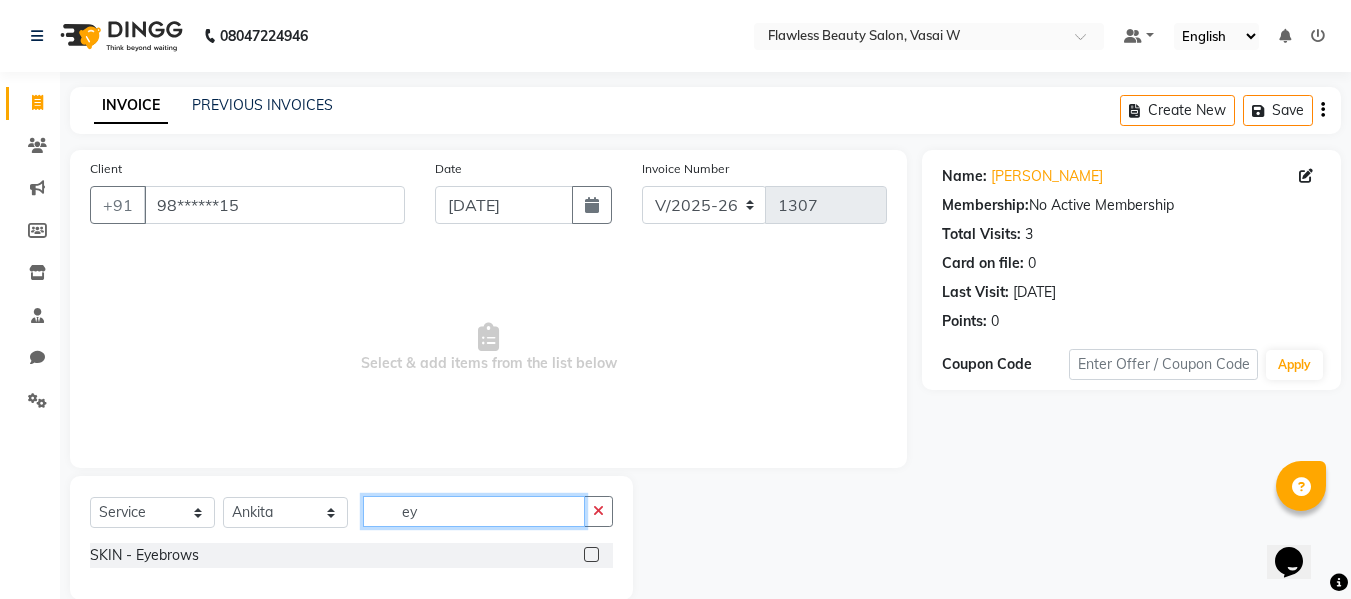 type on "ey" 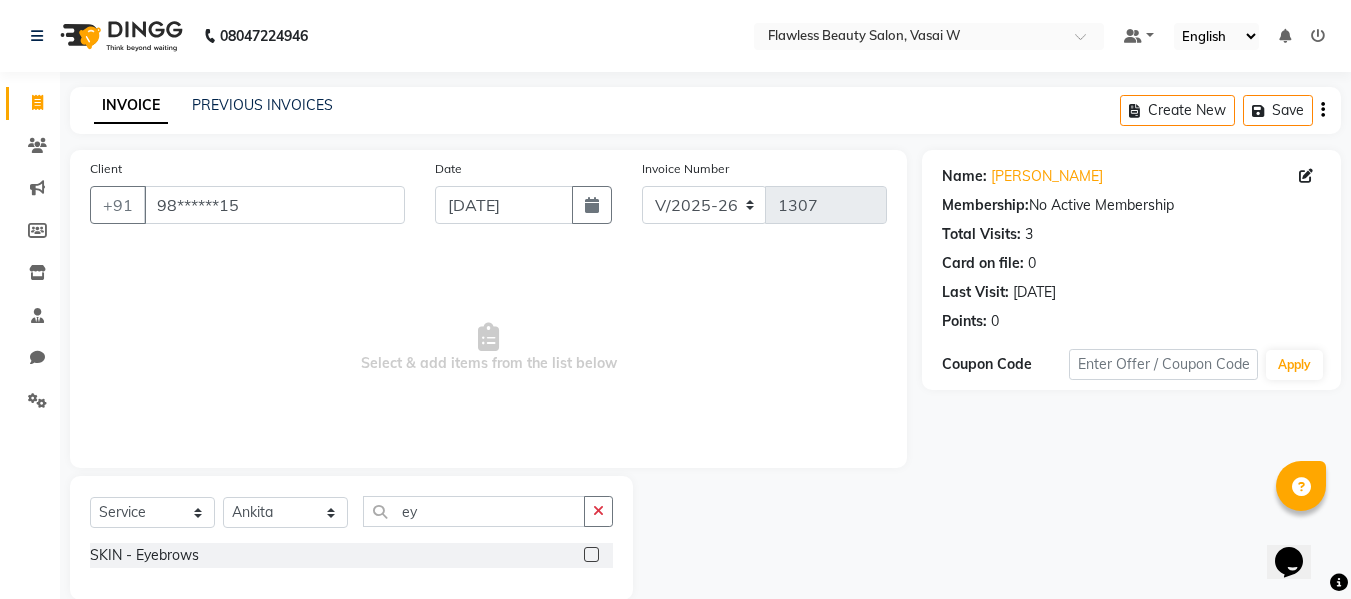 click 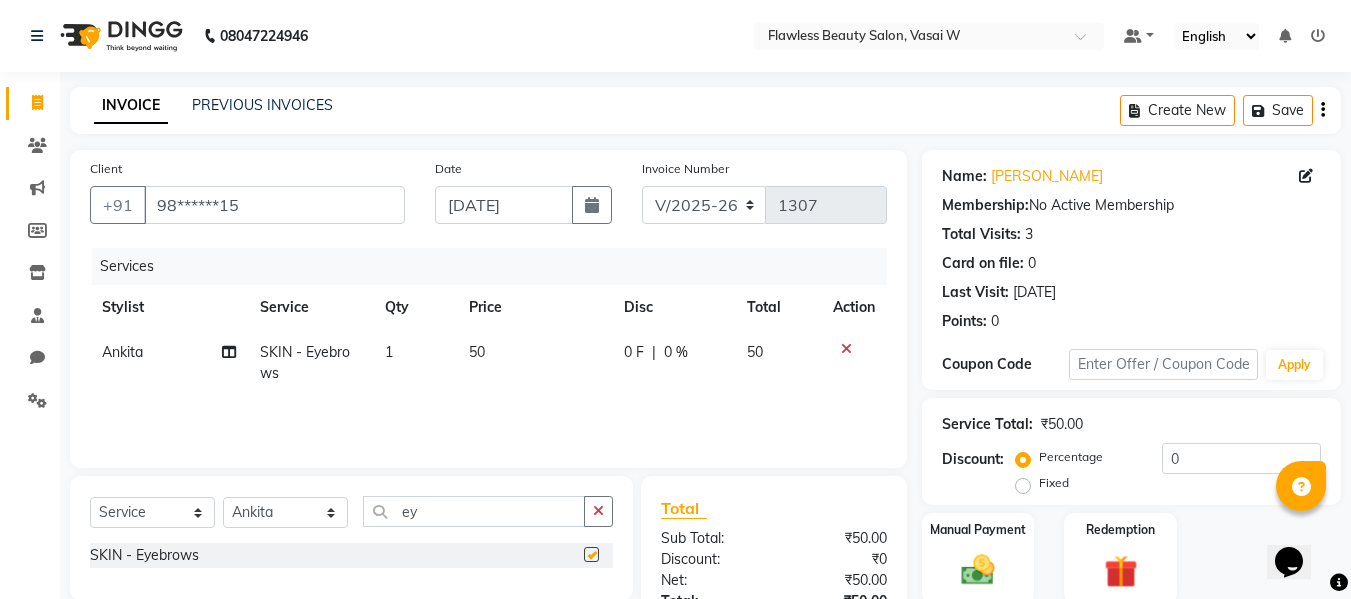 checkbox on "false" 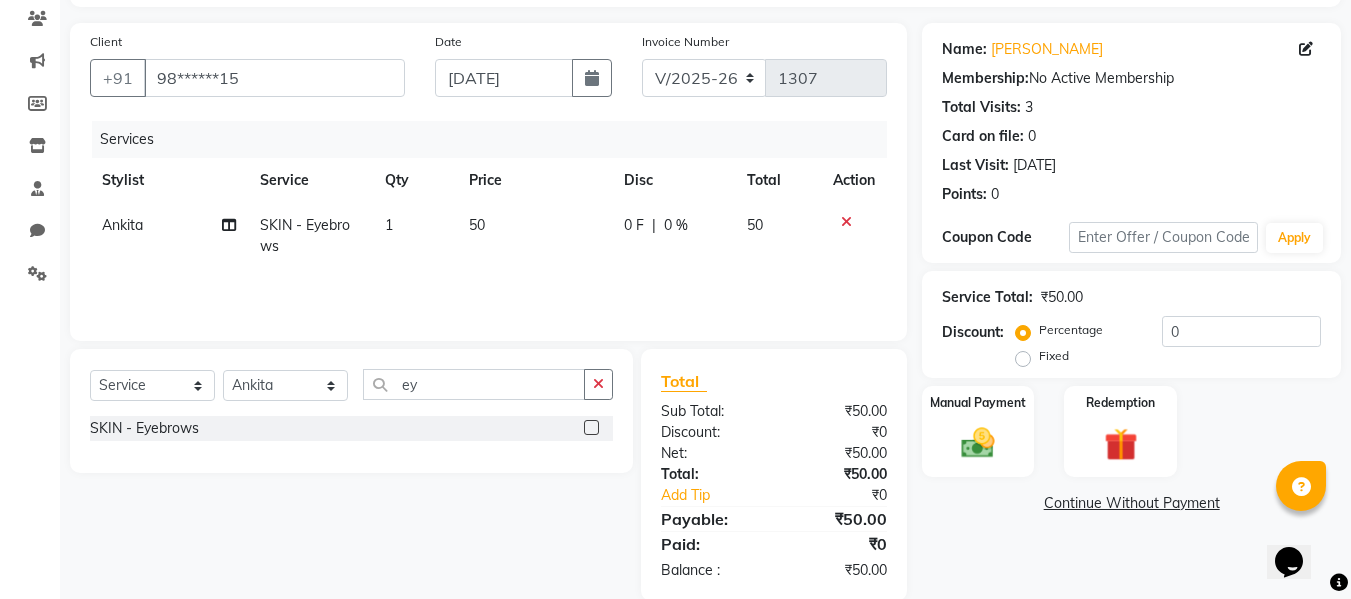 scroll, scrollTop: 150, scrollLeft: 0, axis: vertical 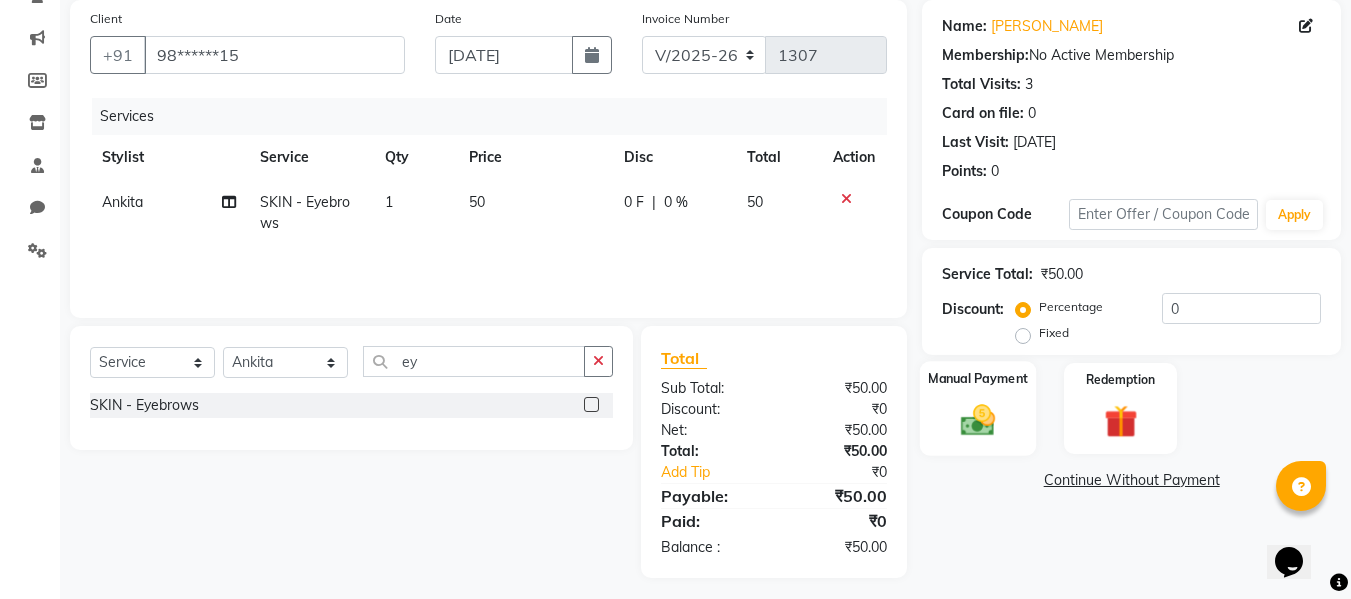 click 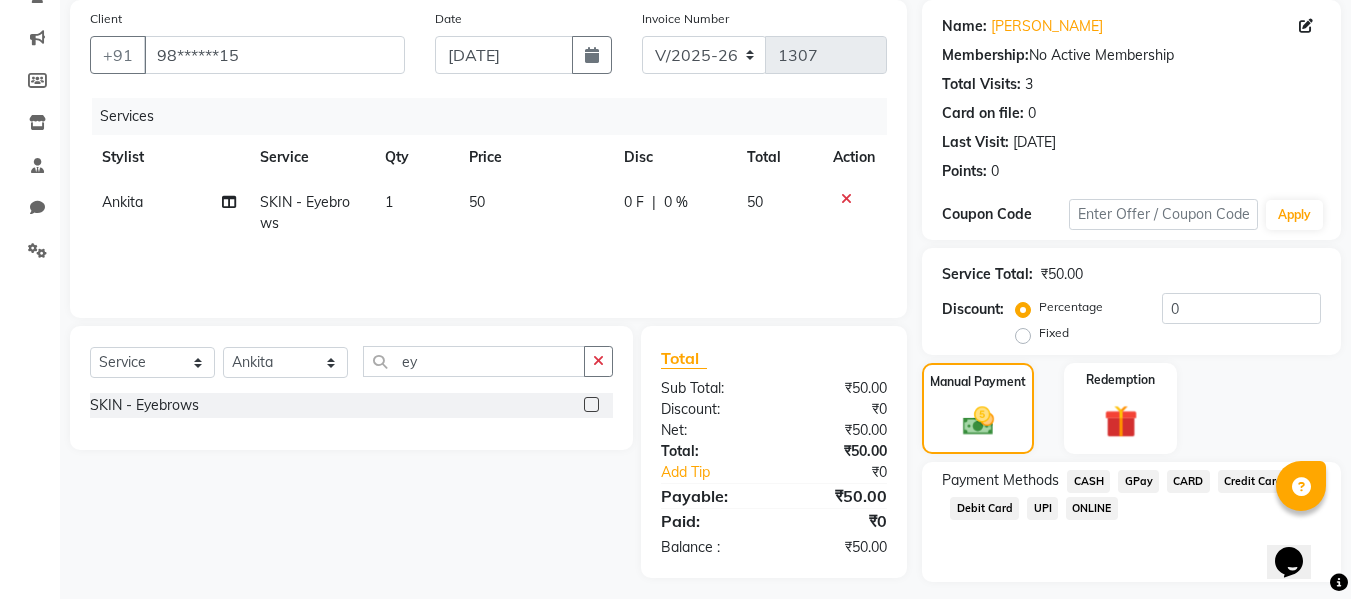click on "GPay" 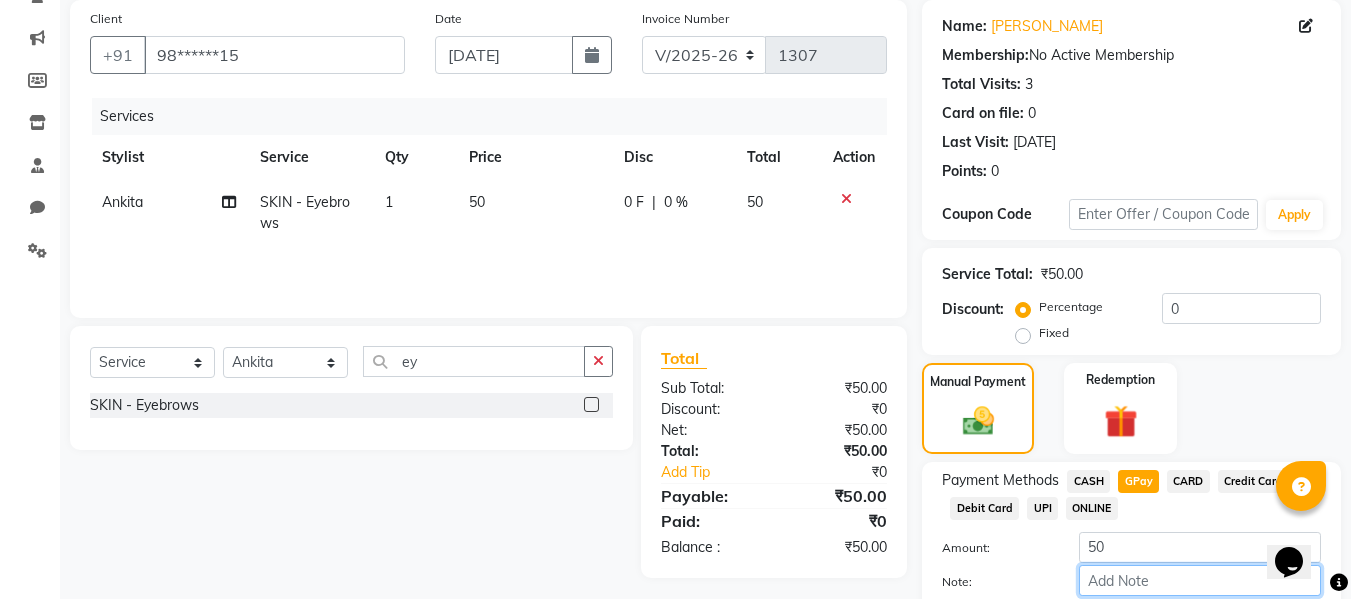click on "Note:" at bounding box center (1200, 580) 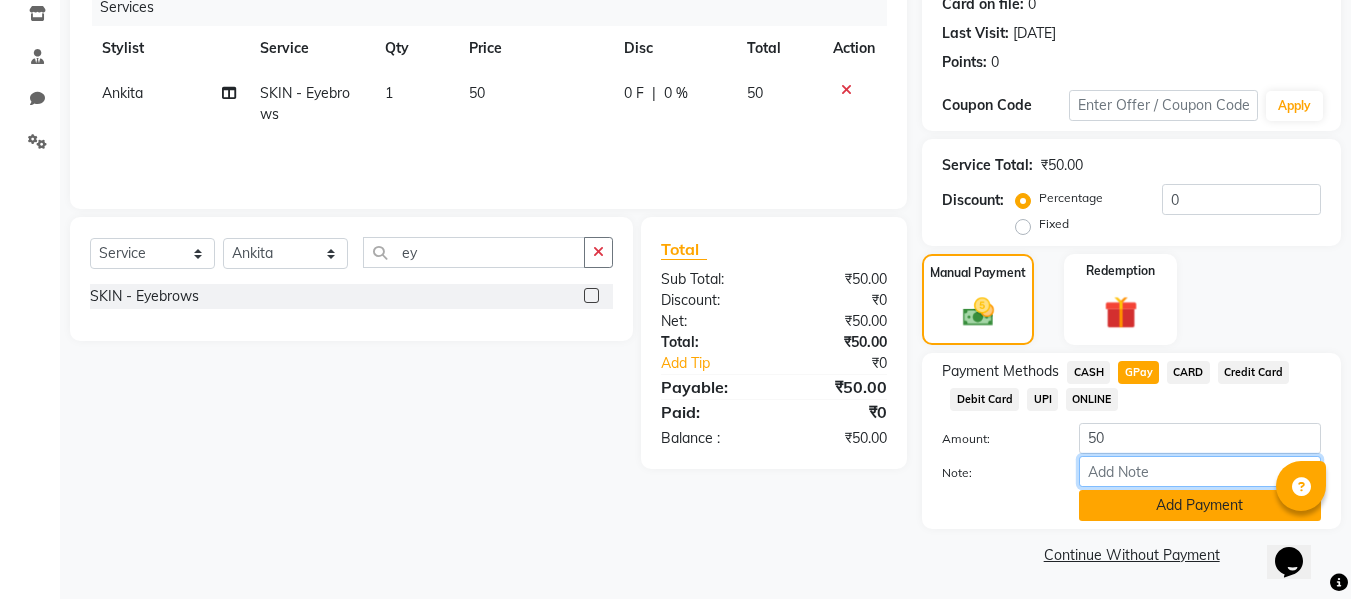 scroll, scrollTop: 260, scrollLeft: 0, axis: vertical 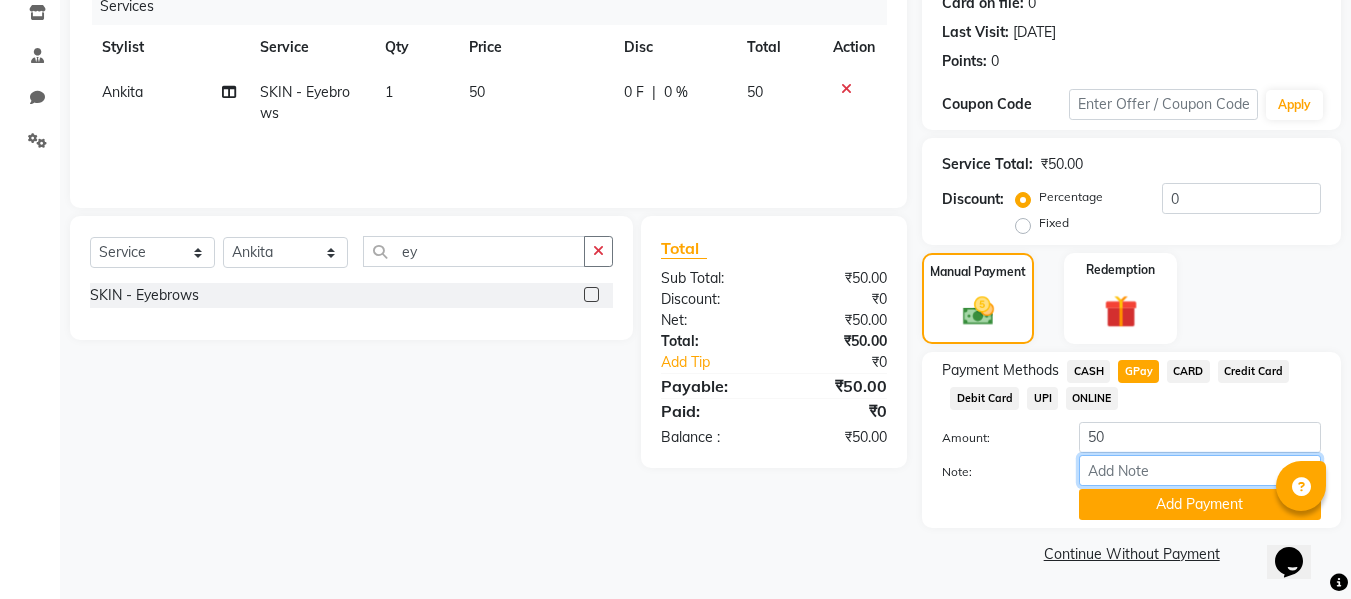 click on "Note:" at bounding box center (1200, 470) 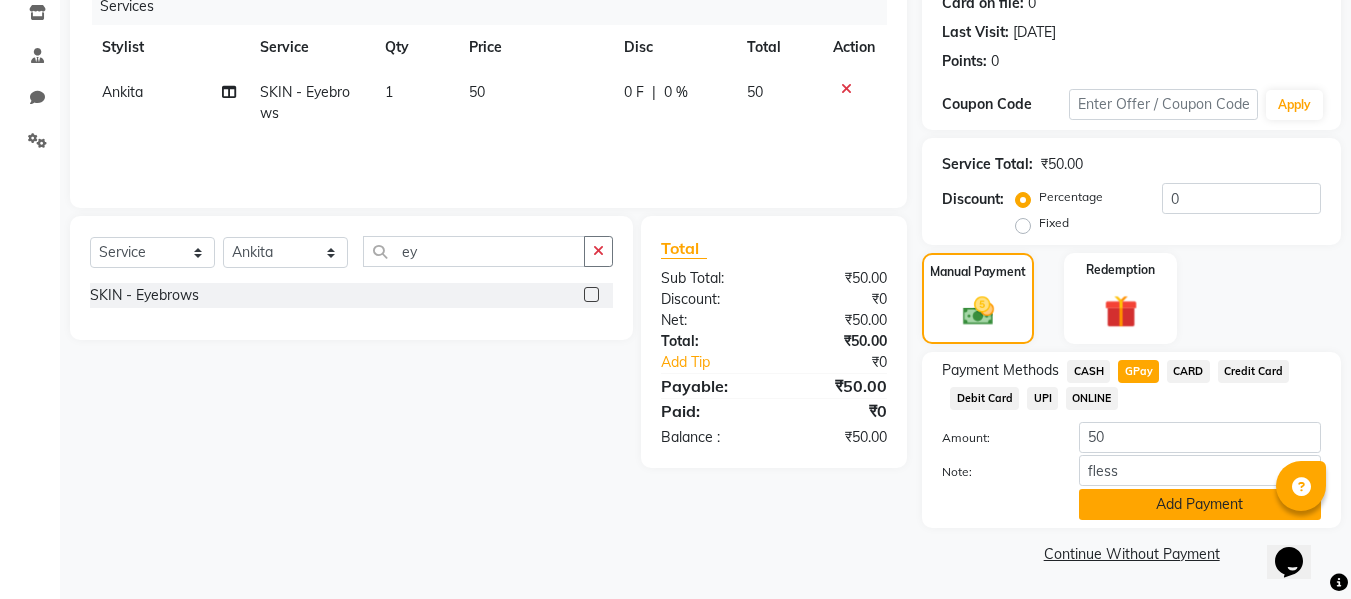 click on "Add Payment" 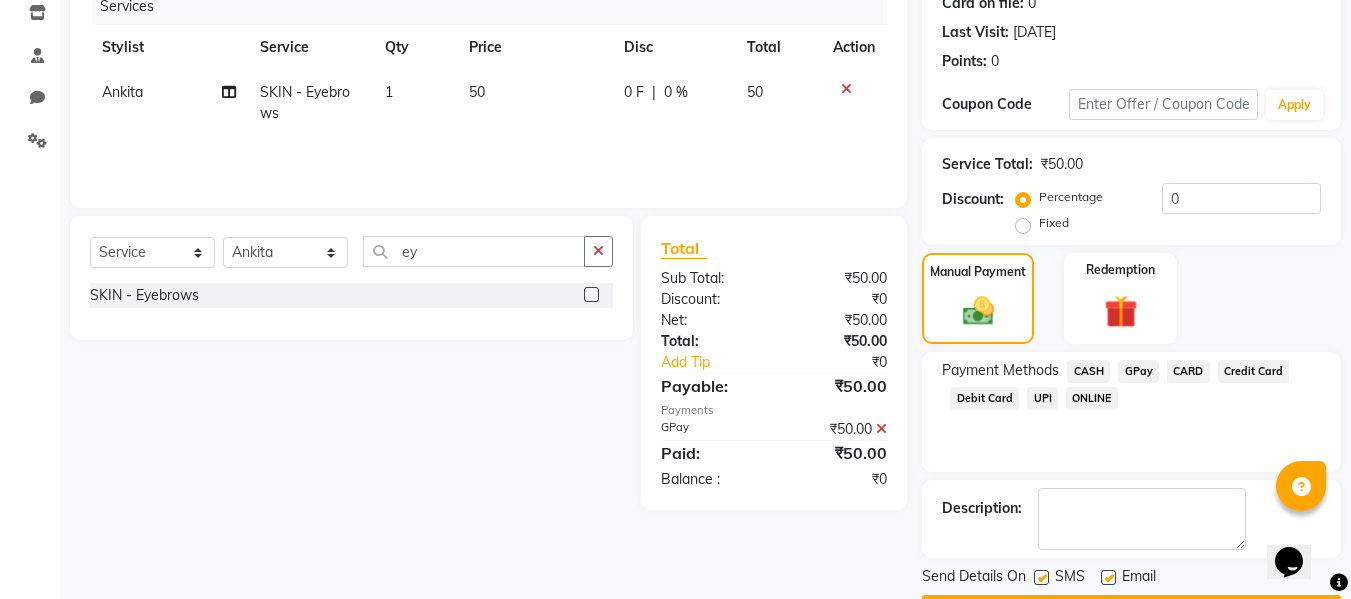 click 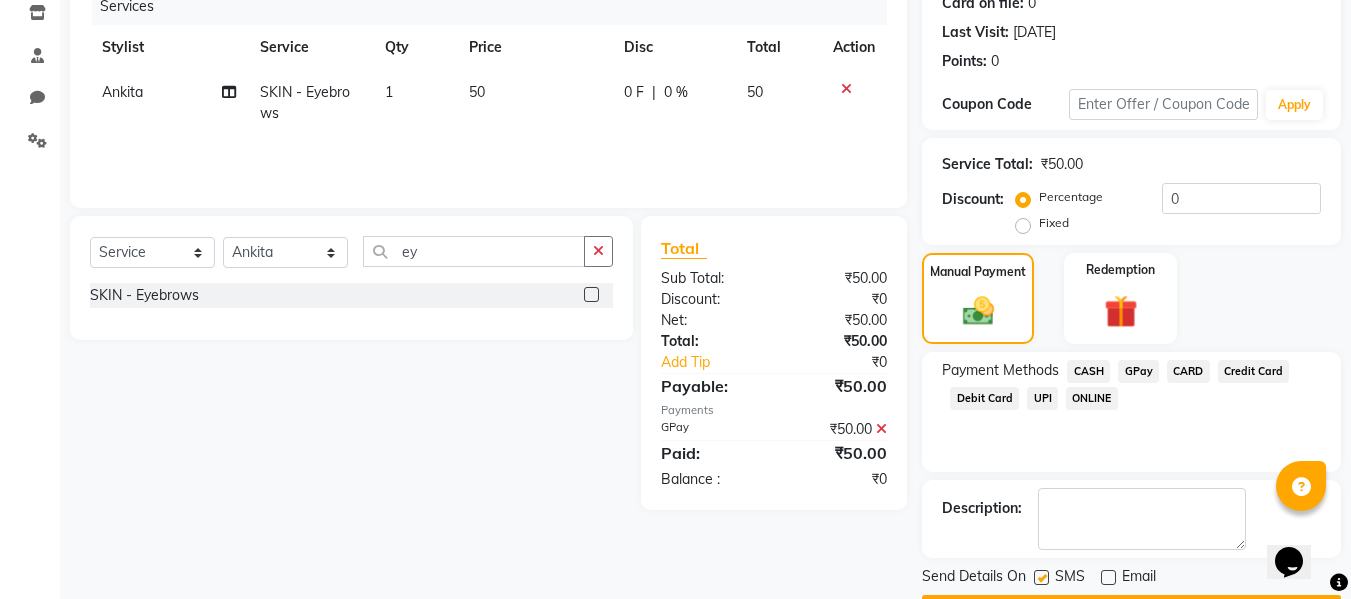 click 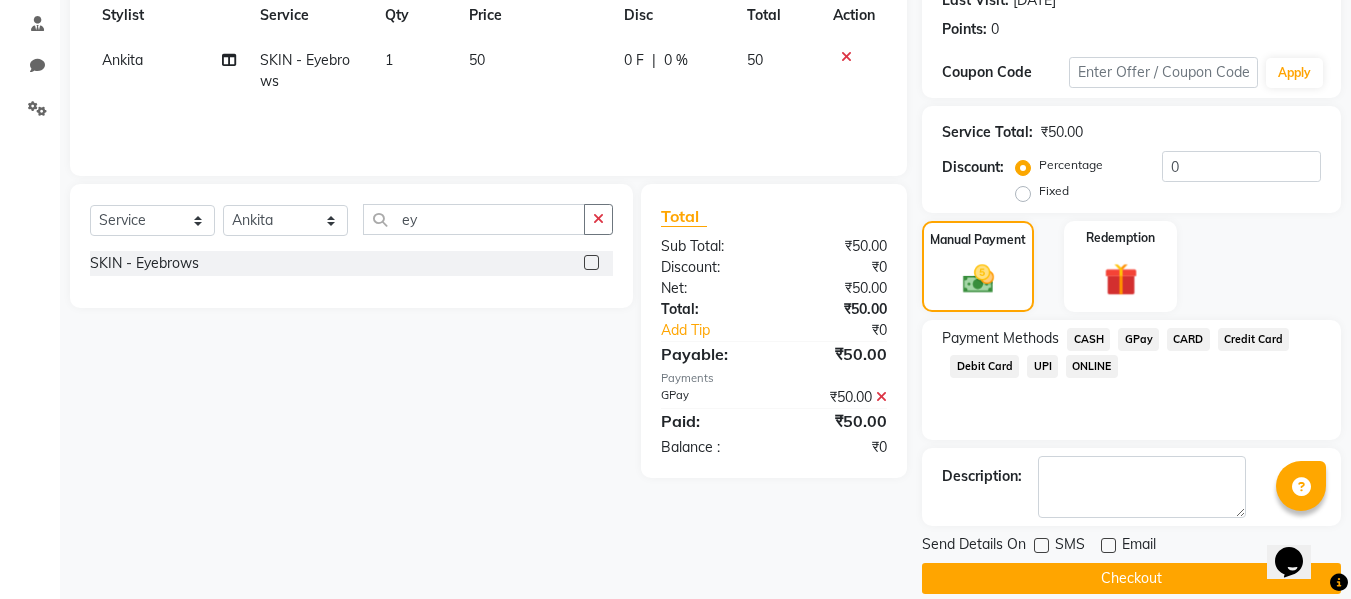 scroll, scrollTop: 317, scrollLeft: 0, axis: vertical 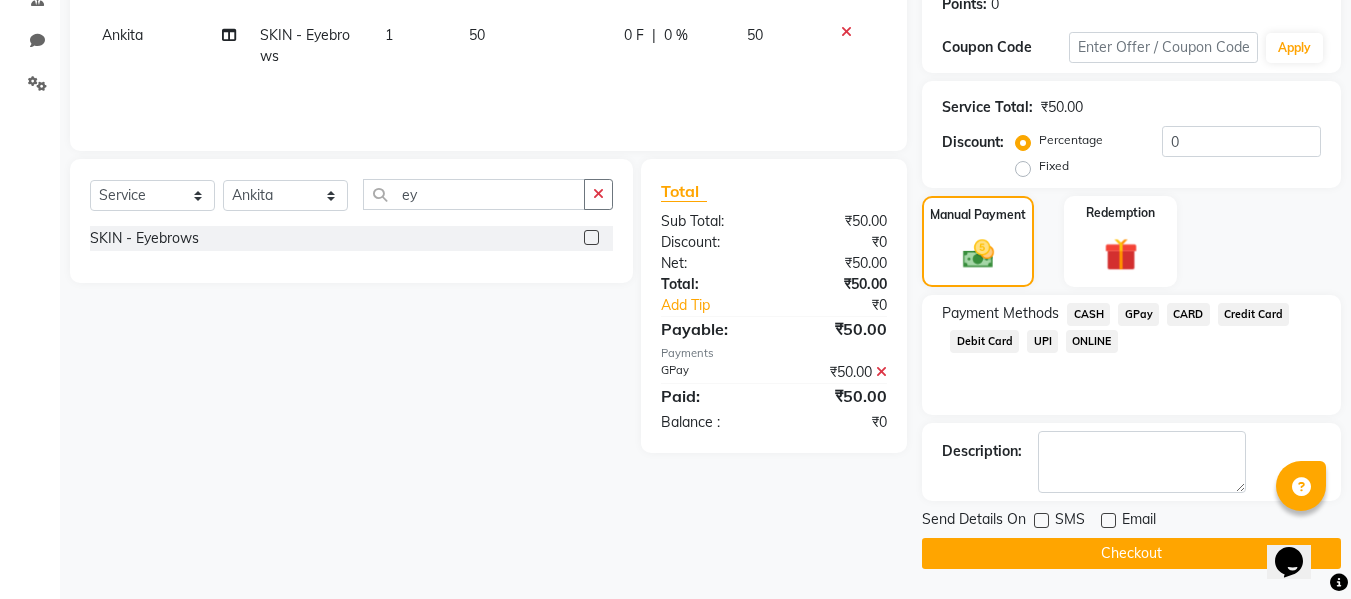 click on "Checkout" 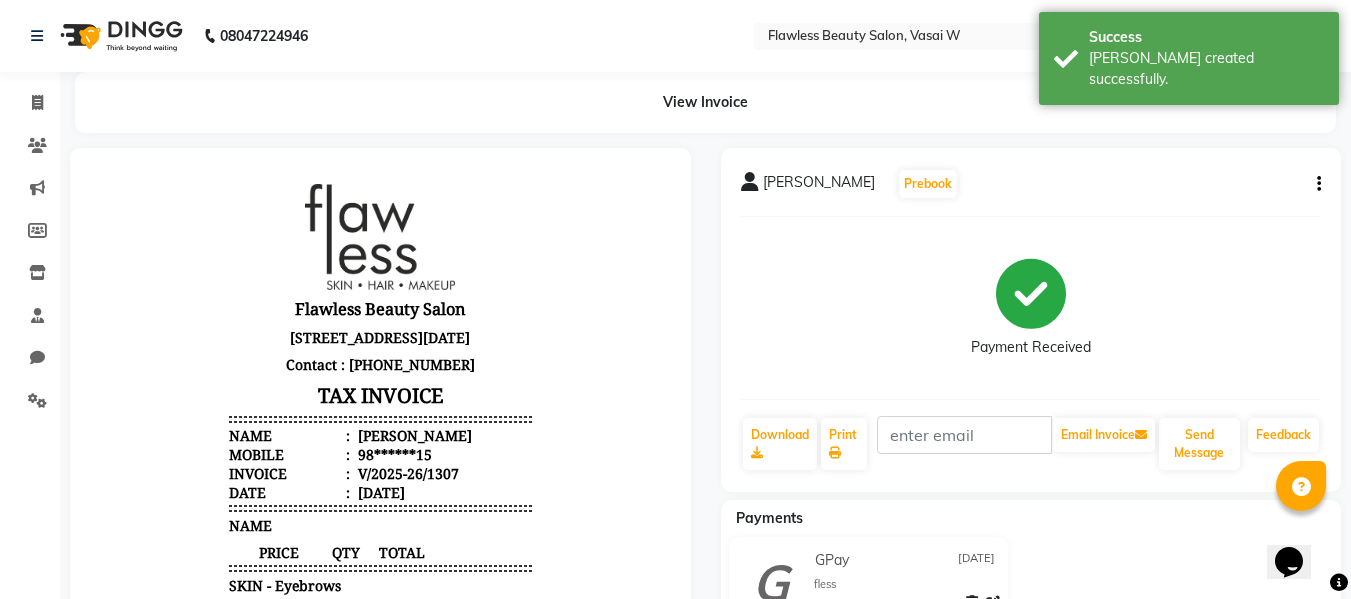 scroll, scrollTop: 0, scrollLeft: 0, axis: both 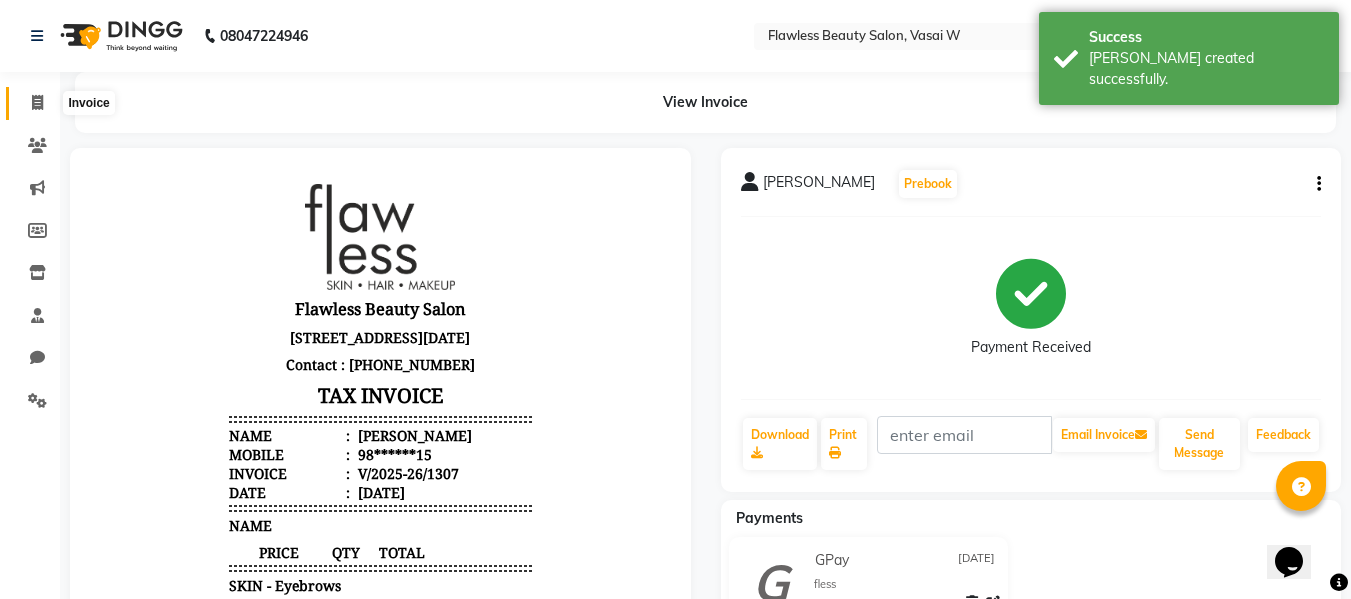 click 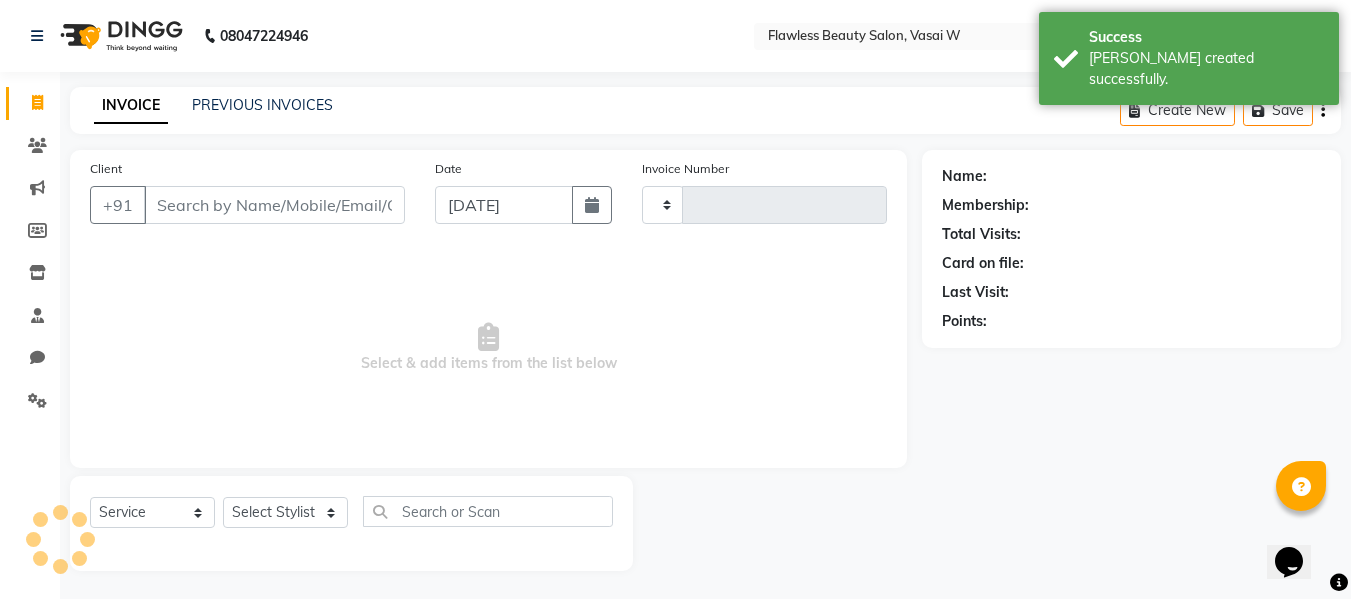 scroll, scrollTop: 2, scrollLeft: 0, axis: vertical 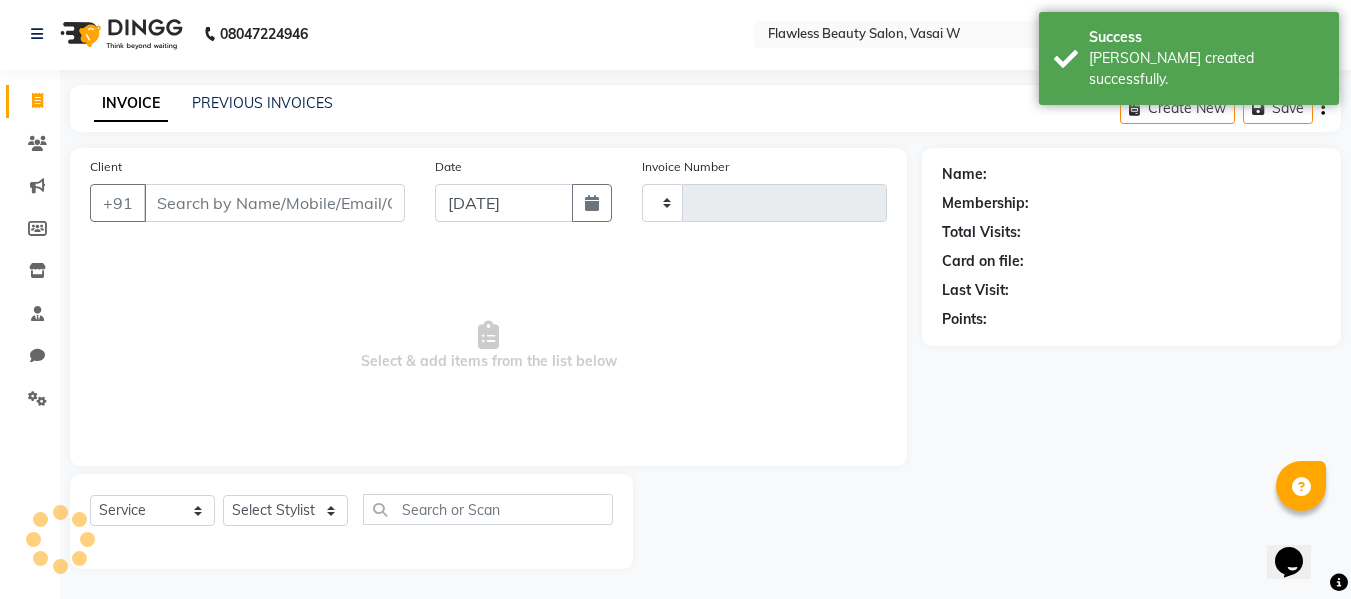 type on "1308" 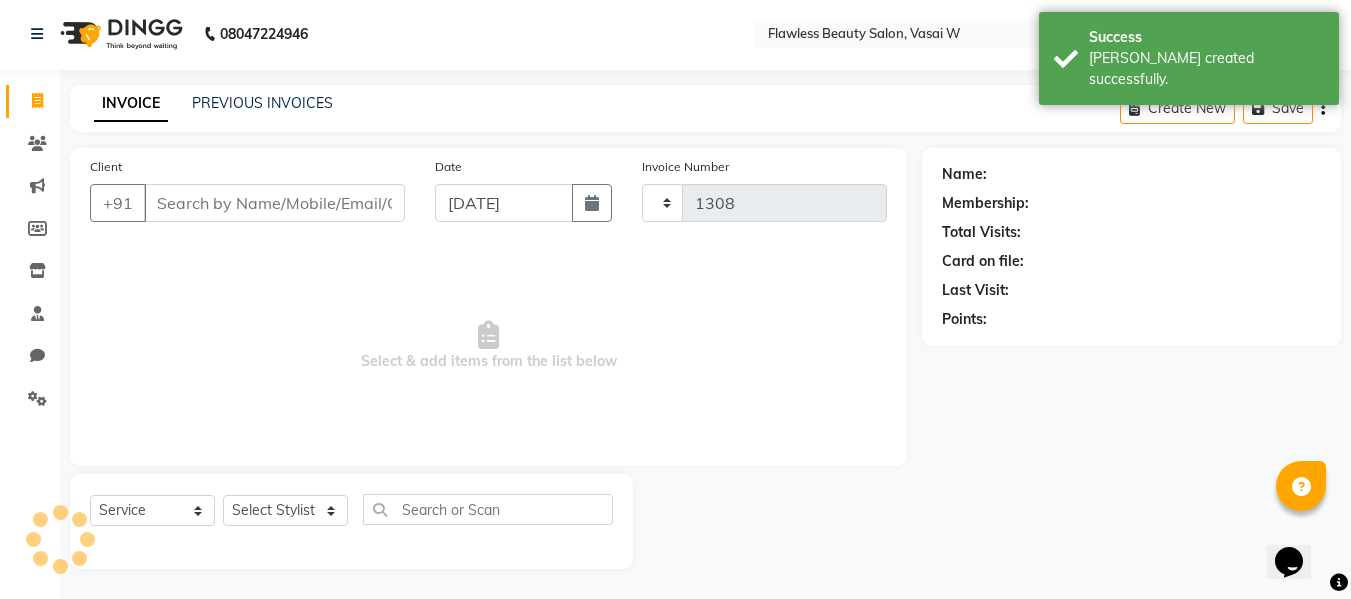 select on "8090" 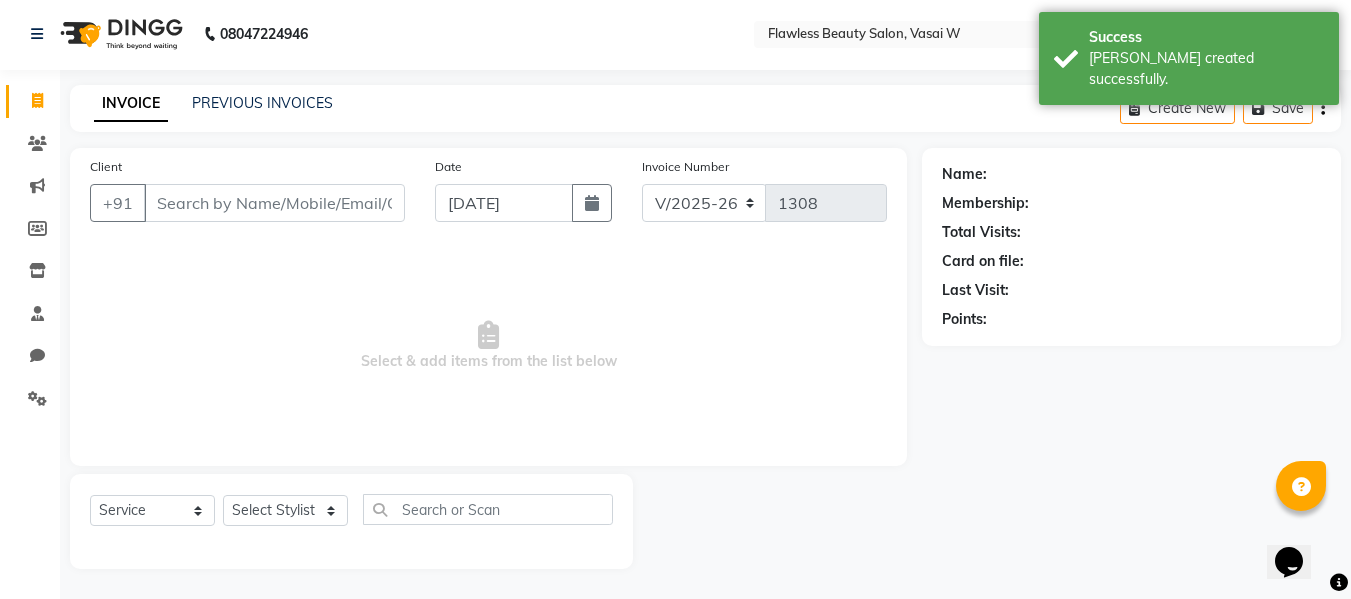 click on "Client" at bounding box center (274, 203) 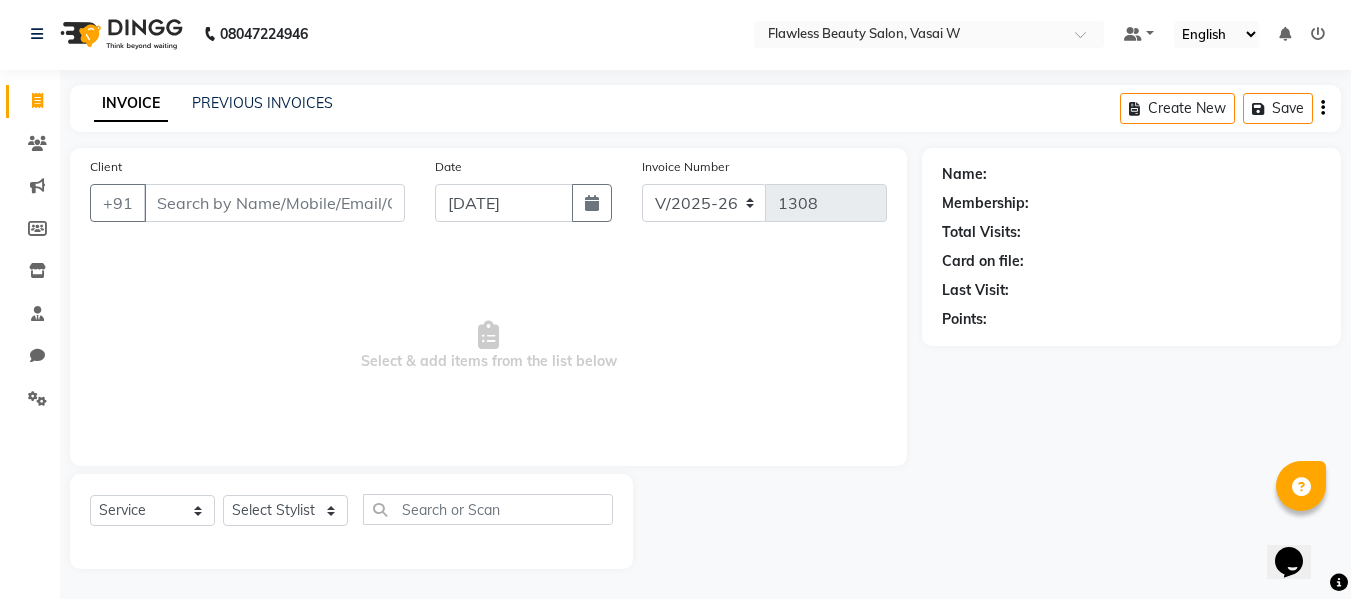 click on "Client" at bounding box center (274, 203) 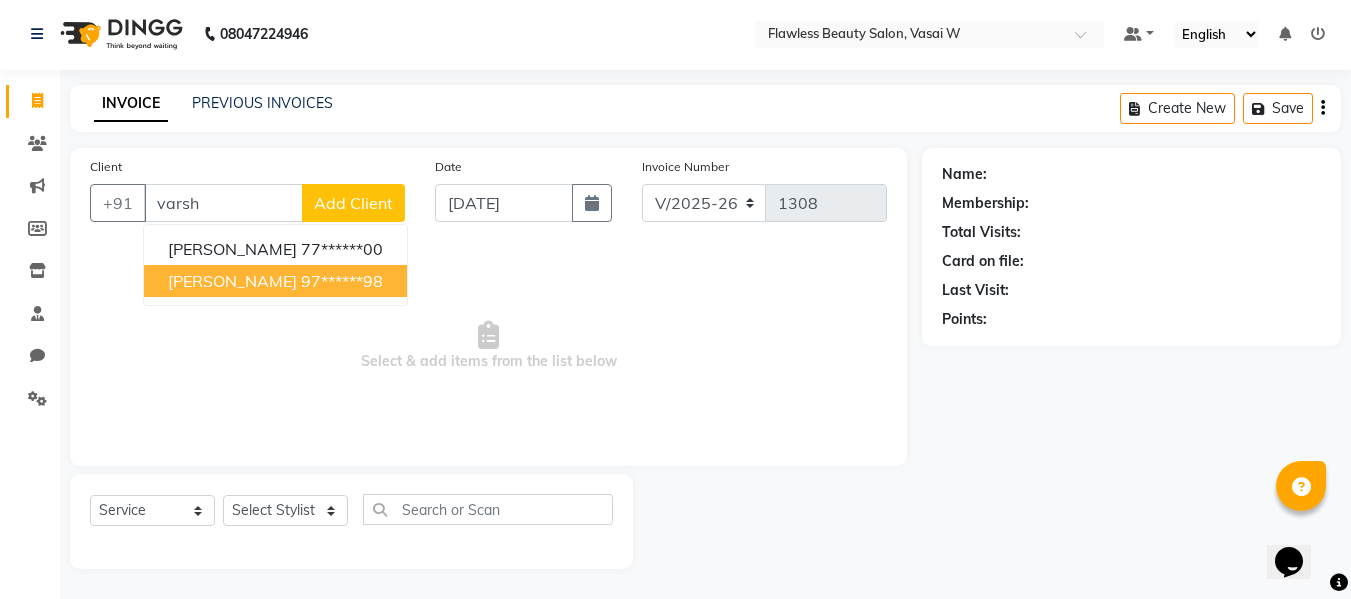 click on "[PERSON_NAME]" at bounding box center [232, 281] 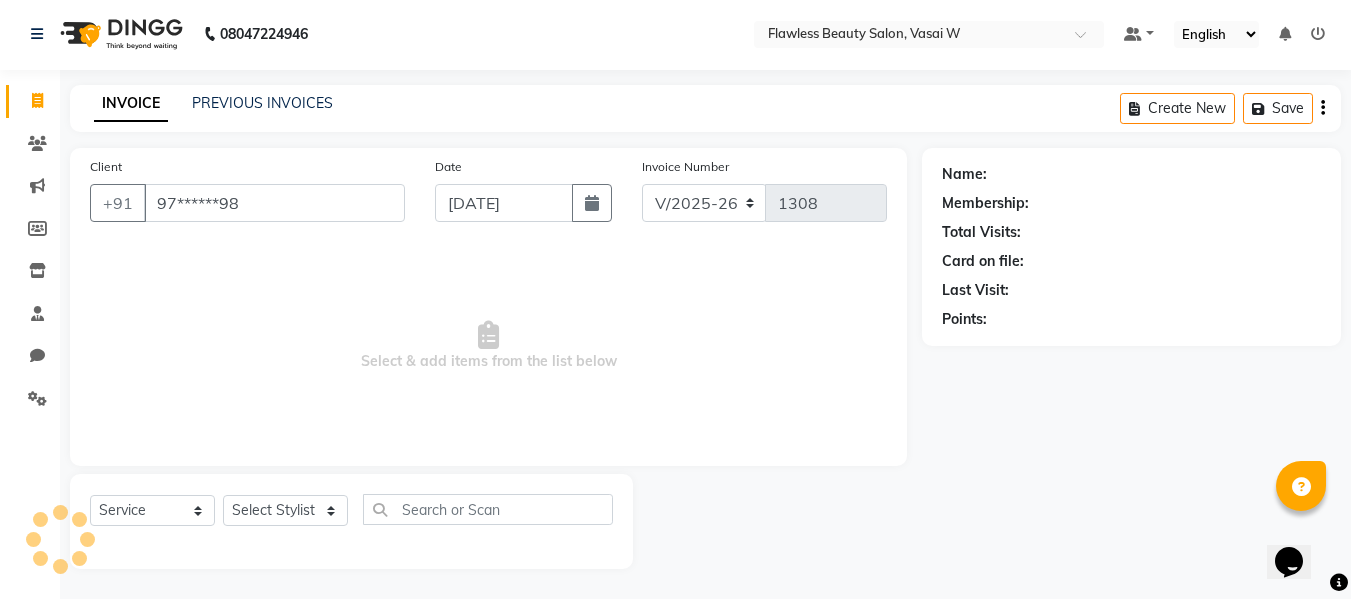 type on "97******98" 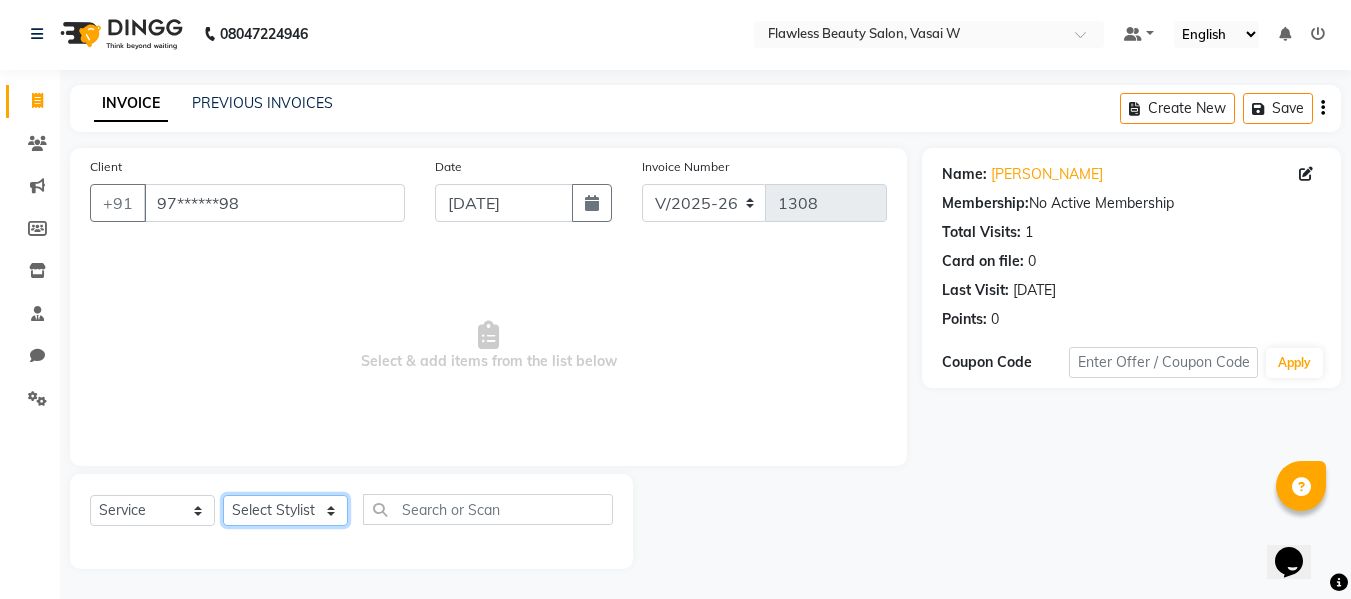 click on "Select Stylist Afsana [PERSON_NAME]  [PERSON_NAME] Maam Nisha  Pari [PERSON_NAME] [PERSON_NAME]" 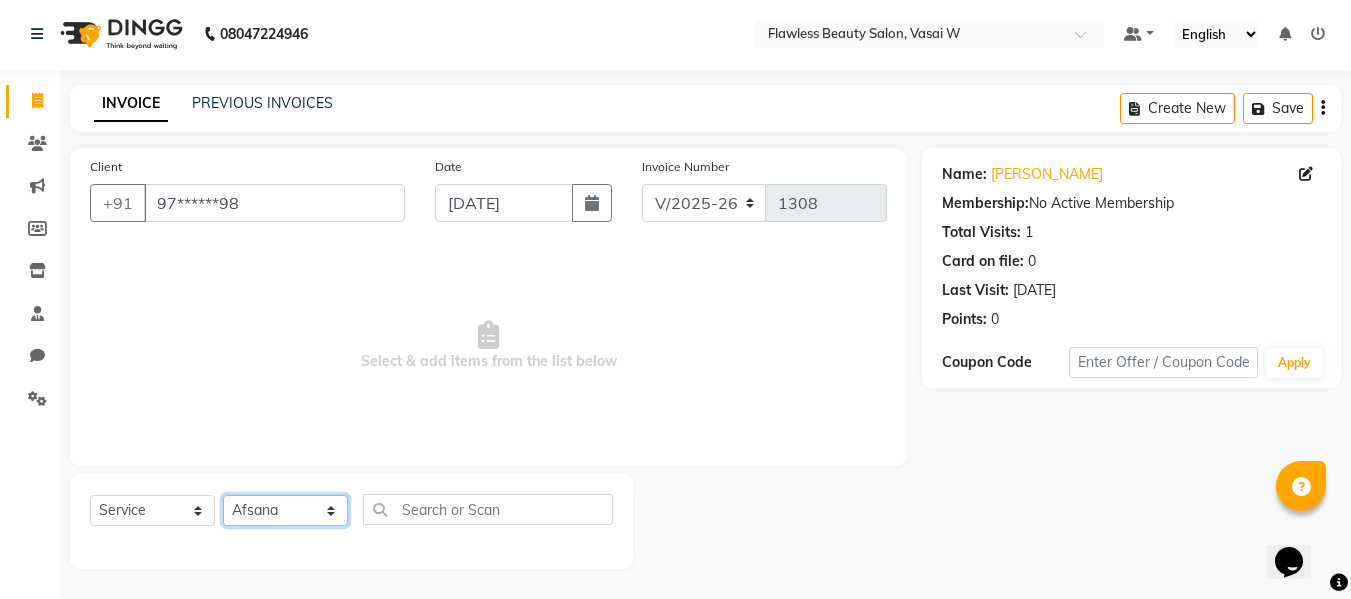 click on "Select Stylist Afsana [PERSON_NAME]  [PERSON_NAME] Maam Nisha  Pari [PERSON_NAME] [PERSON_NAME]" 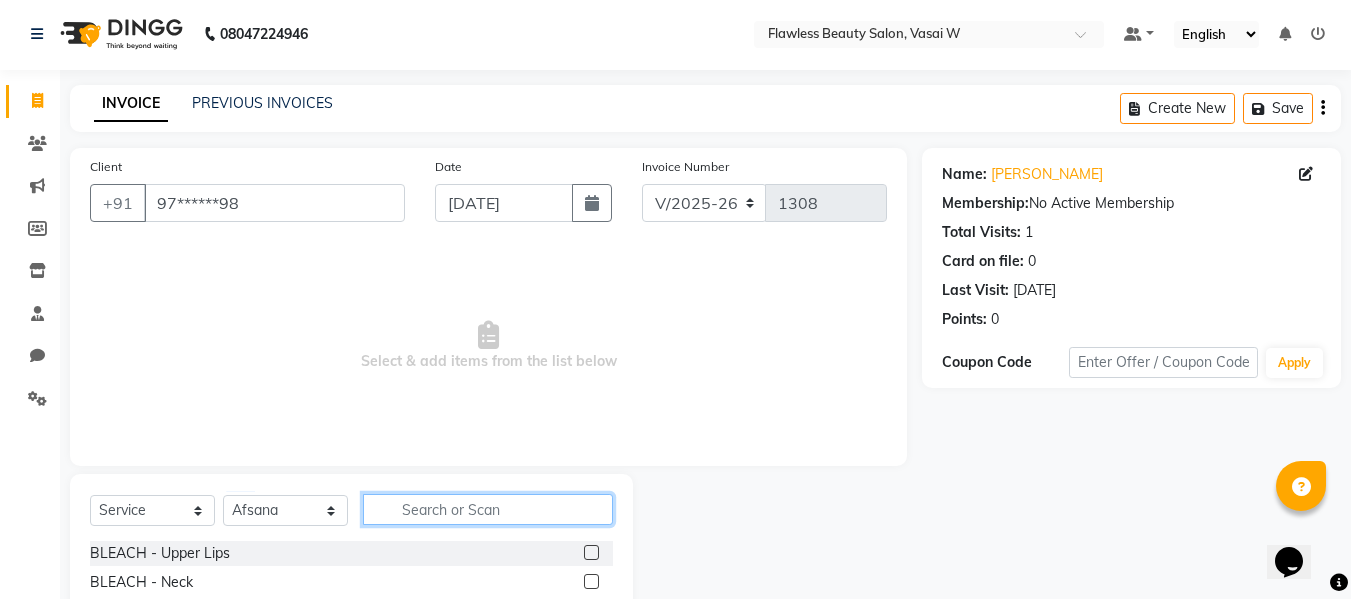 click 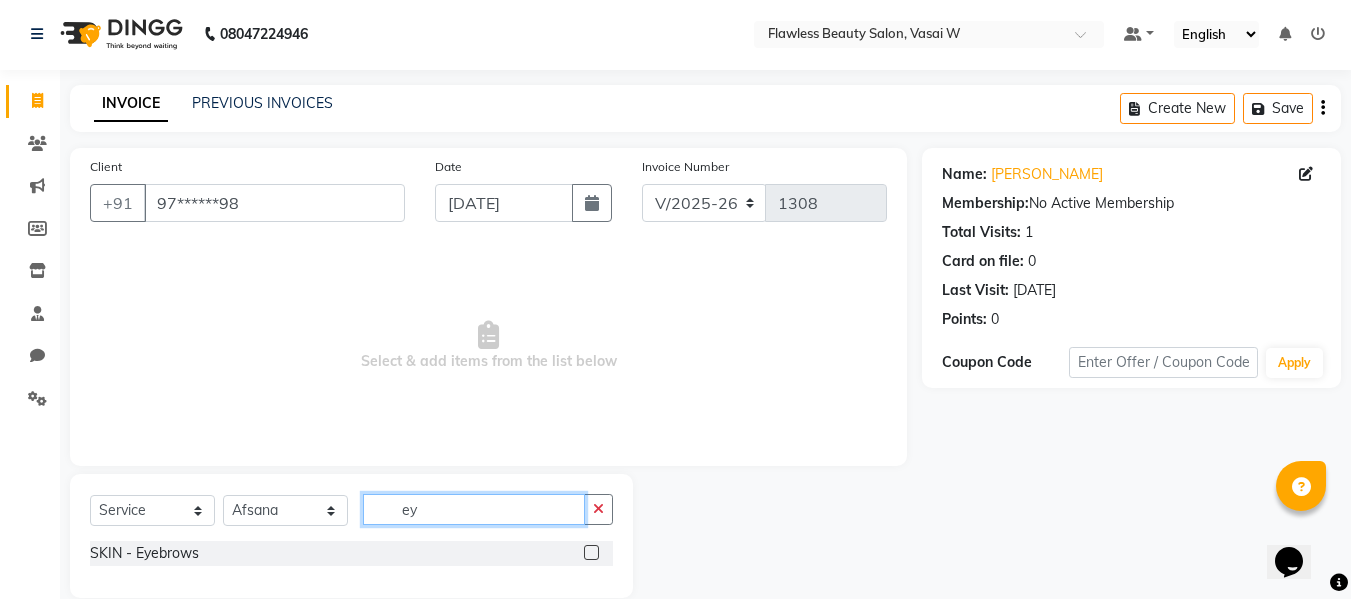 type on "ey" 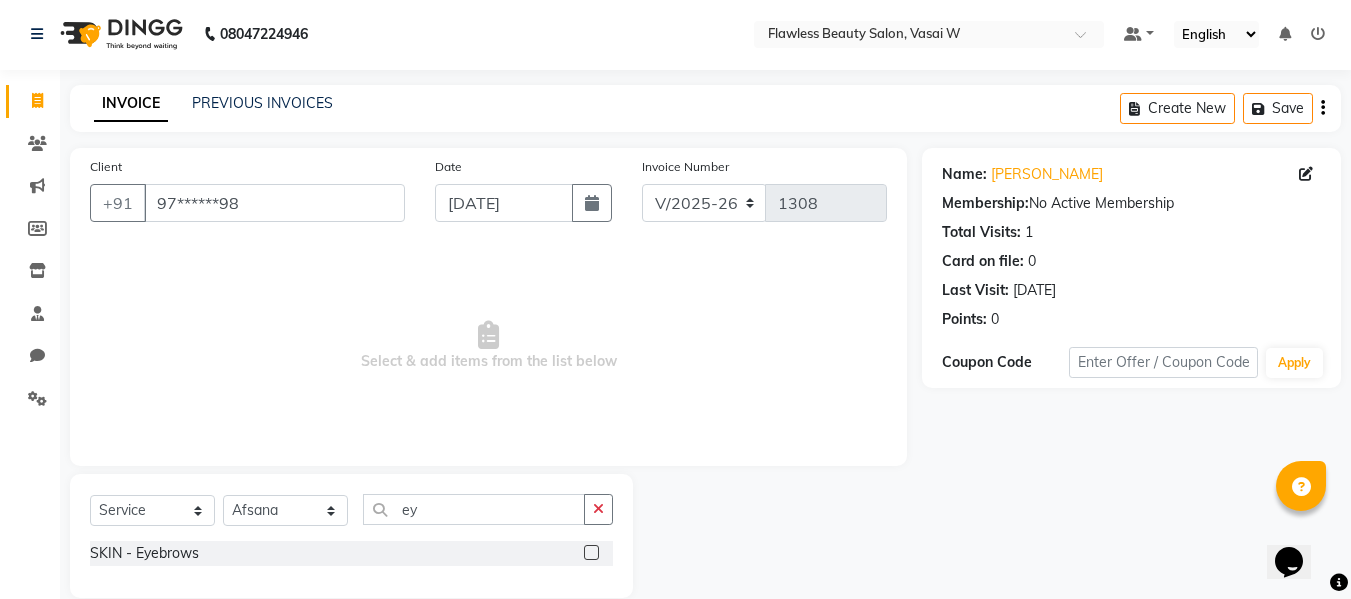 click 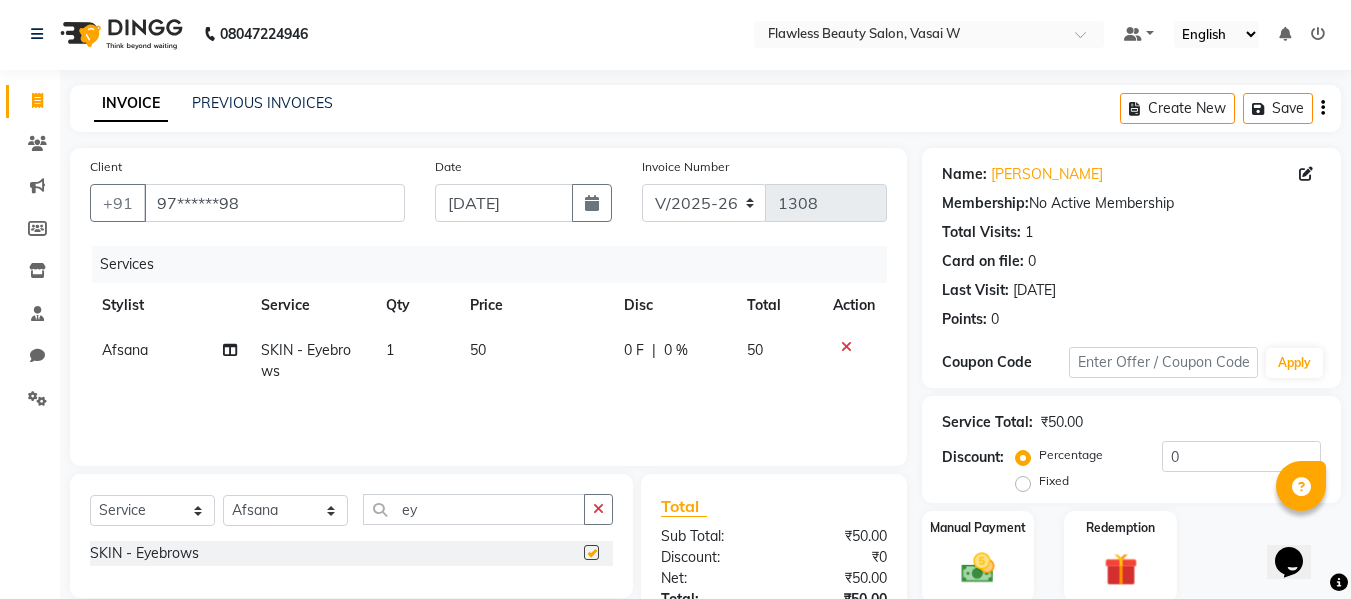 checkbox on "false" 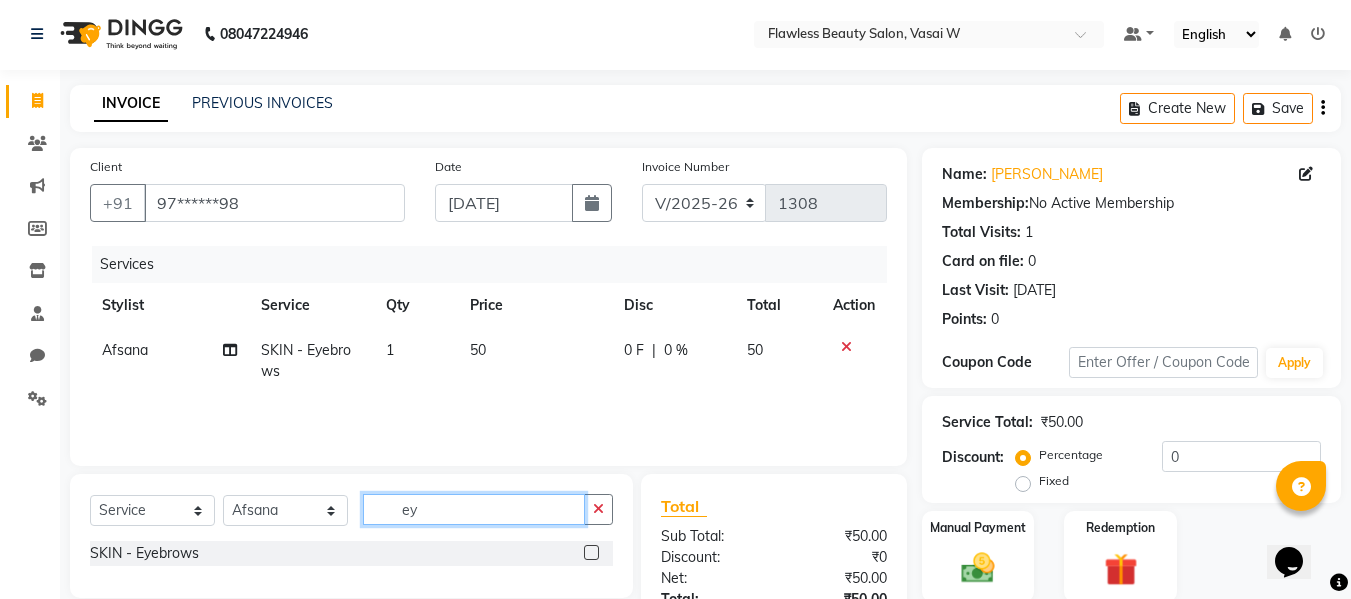 click on "ey" 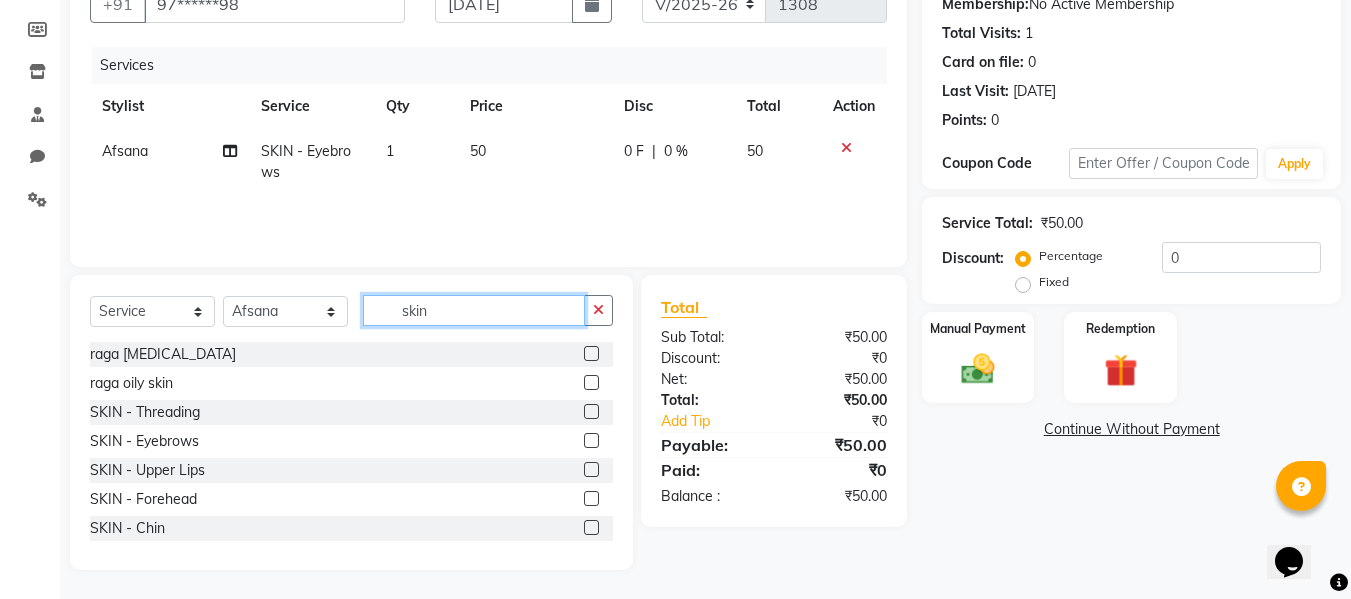 scroll, scrollTop: 202, scrollLeft: 0, axis: vertical 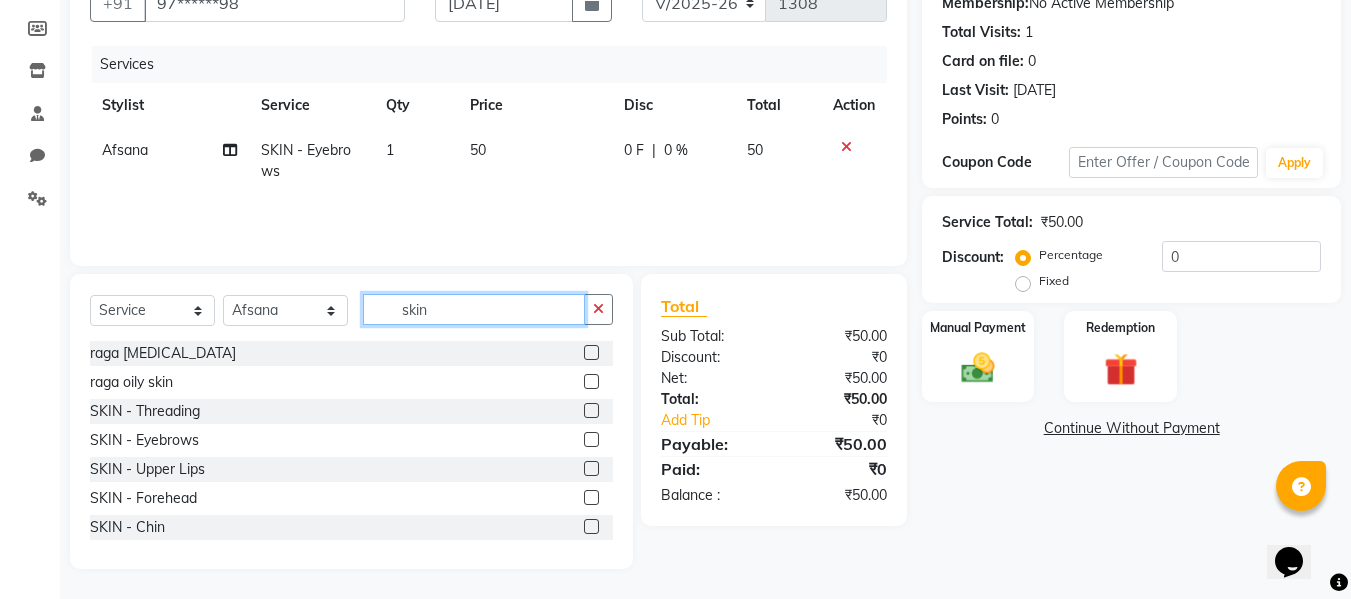 type on "skin" 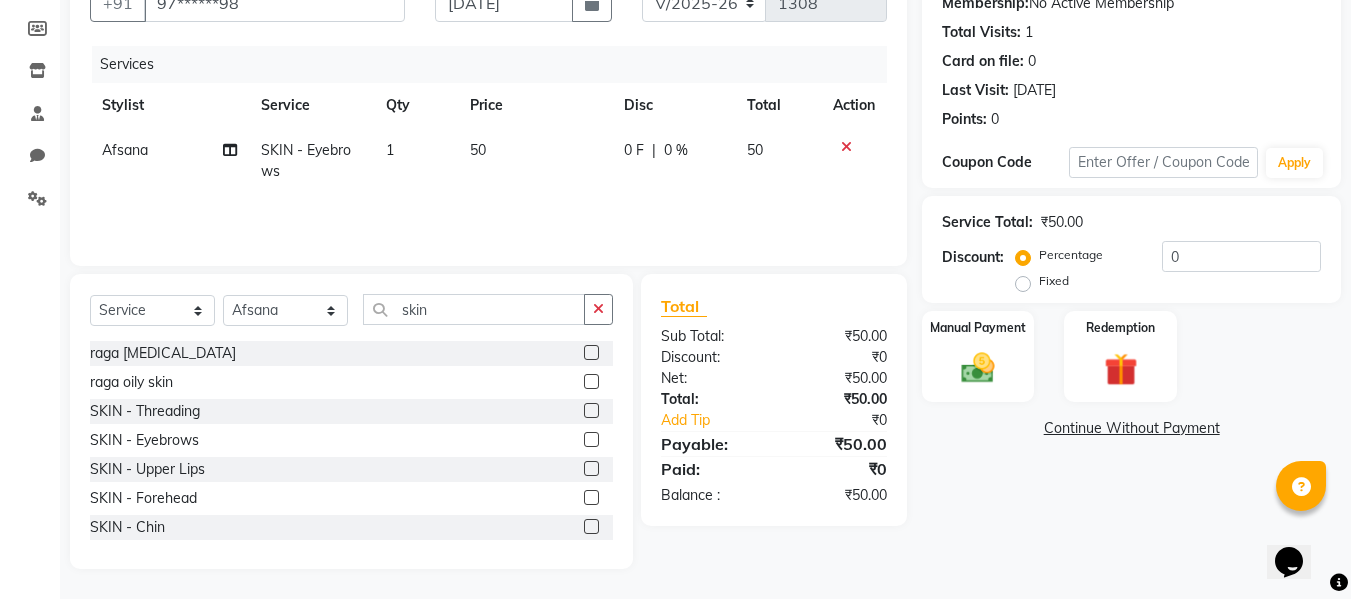click 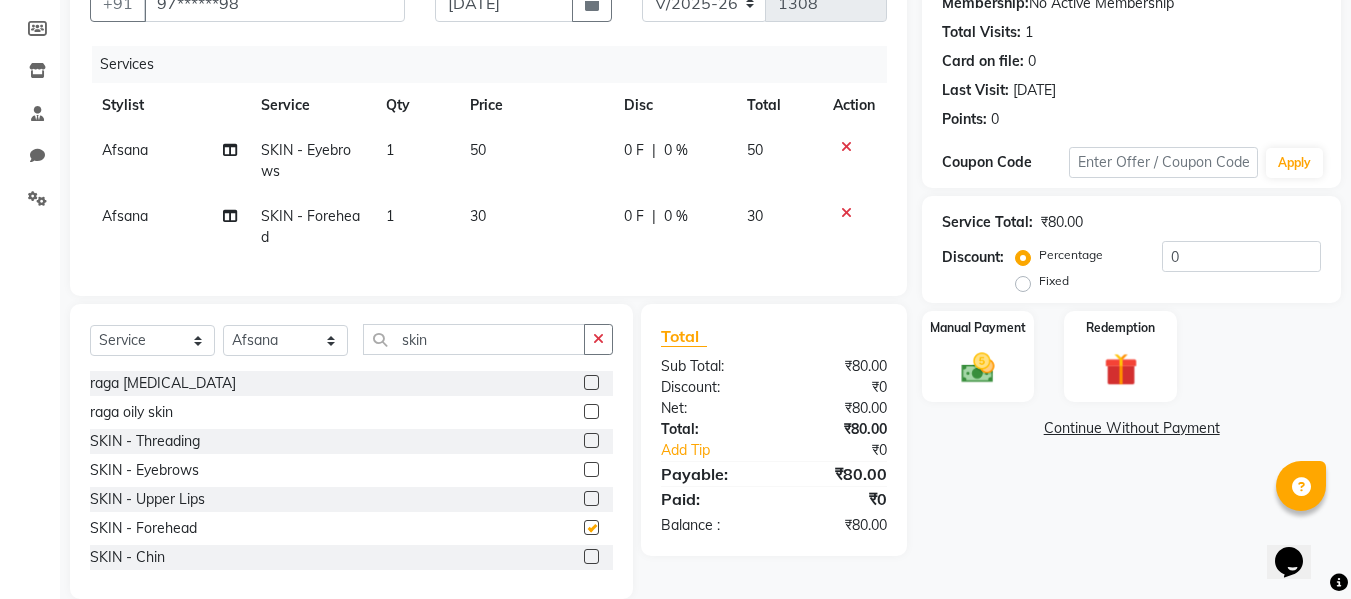 checkbox on "false" 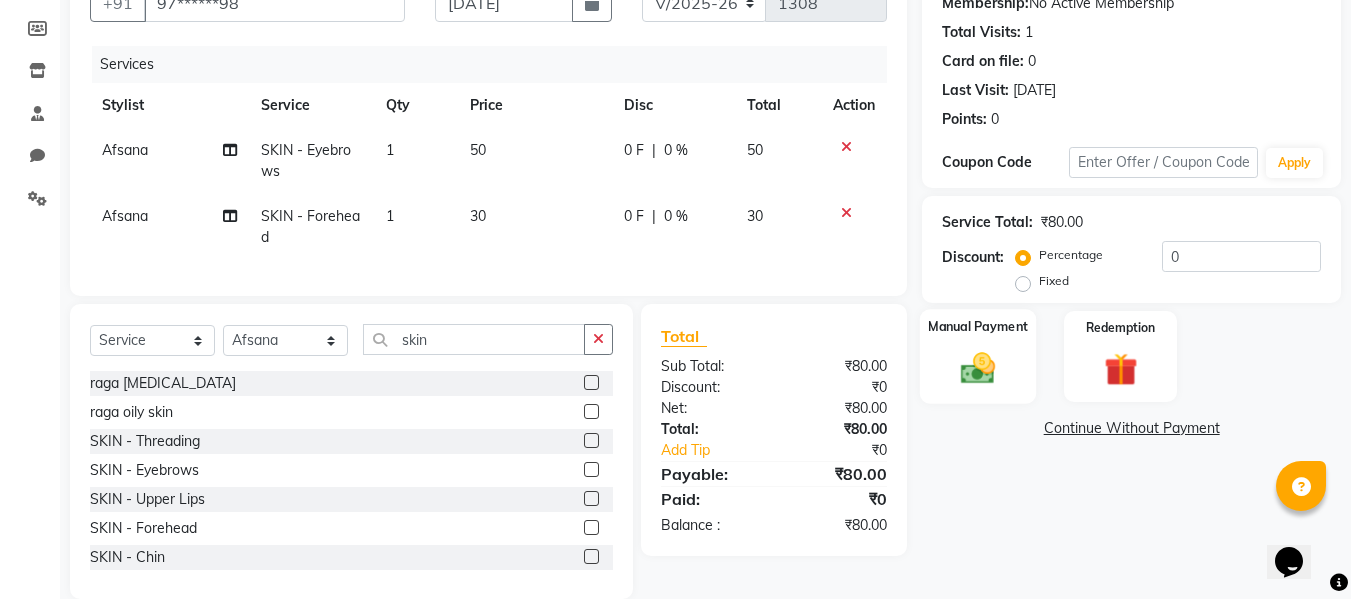 click 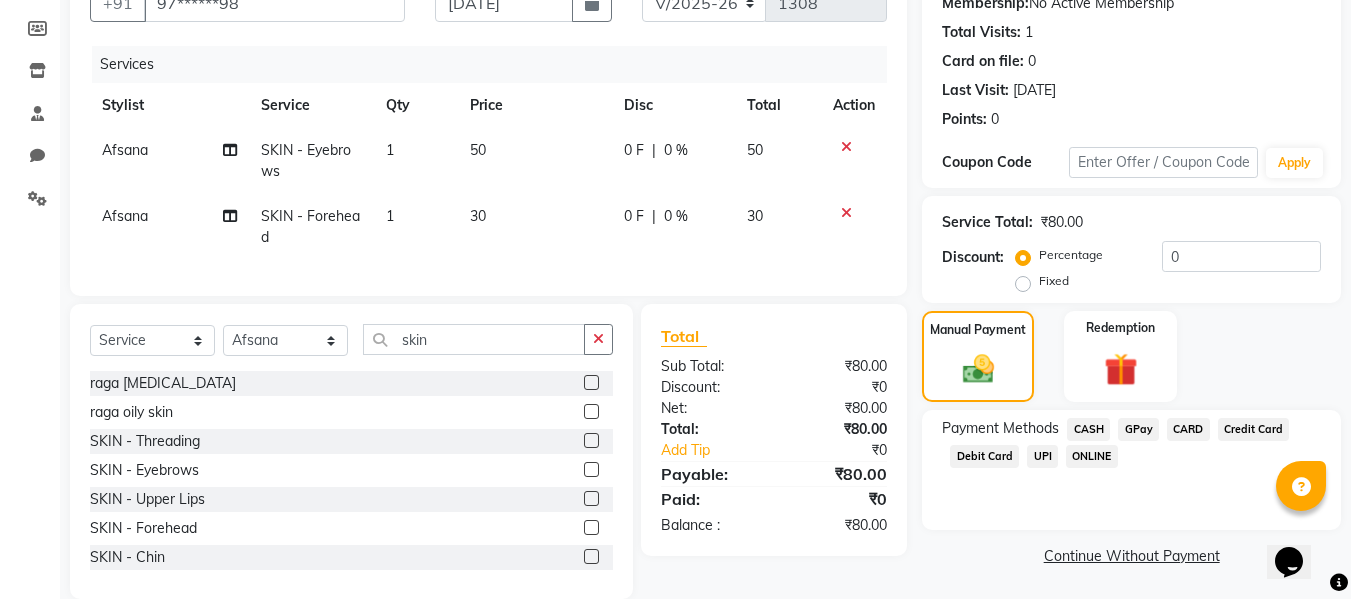 click on "CASH" 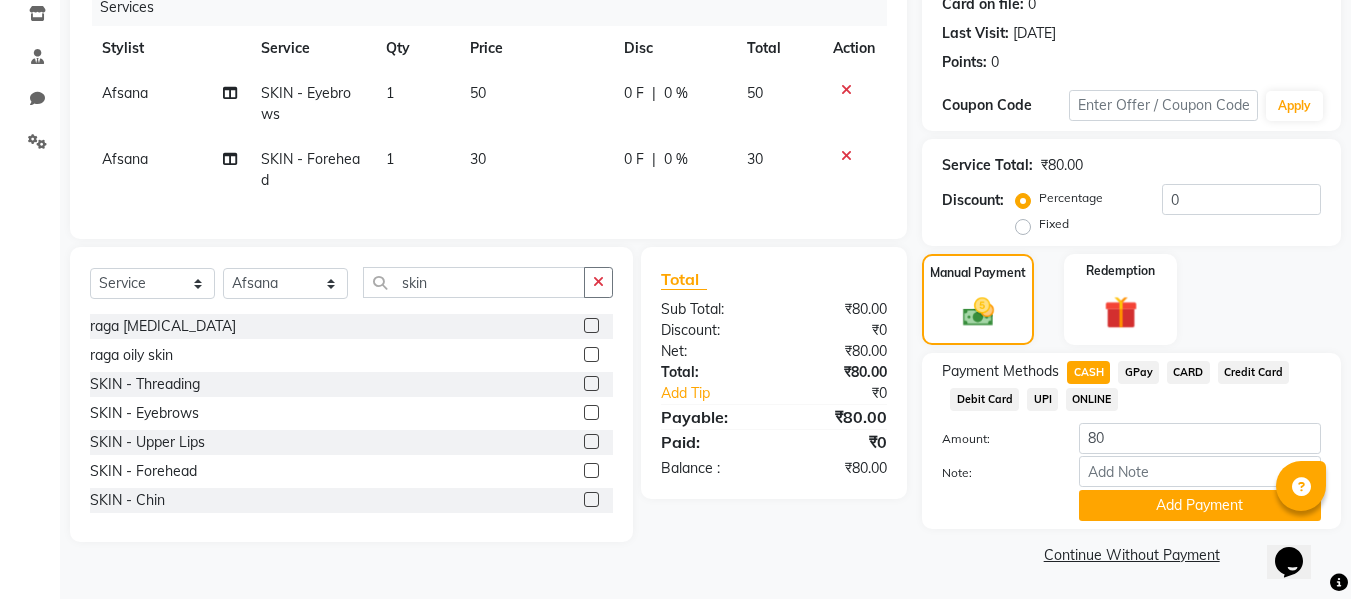 scroll, scrollTop: 260, scrollLeft: 0, axis: vertical 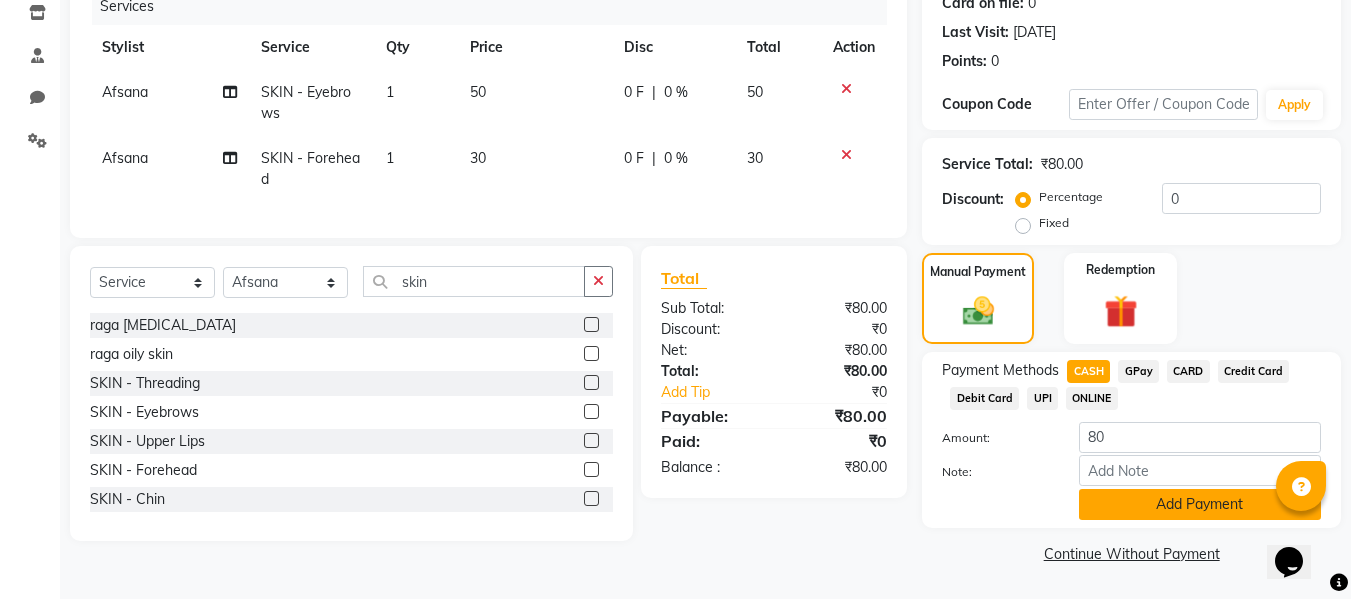 click on "Add Payment" 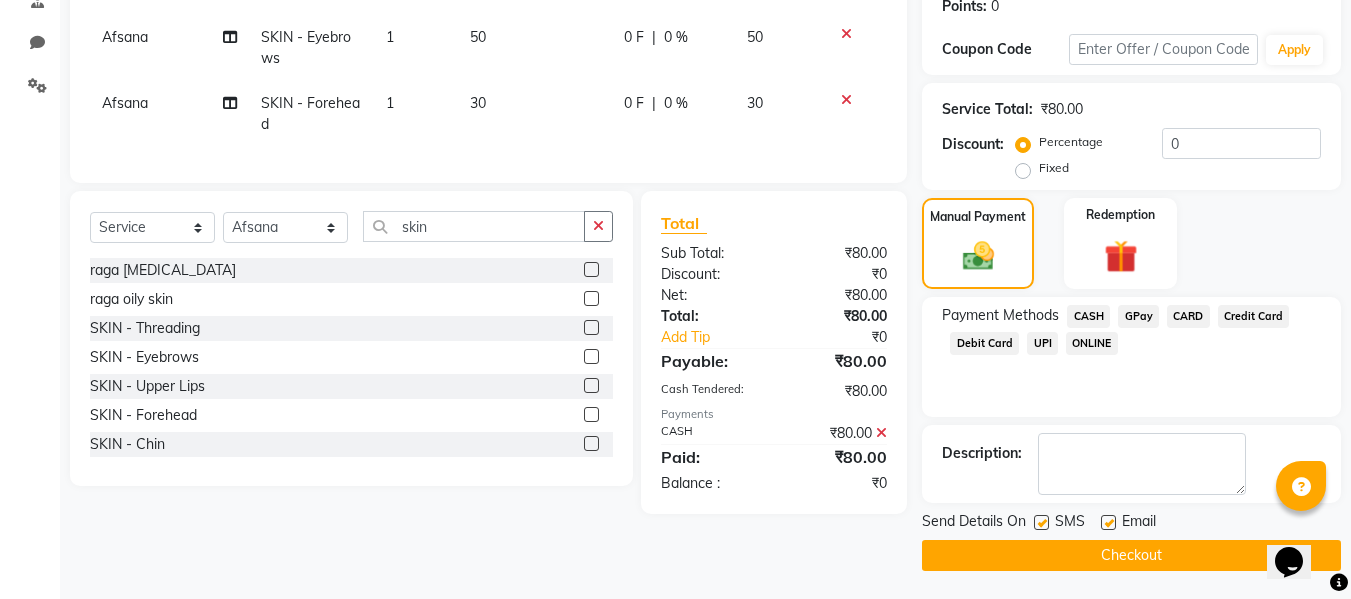 scroll, scrollTop: 317, scrollLeft: 0, axis: vertical 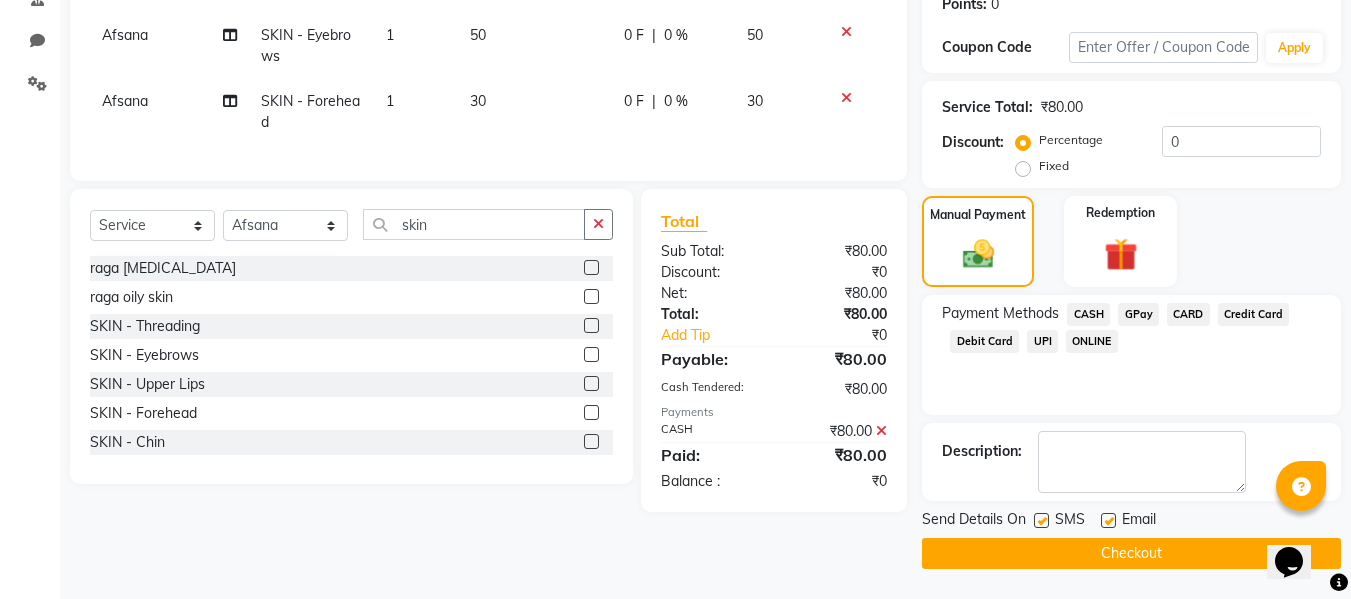 click 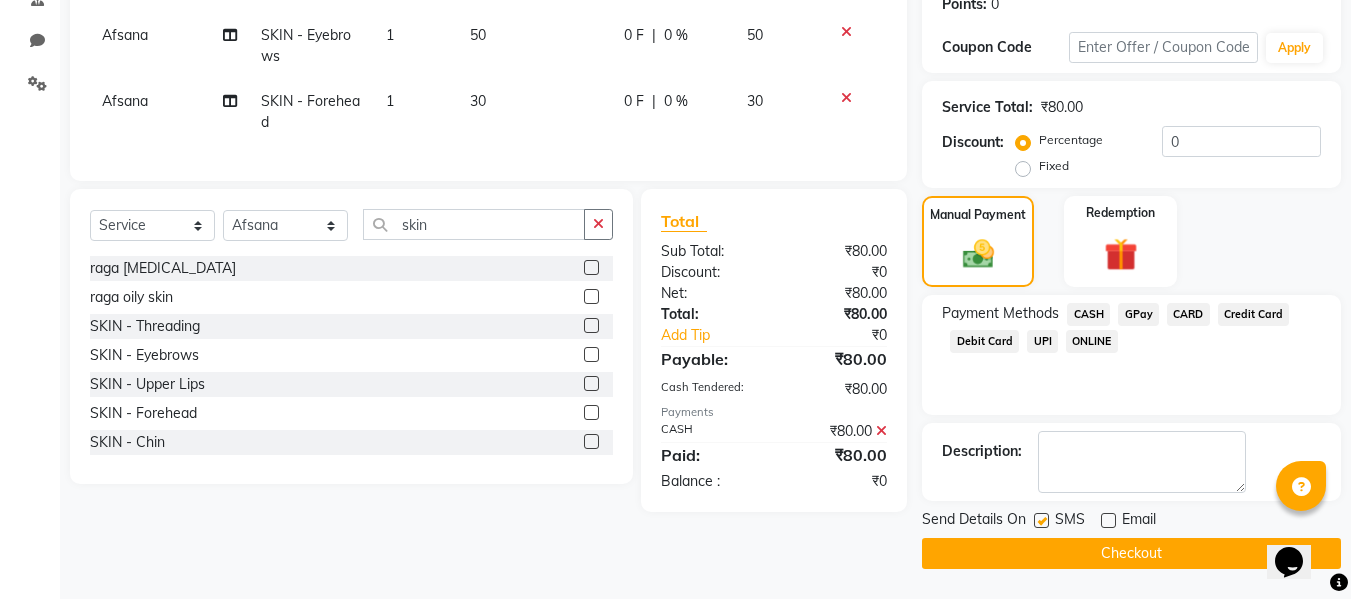 click 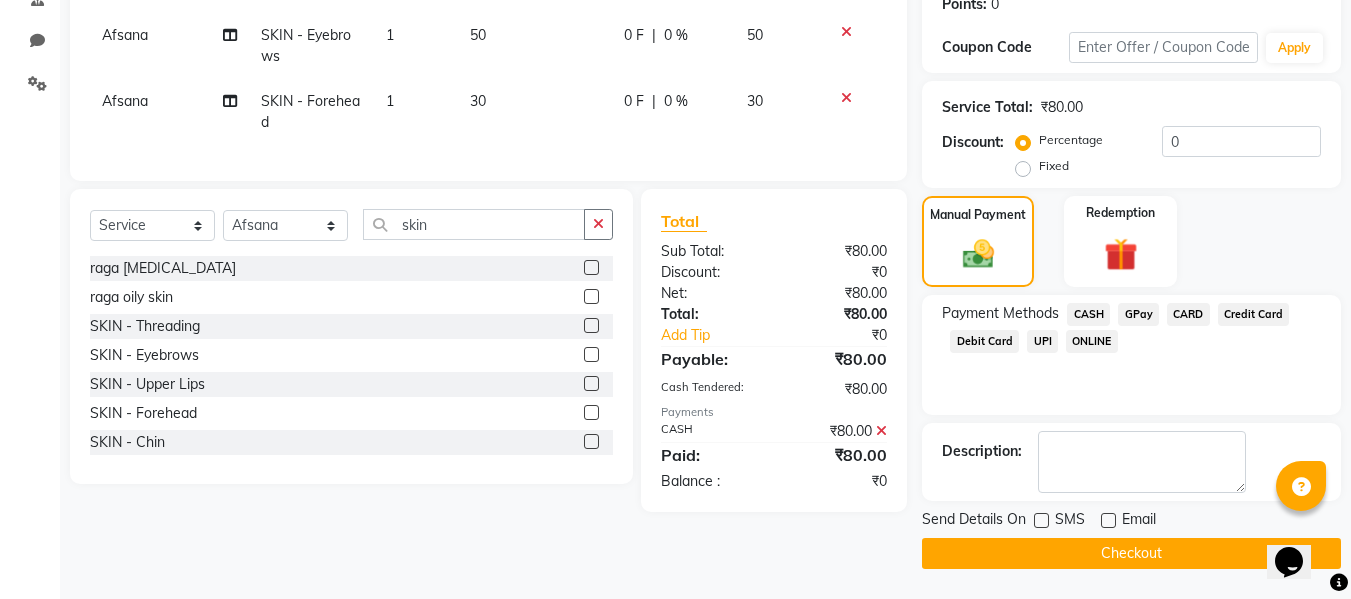 click on "Checkout" 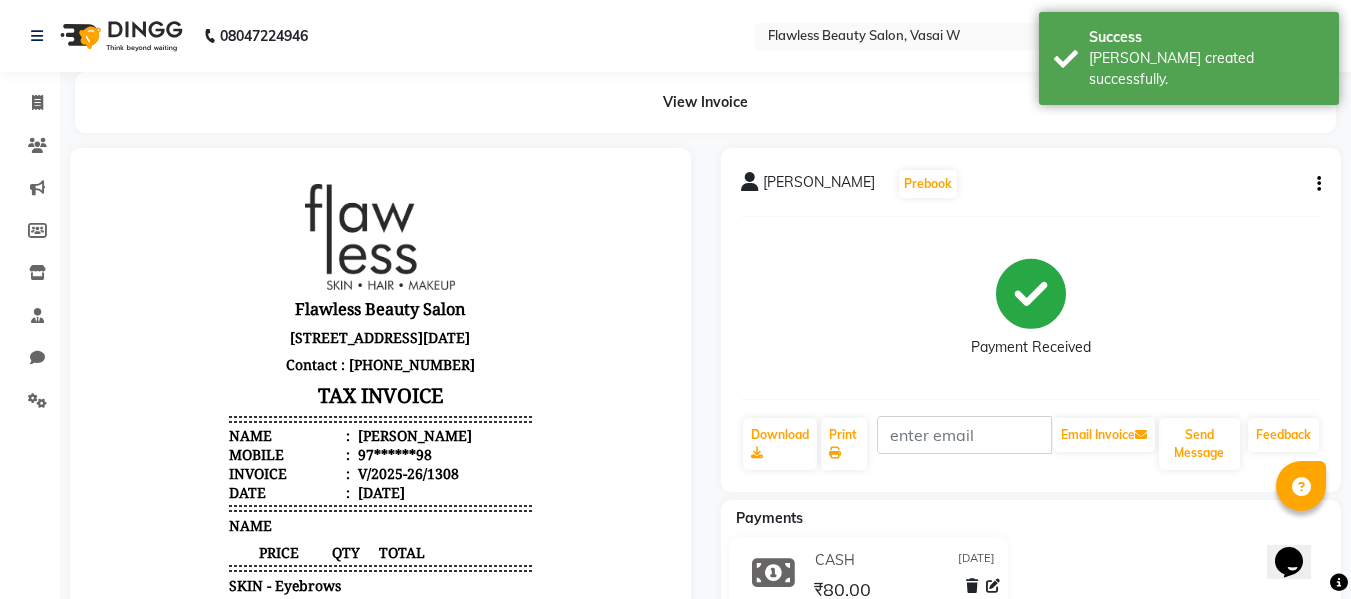 scroll, scrollTop: 0, scrollLeft: 0, axis: both 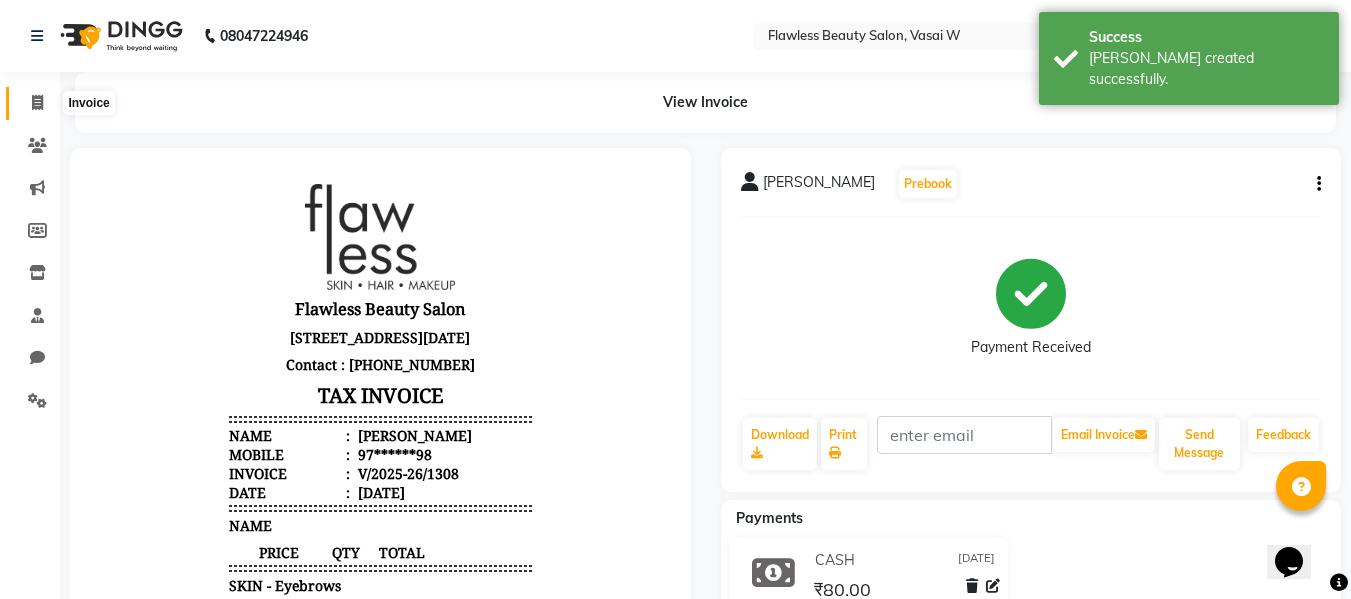 click 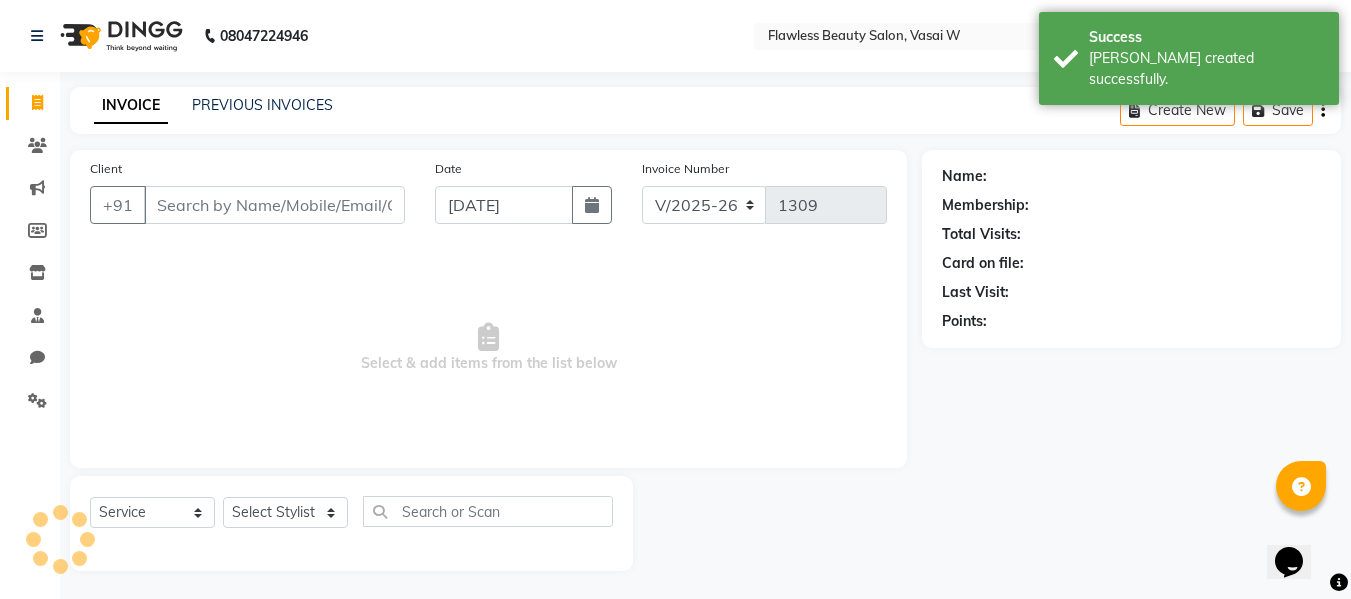 scroll, scrollTop: 2, scrollLeft: 0, axis: vertical 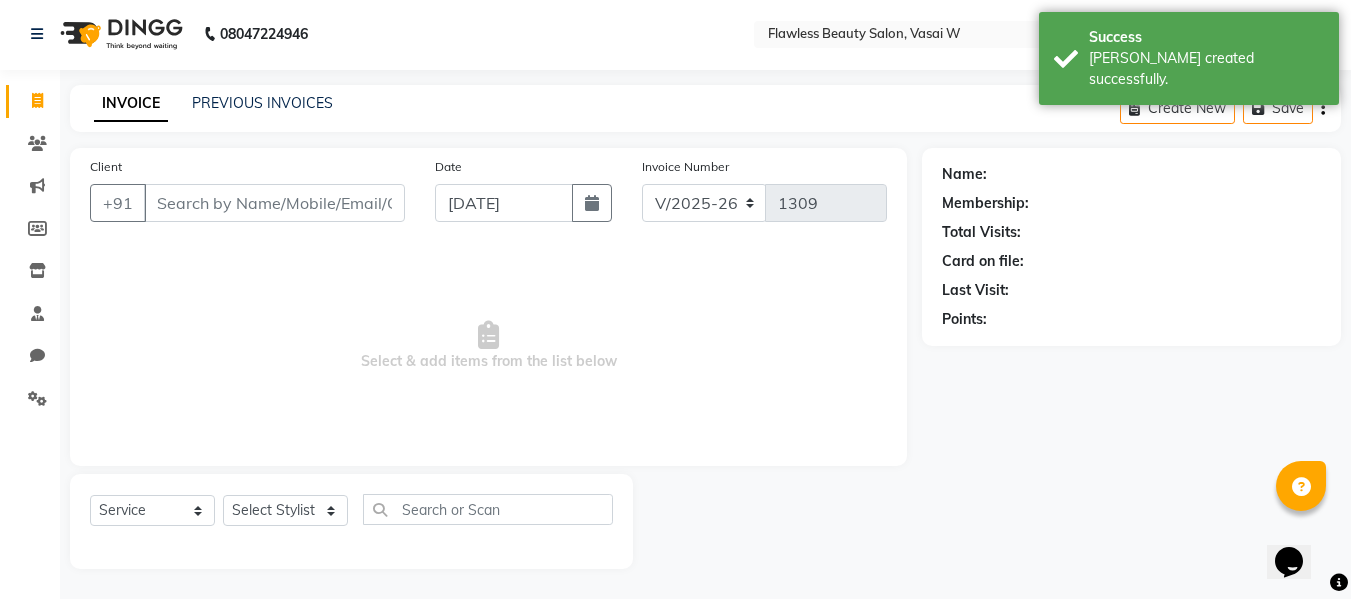 click on "Client" at bounding box center (274, 203) 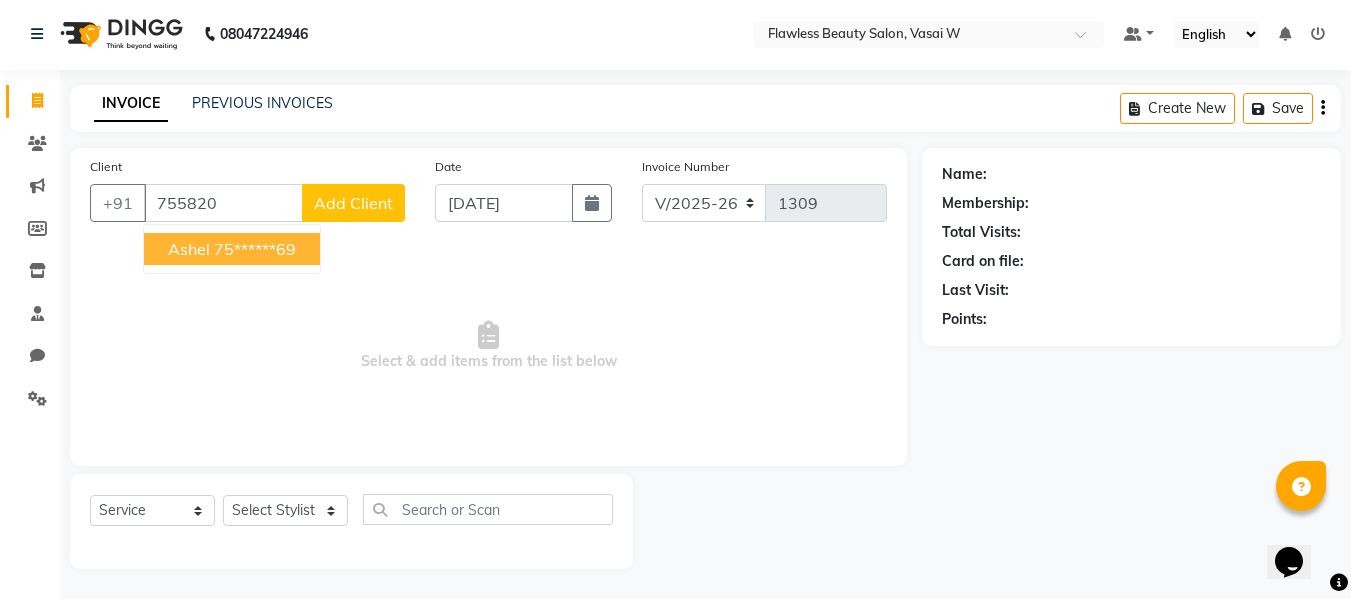 click on "Ashel  75******69" at bounding box center [232, 249] 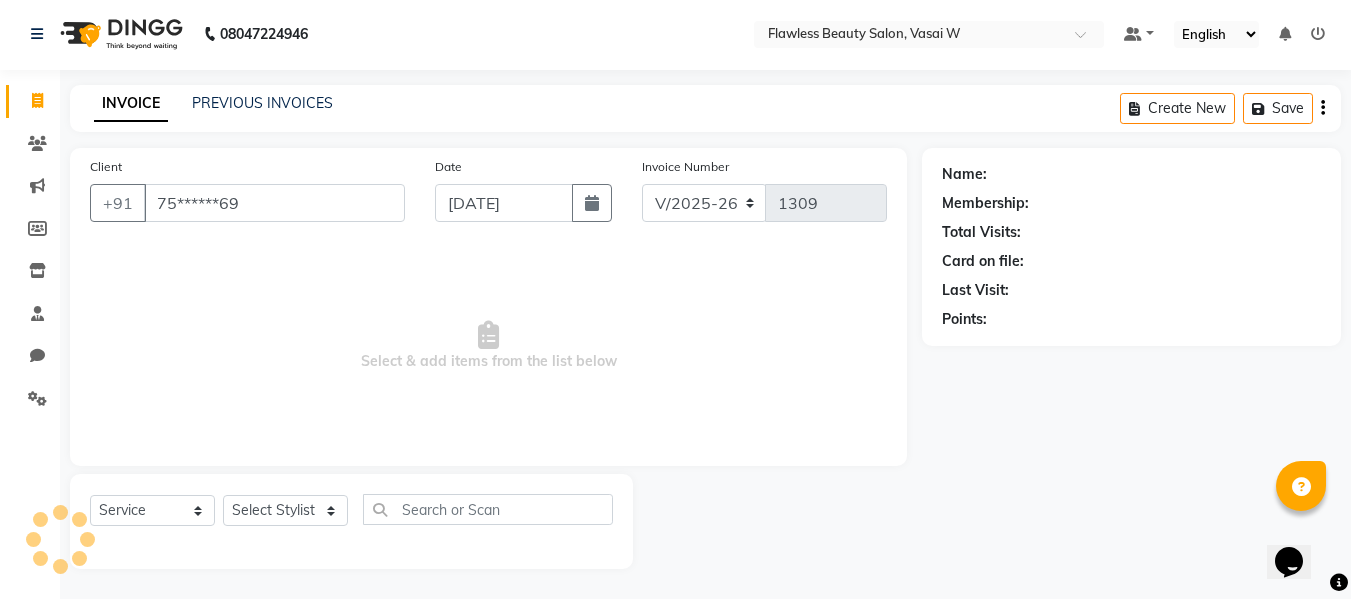 type on "75******69" 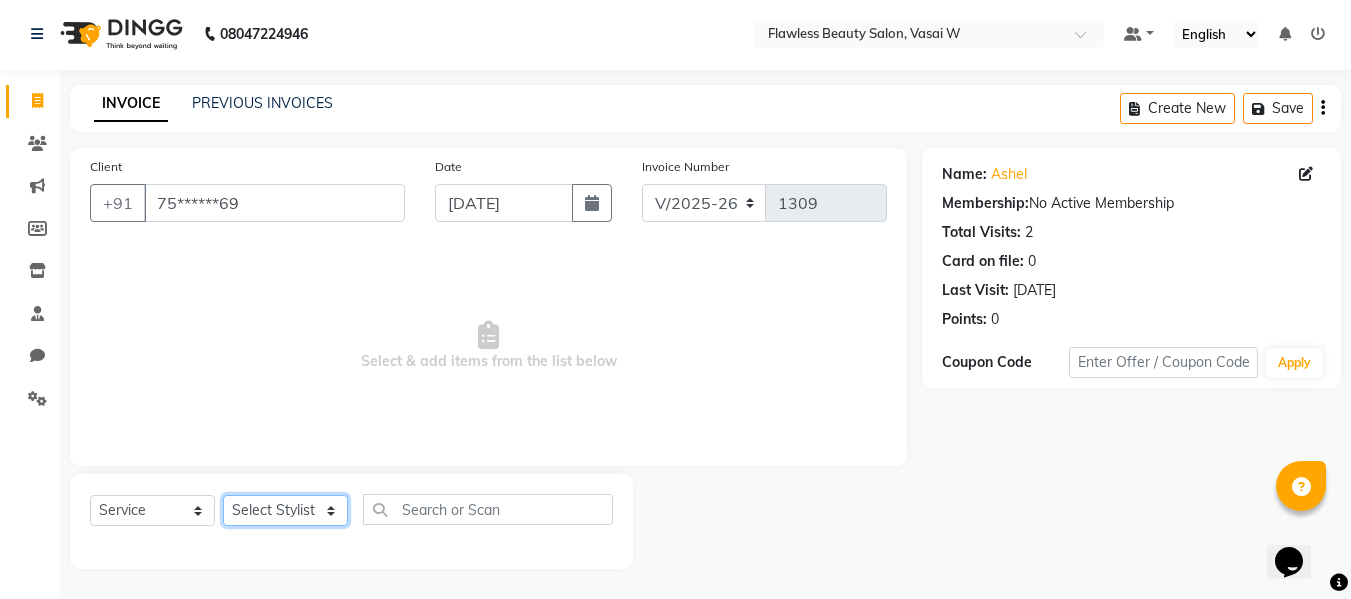 click on "Select Stylist Afsana [PERSON_NAME]  [PERSON_NAME] Maam Nisha  Pari [PERSON_NAME] [PERSON_NAME]" 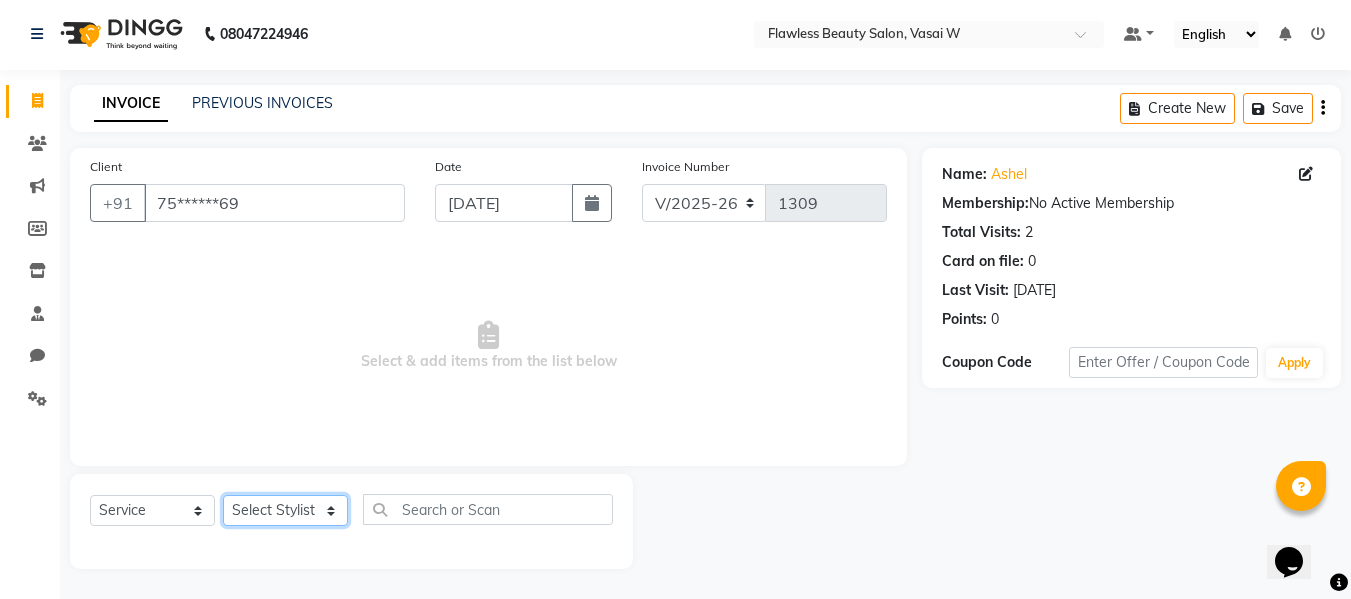 select on "76407" 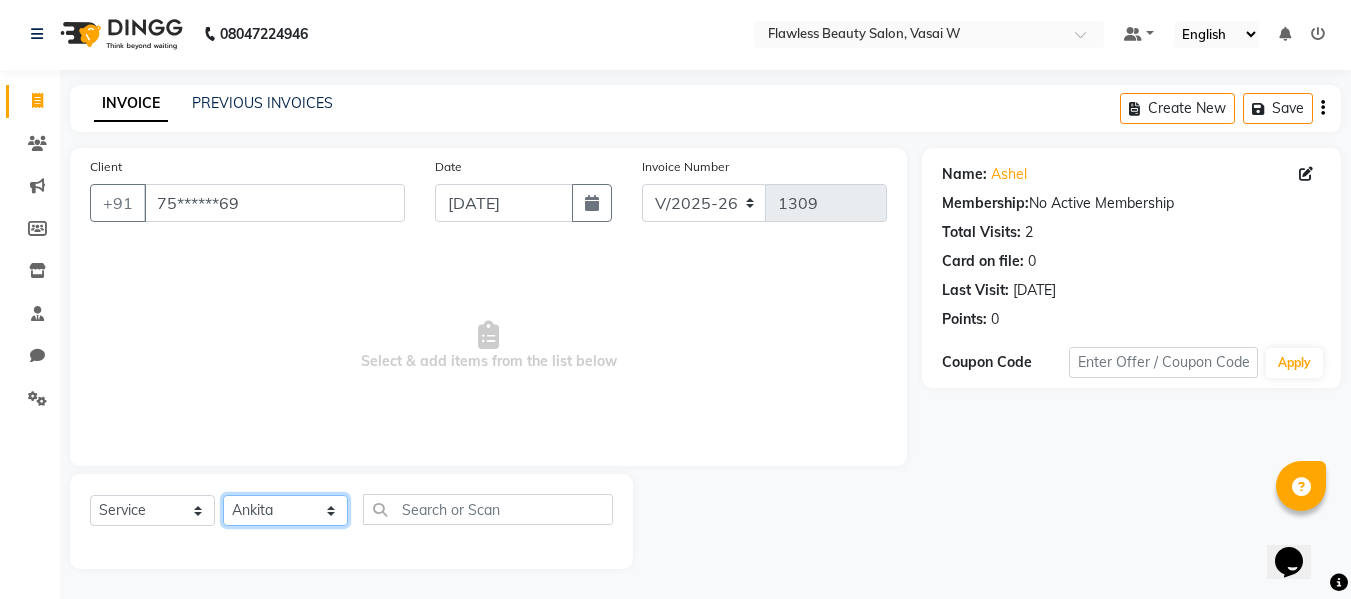 click on "Select Stylist Afsana [PERSON_NAME]  [PERSON_NAME] Maam Nisha  Pari [PERSON_NAME] [PERSON_NAME]" 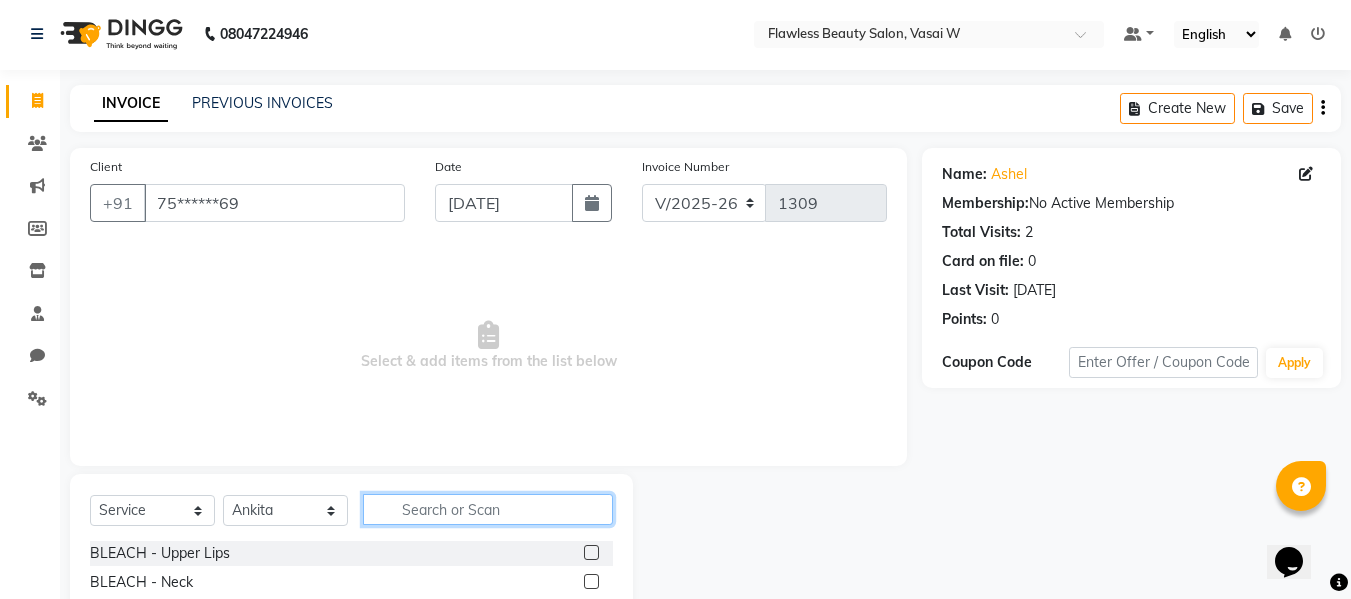 click 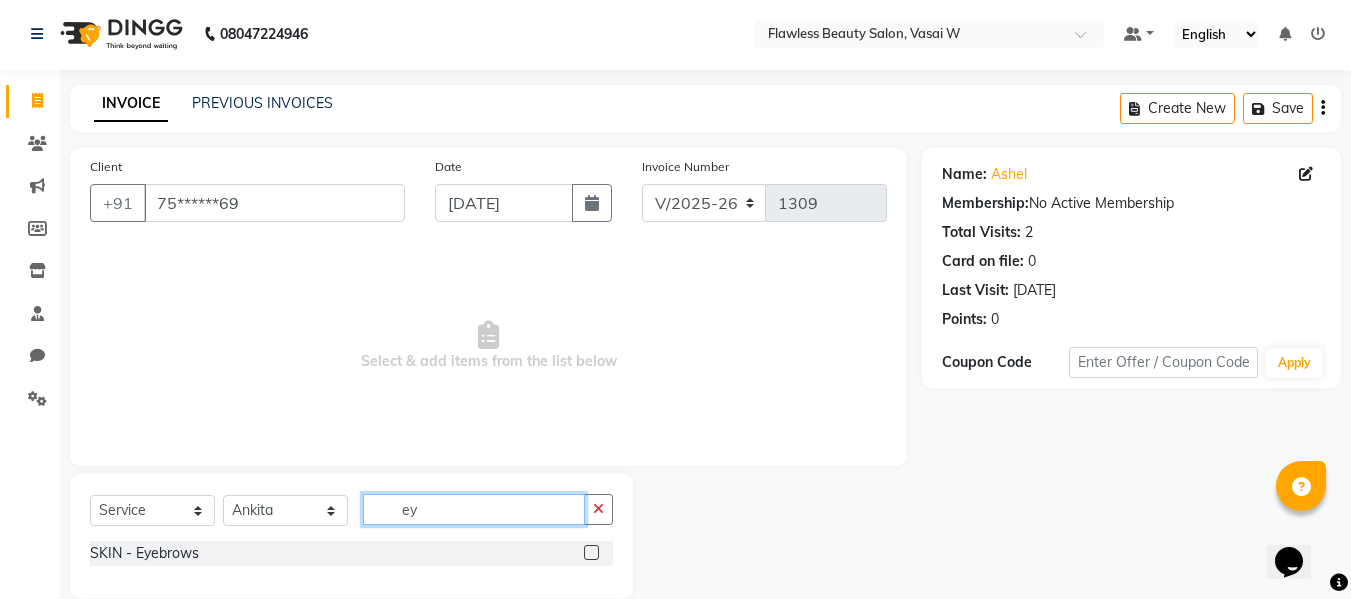 type on "ey" 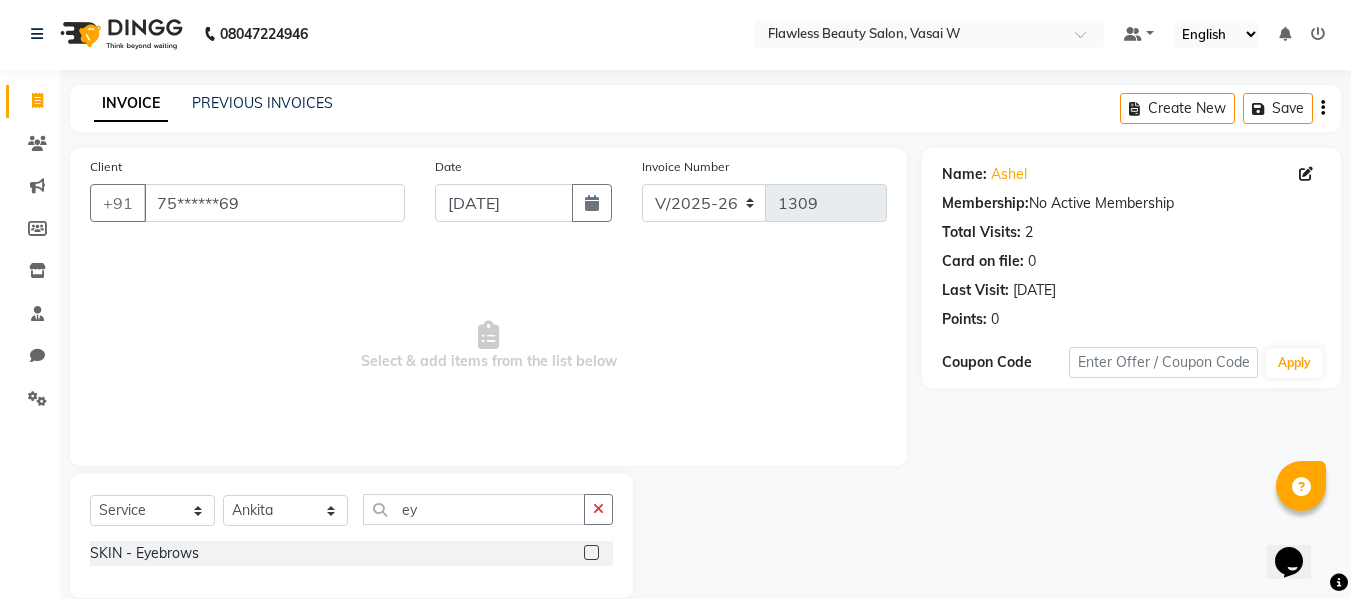 click 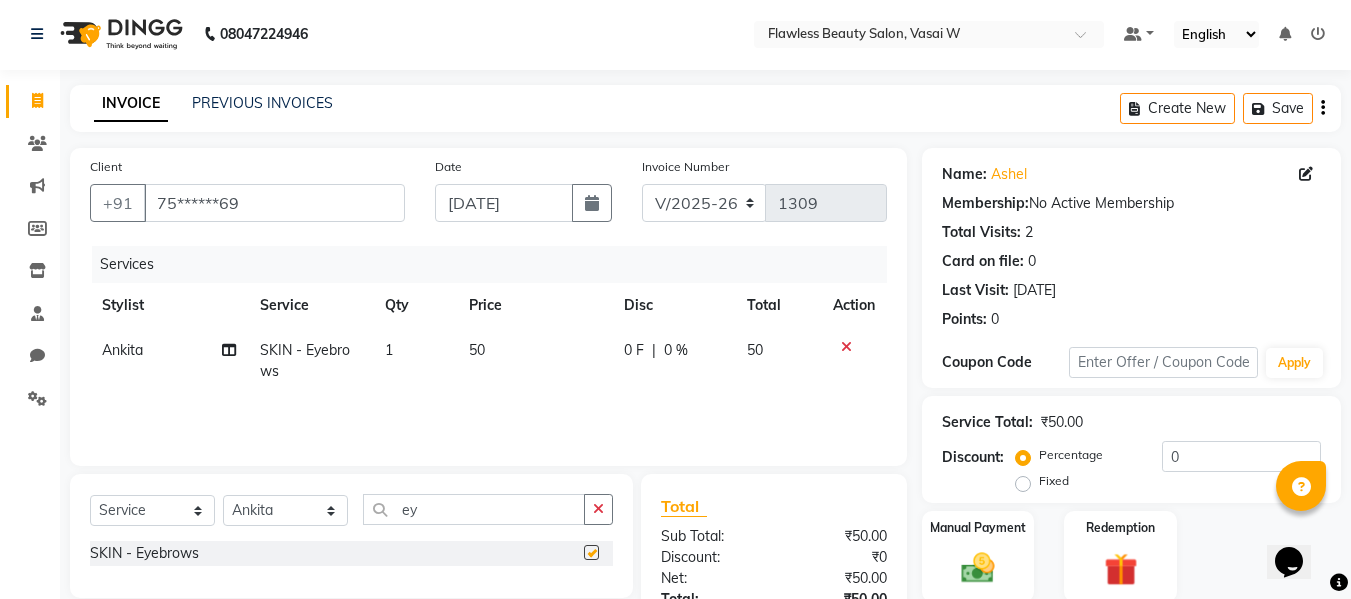checkbox on "false" 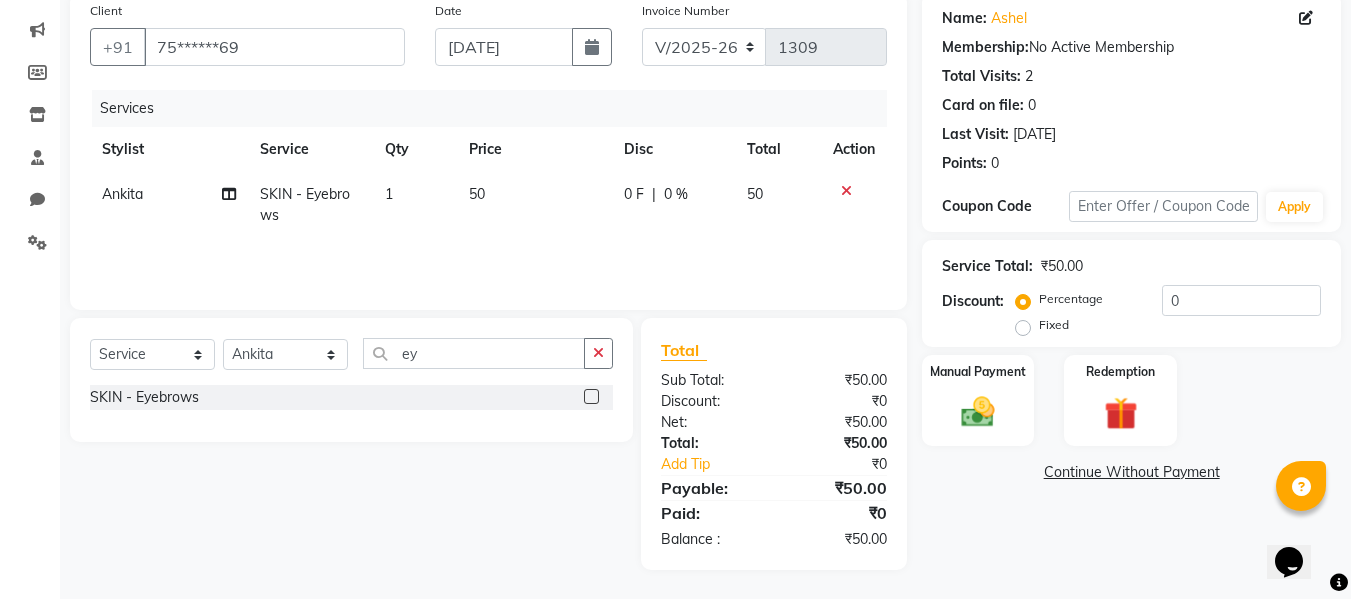 scroll, scrollTop: 159, scrollLeft: 0, axis: vertical 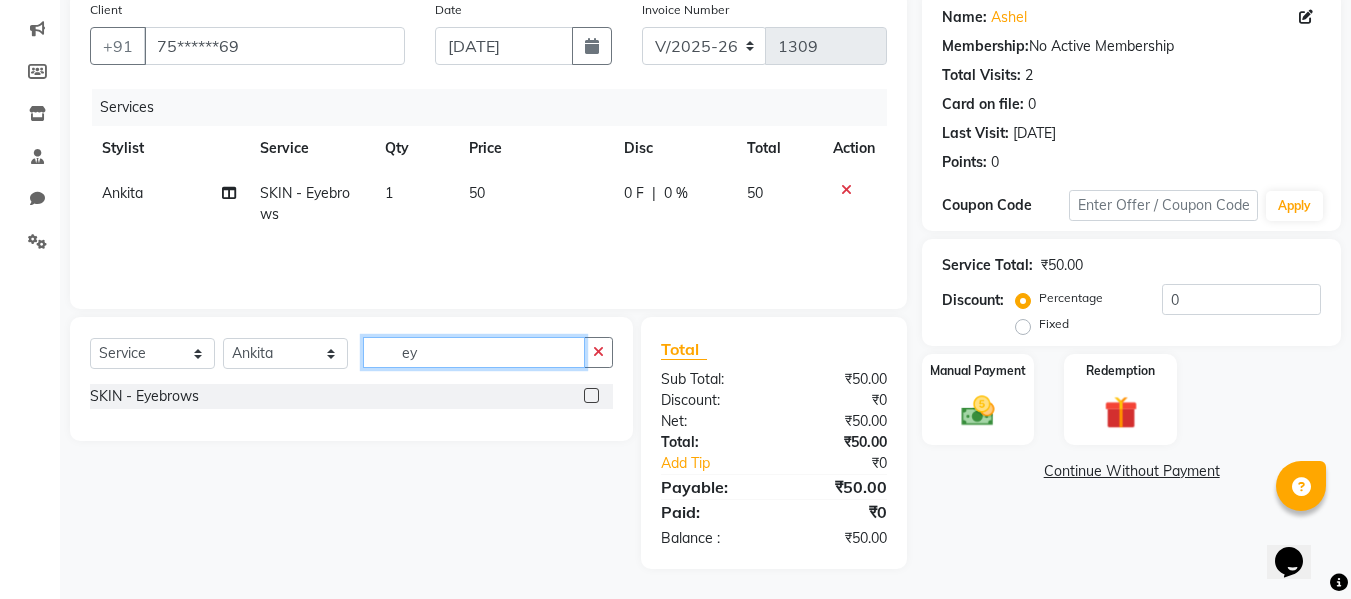 click on "ey" 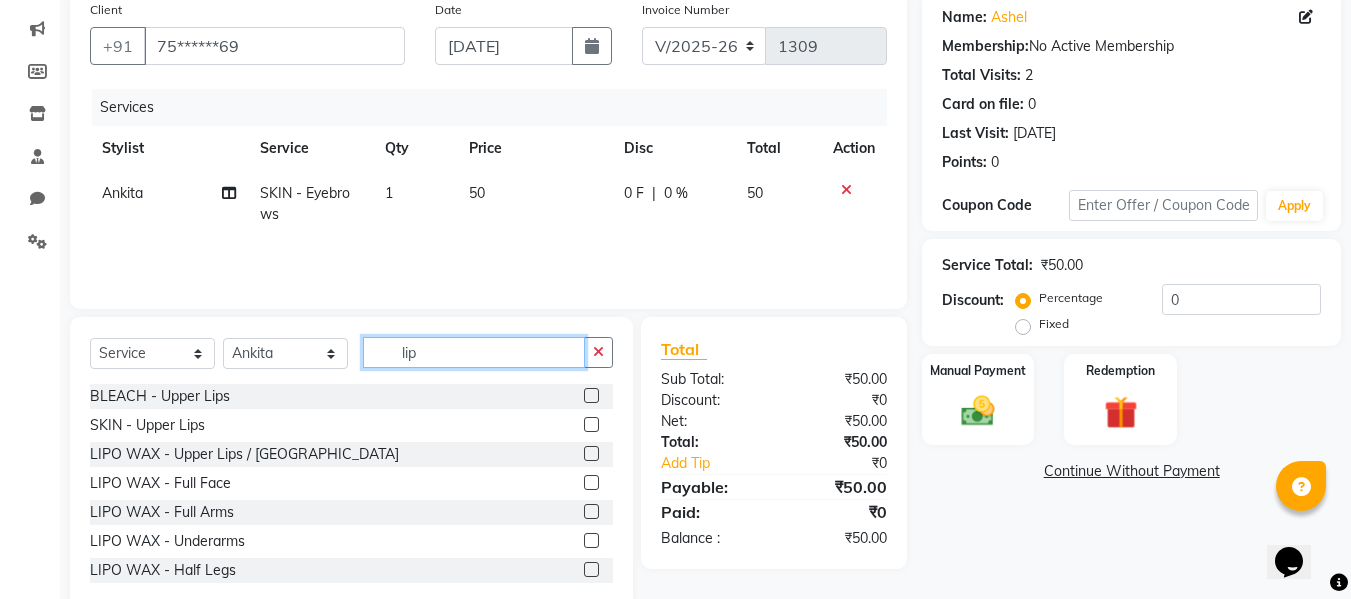 type on "lip" 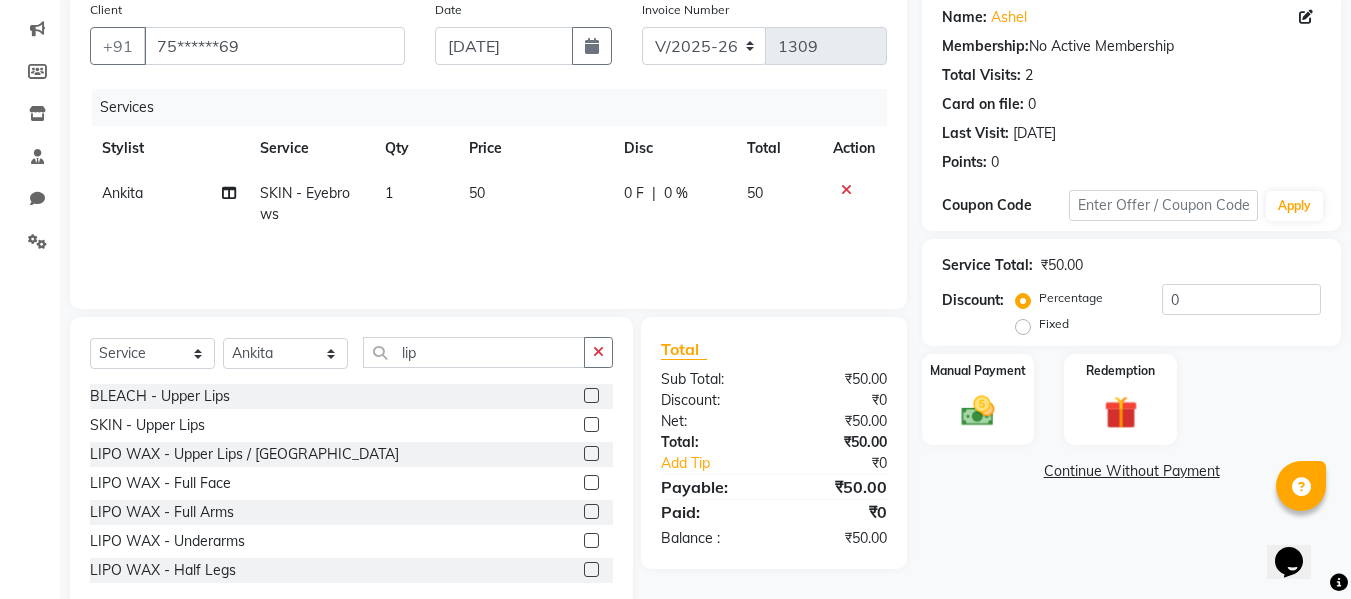 click 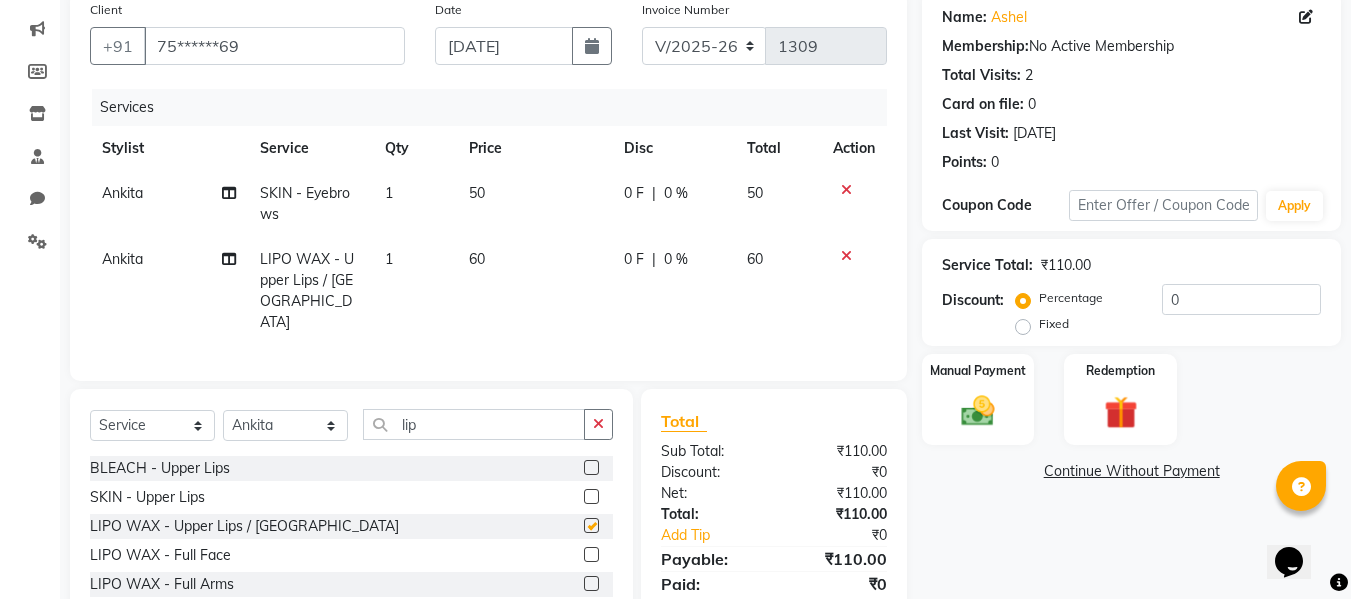 checkbox on "false" 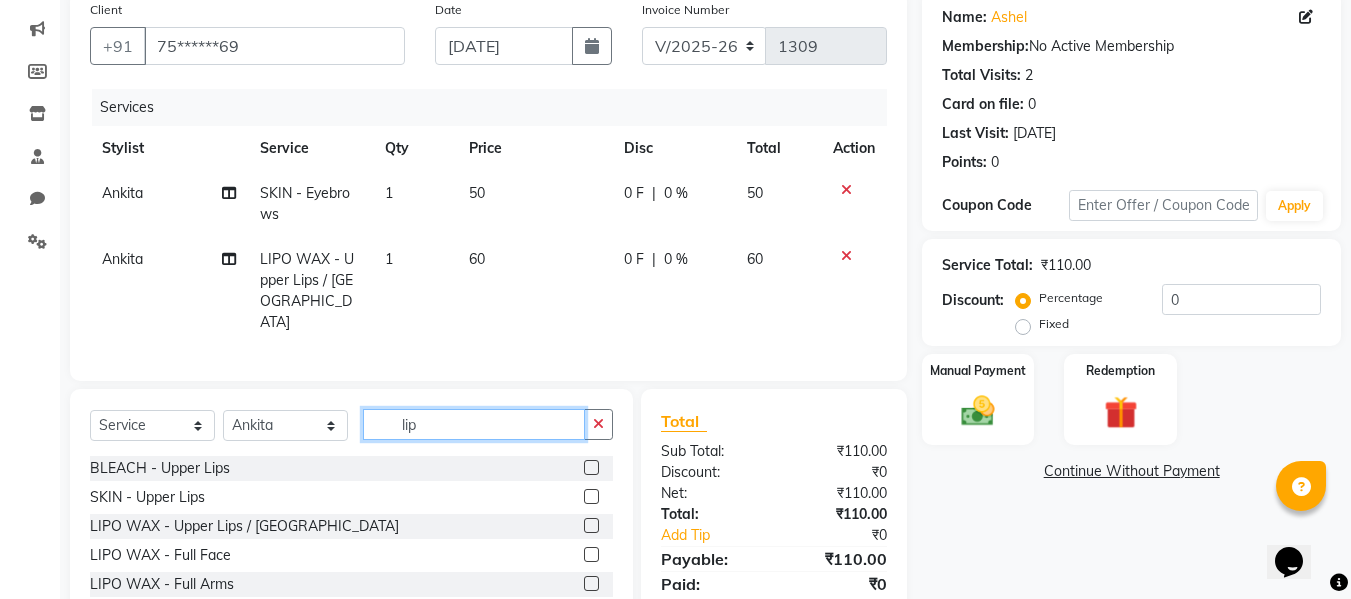 click on "lip" 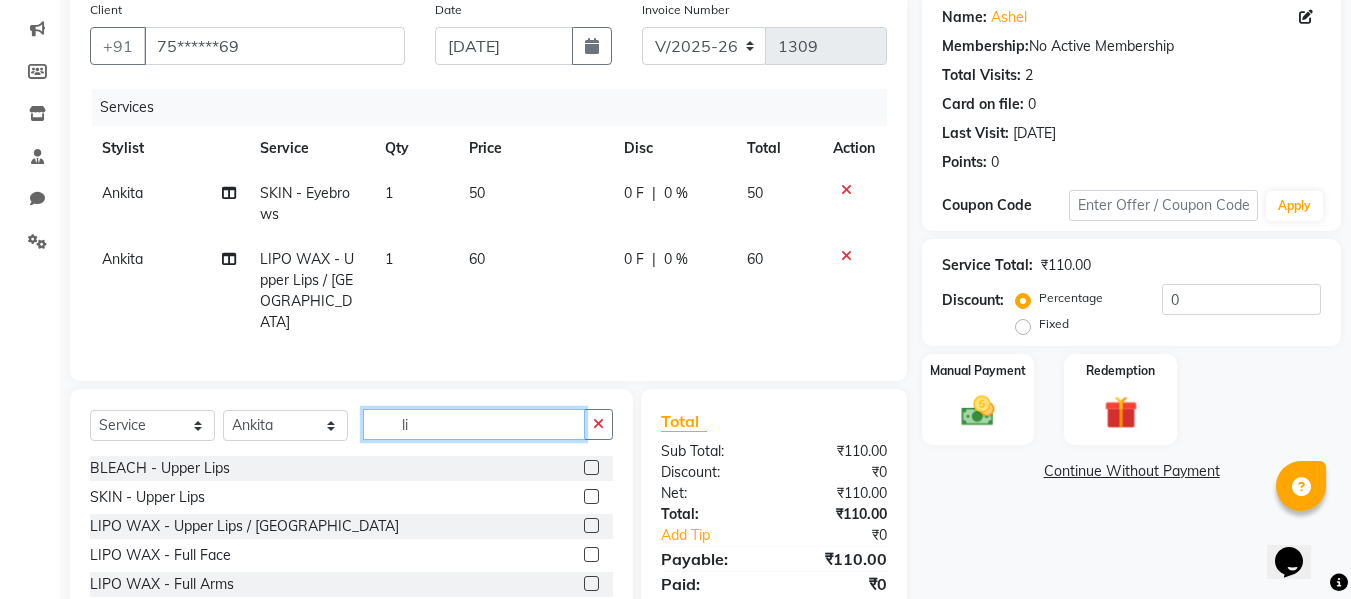 type on "l" 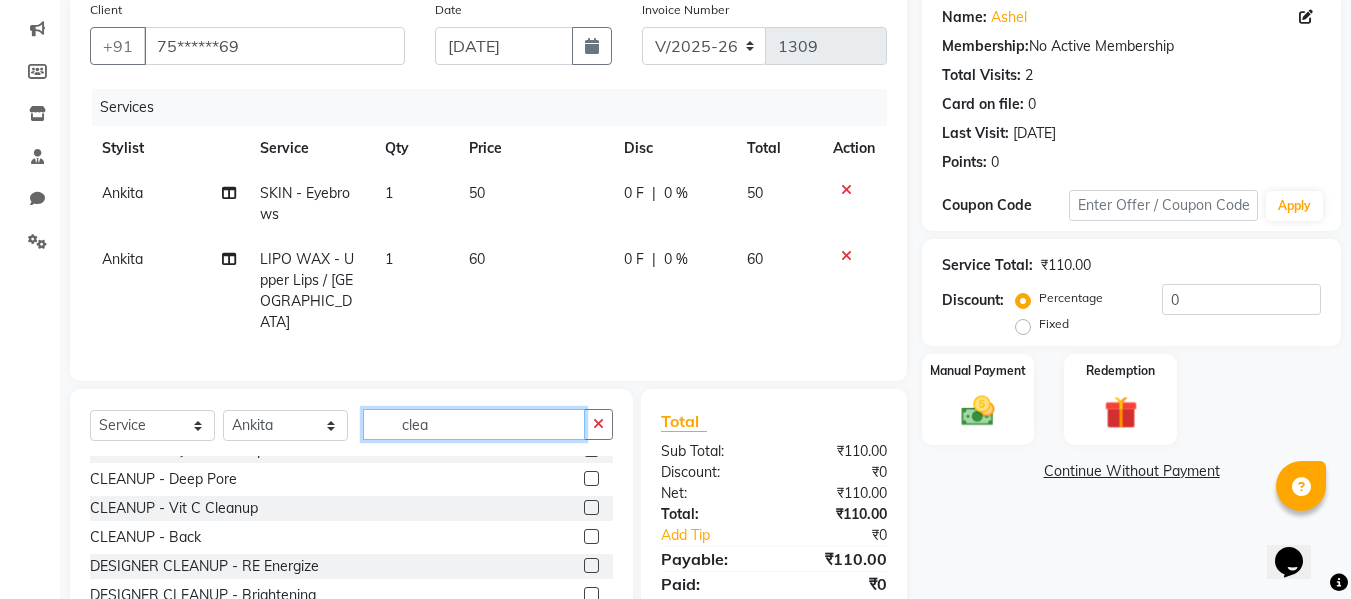 scroll, scrollTop: 32, scrollLeft: 0, axis: vertical 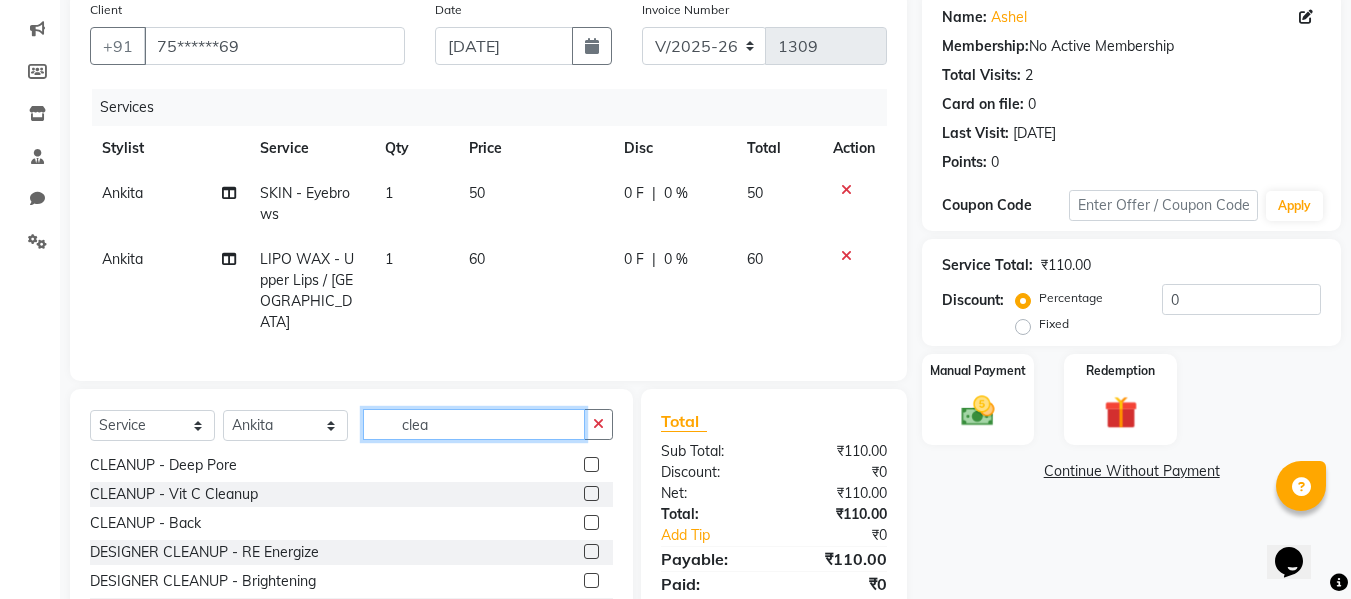 type on "clea" 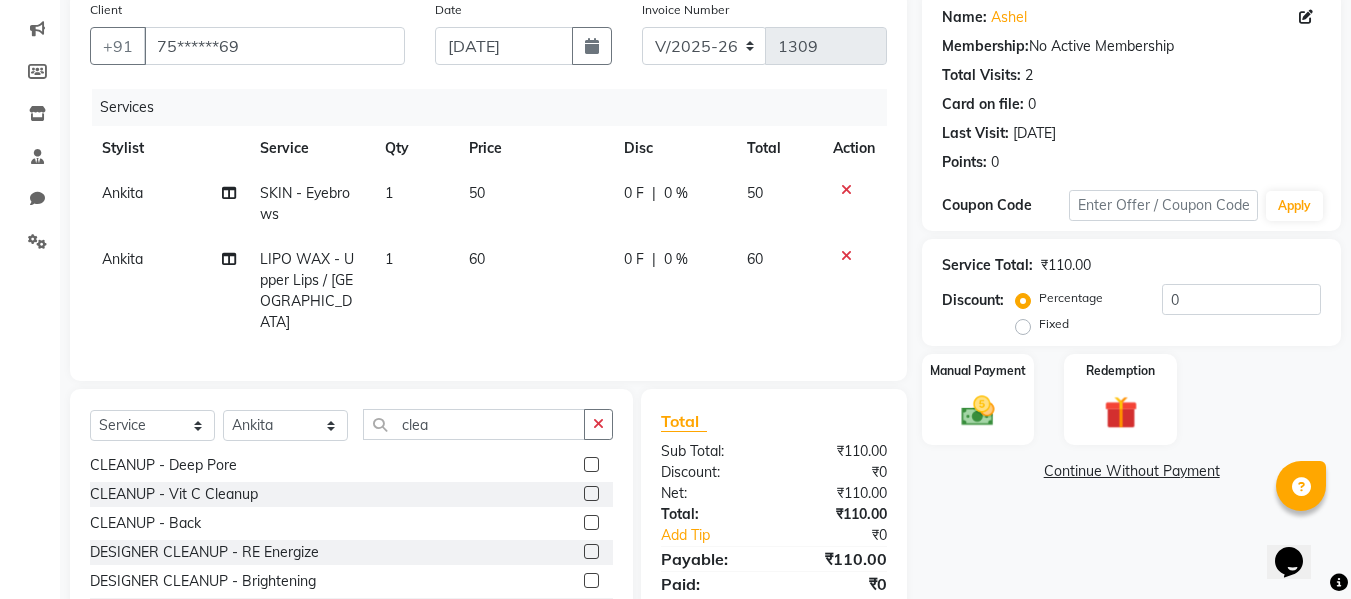 click 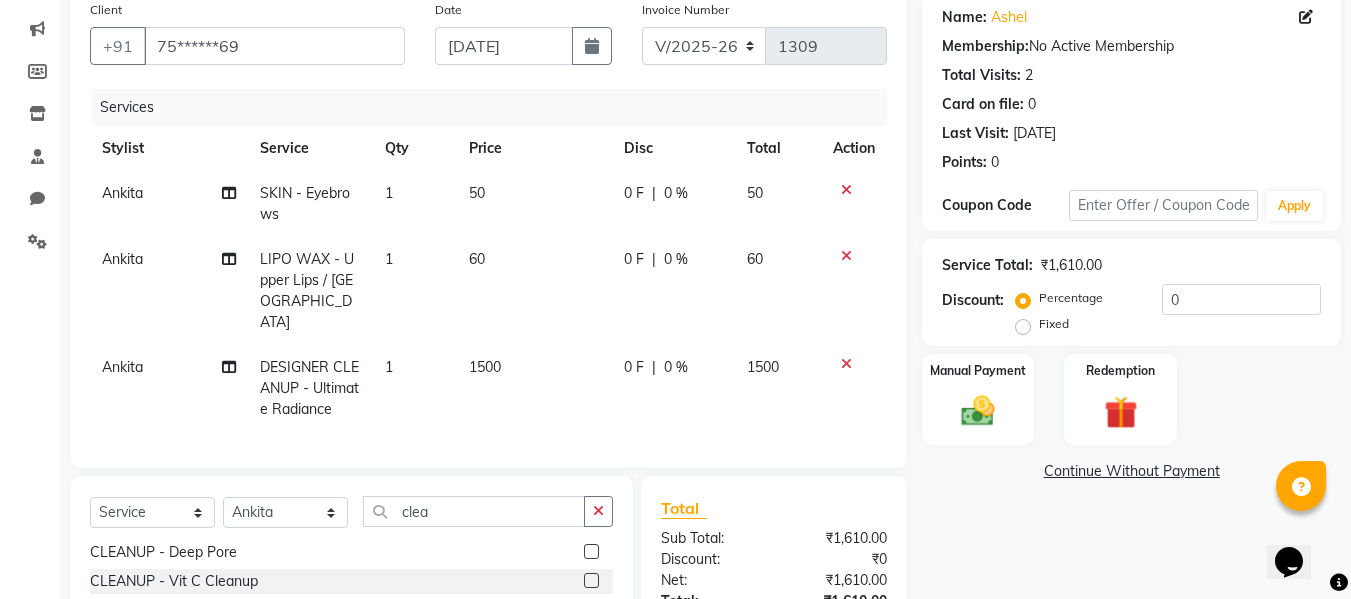 checkbox on "false" 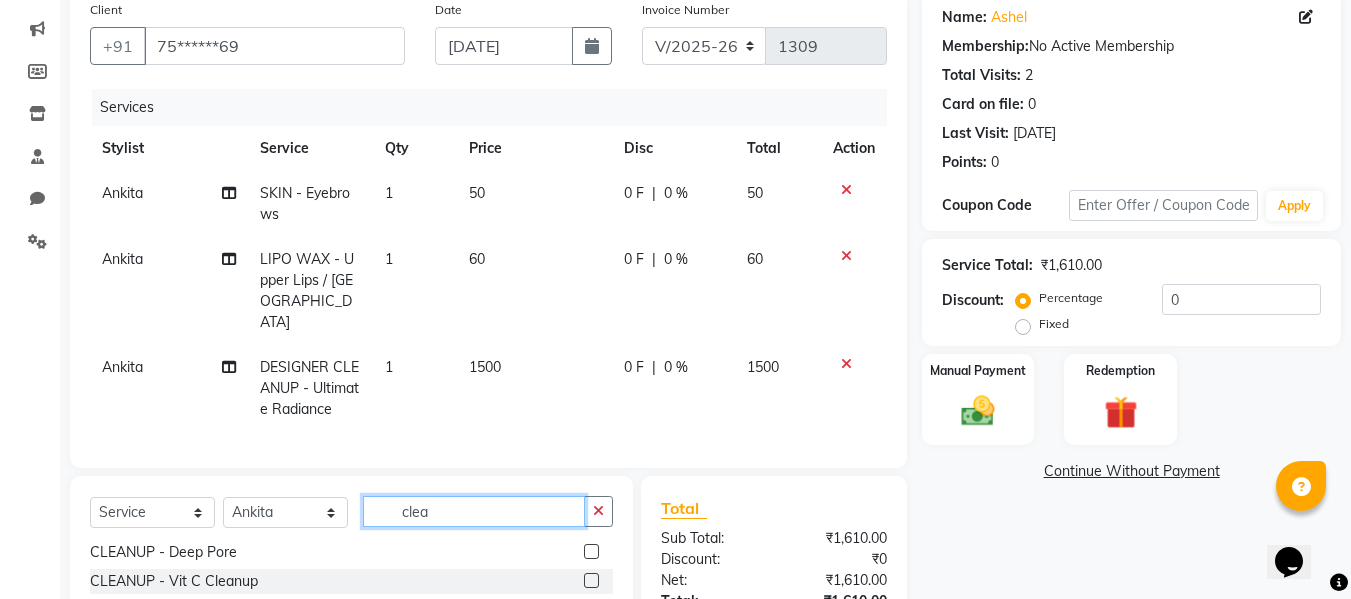 click on "clea" 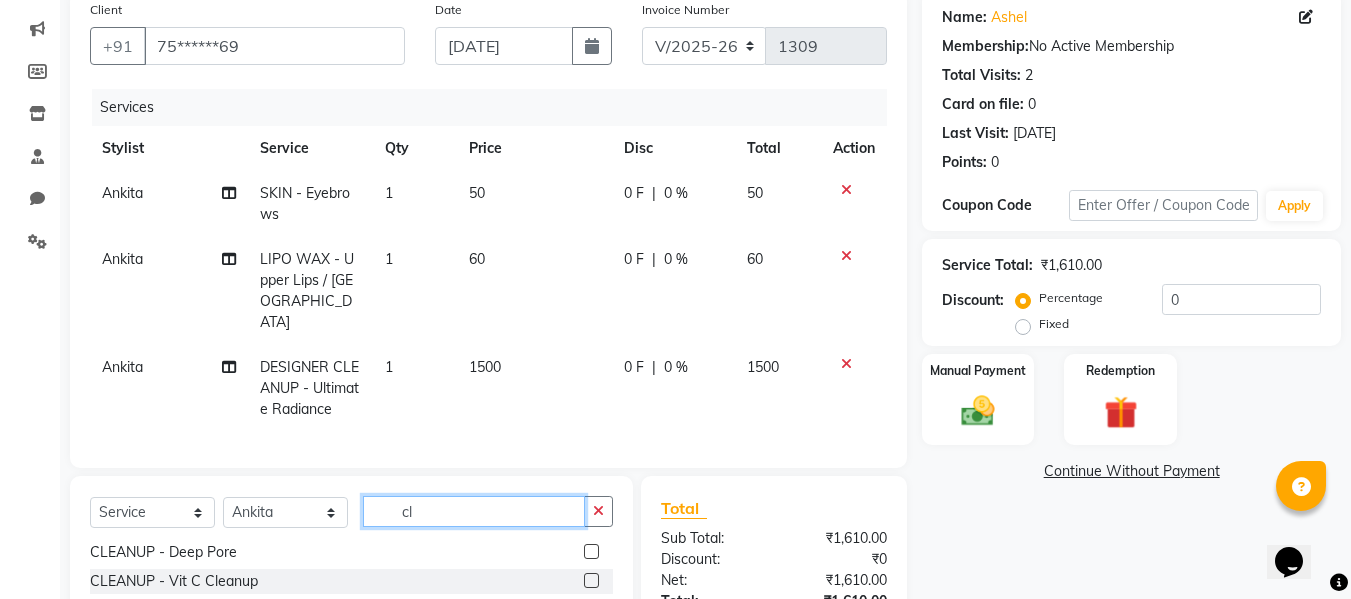 type on "c" 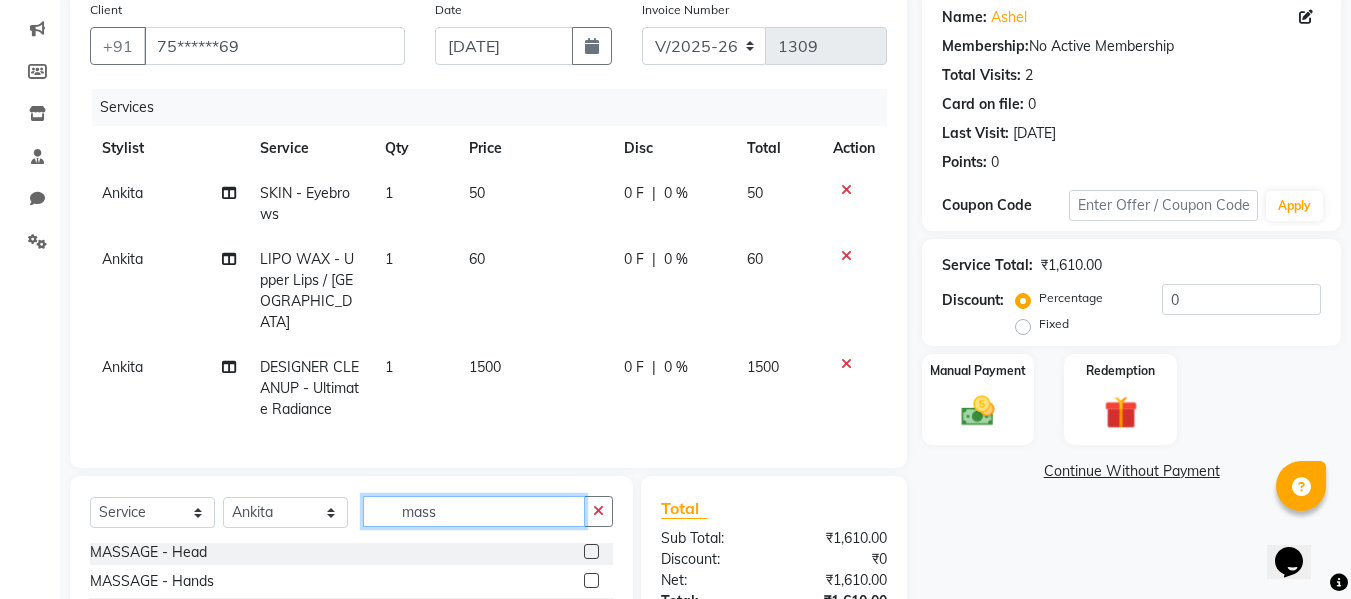 scroll, scrollTop: 3, scrollLeft: 0, axis: vertical 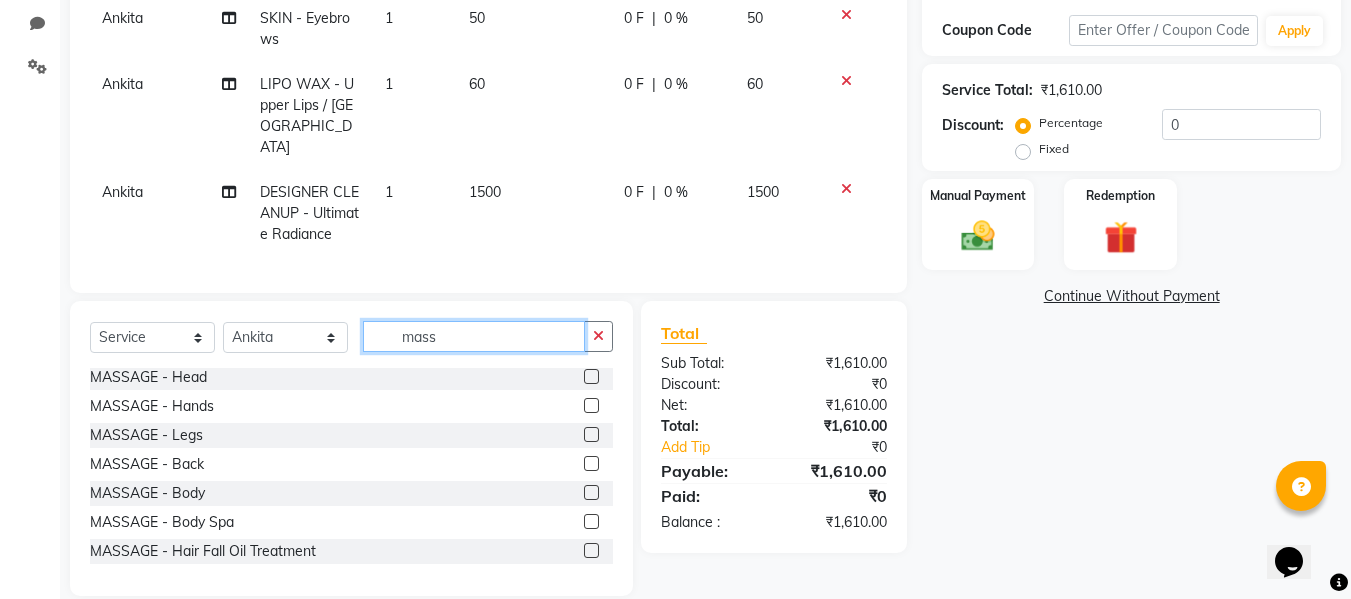 type on "mass" 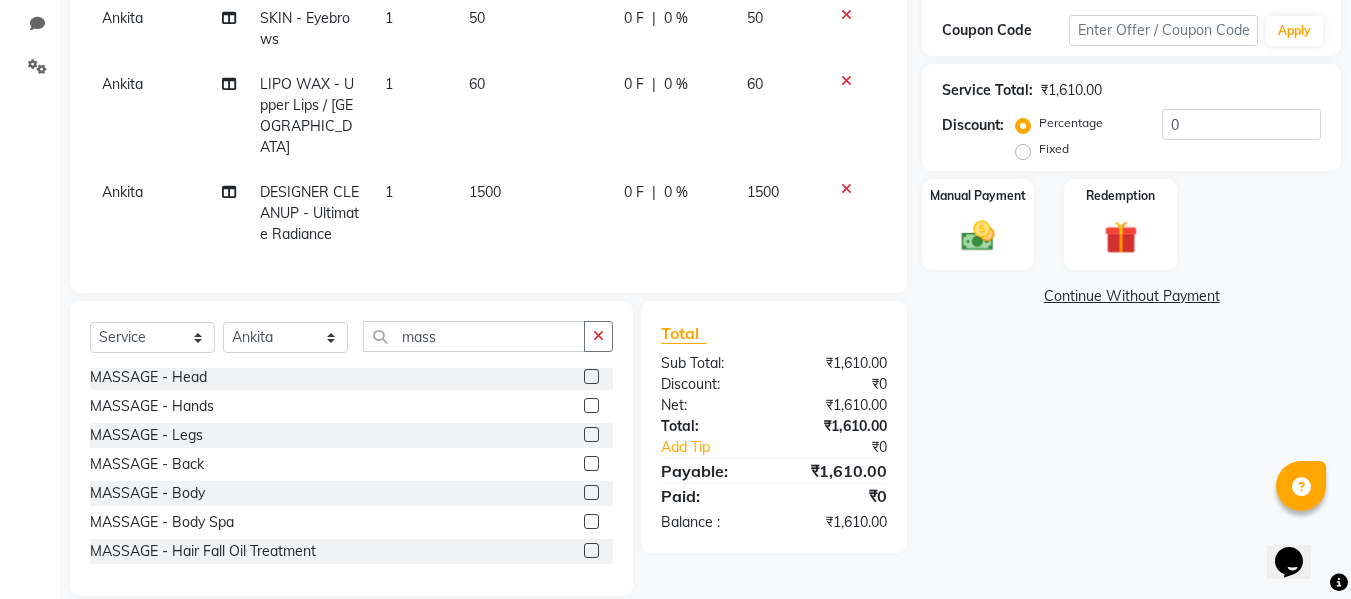 click 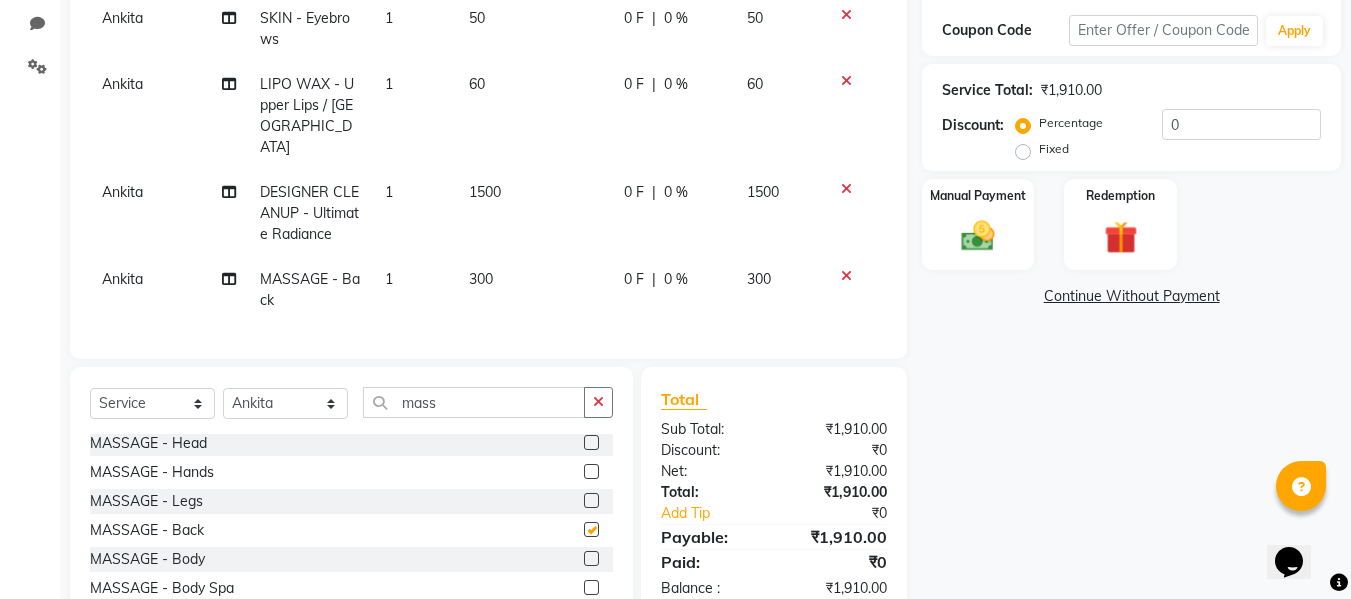checkbox on "false" 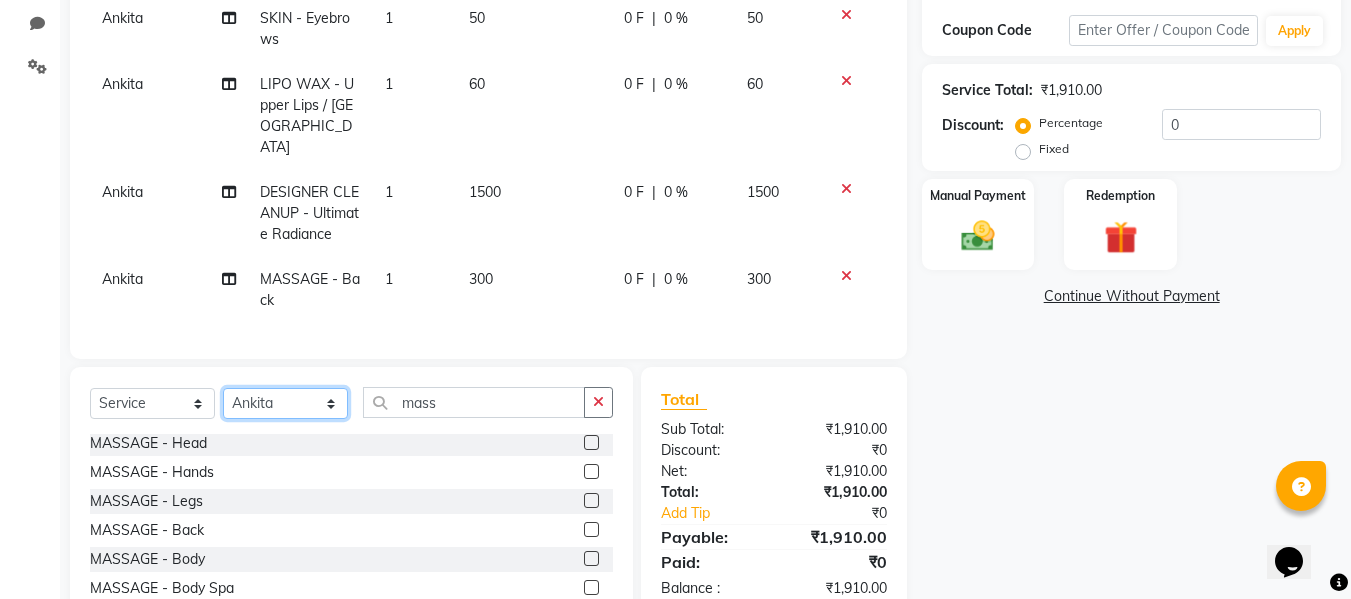 click on "Select Stylist Afsana [PERSON_NAME]  [PERSON_NAME] Maam Nisha  Pari [PERSON_NAME] [PERSON_NAME]" 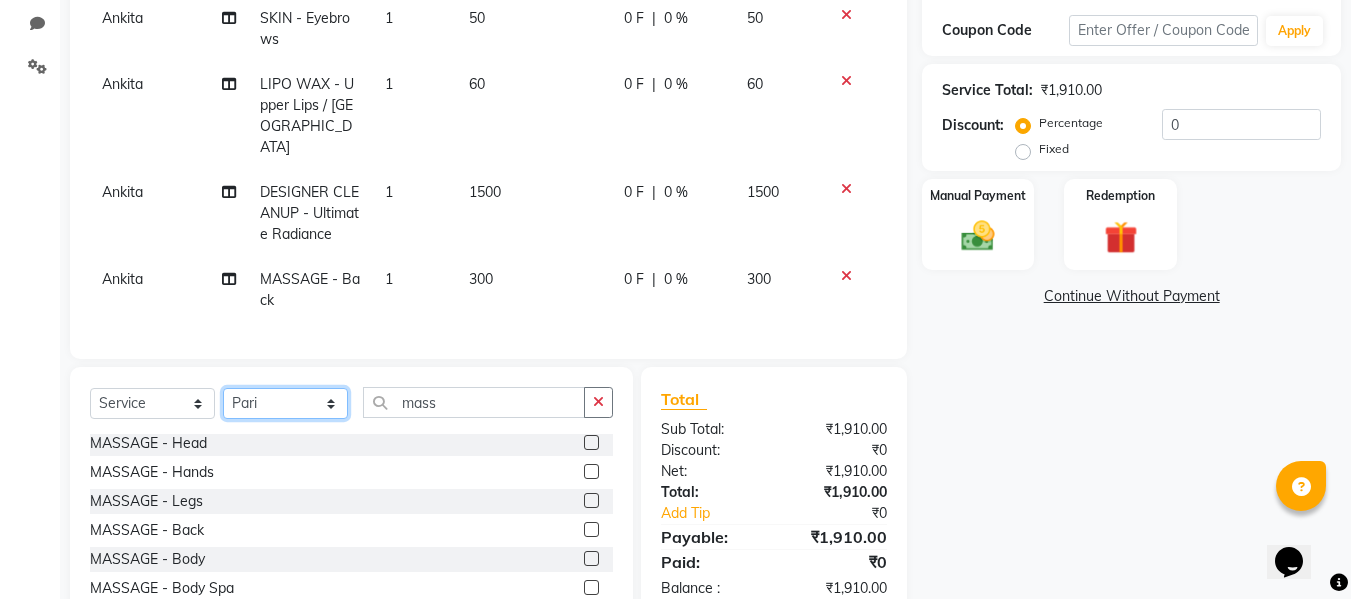 click on "Select Stylist Afsana [PERSON_NAME]  [PERSON_NAME] Maam Nisha  Pari [PERSON_NAME] [PERSON_NAME]" 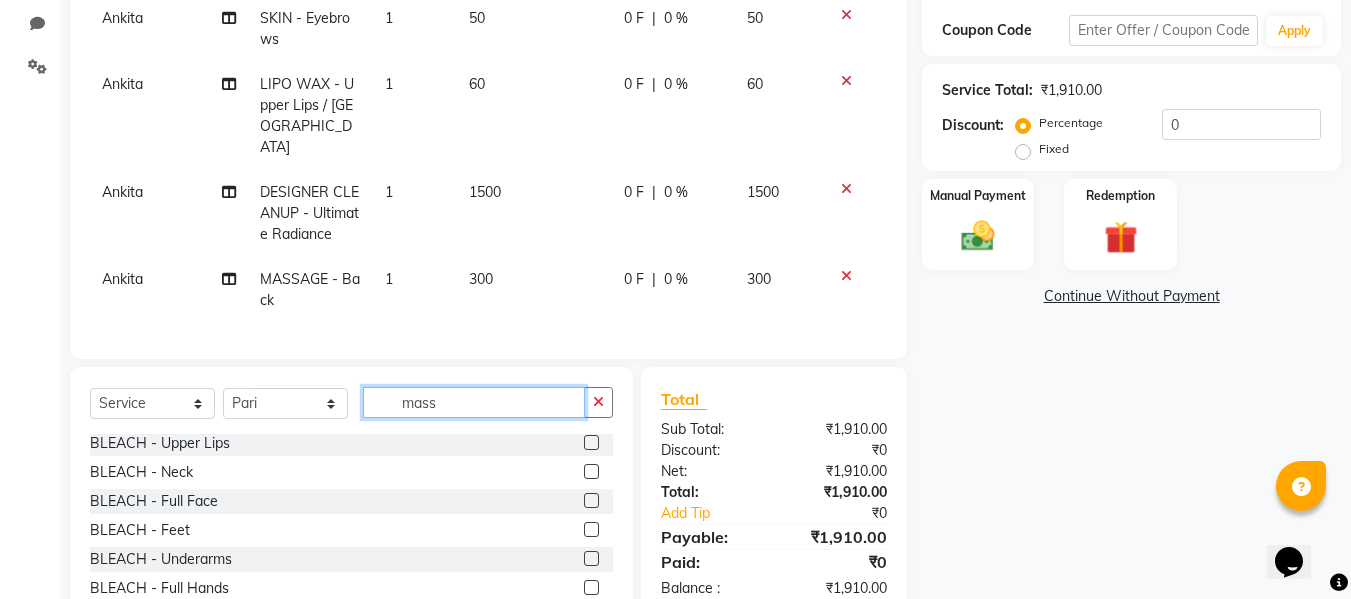 click on "mass" 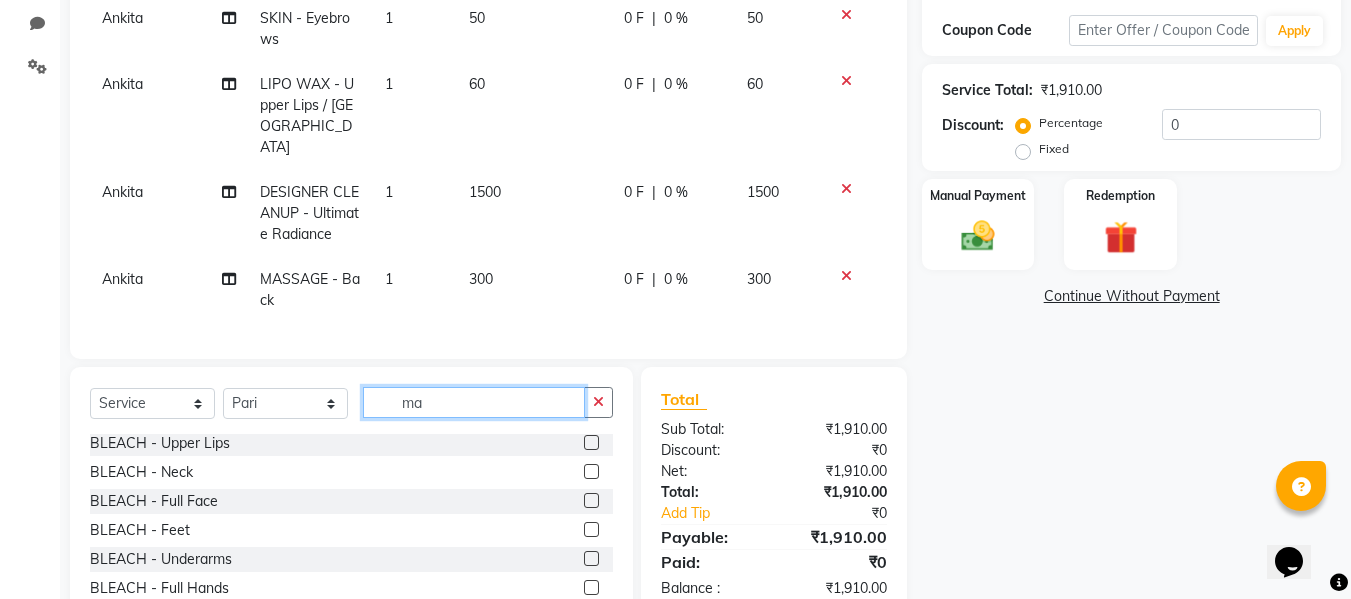 type on "m" 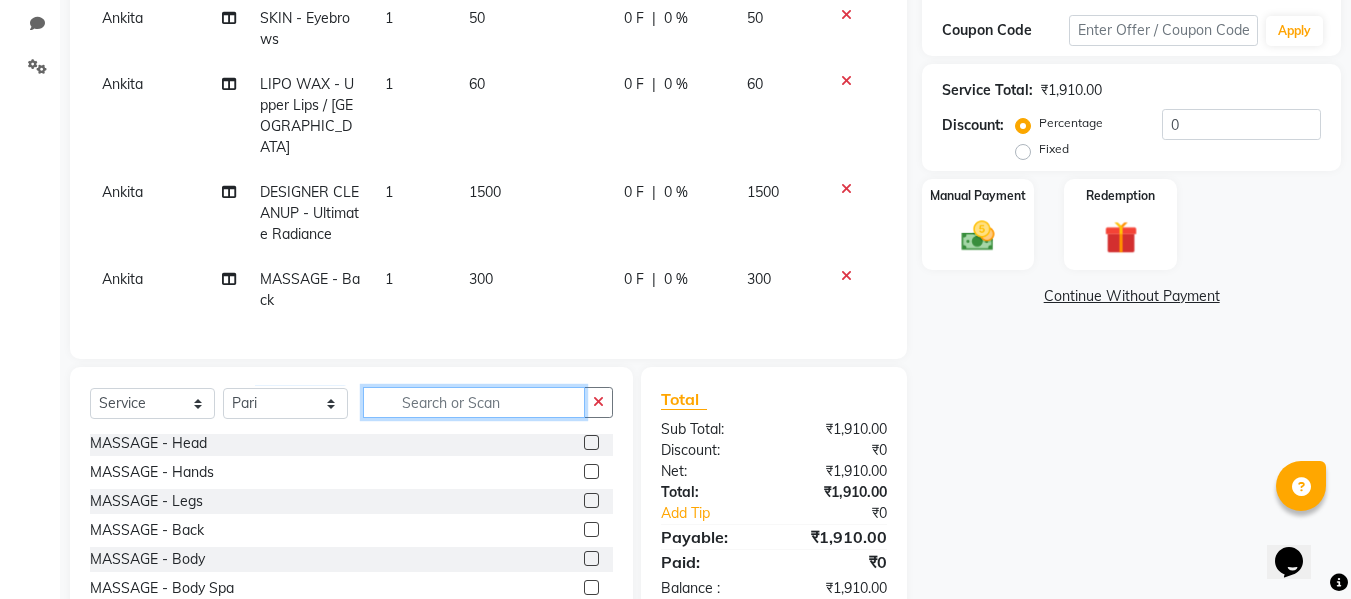 scroll, scrollTop: 757, scrollLeft: 0, axis: vertical 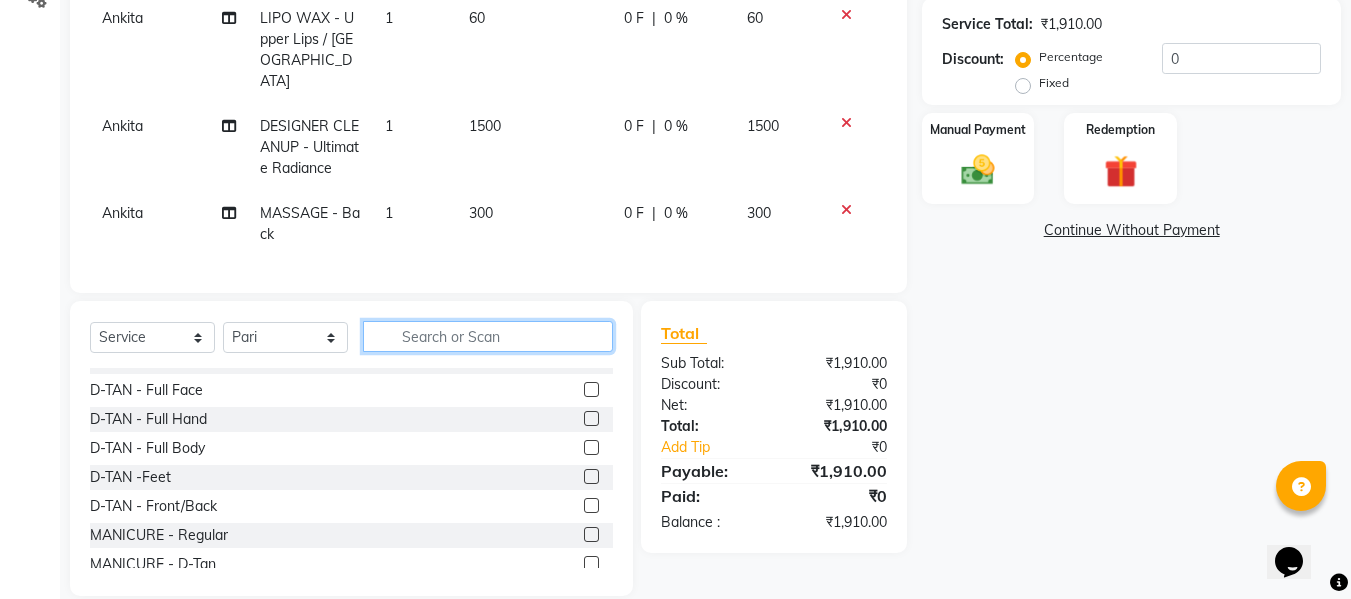 type 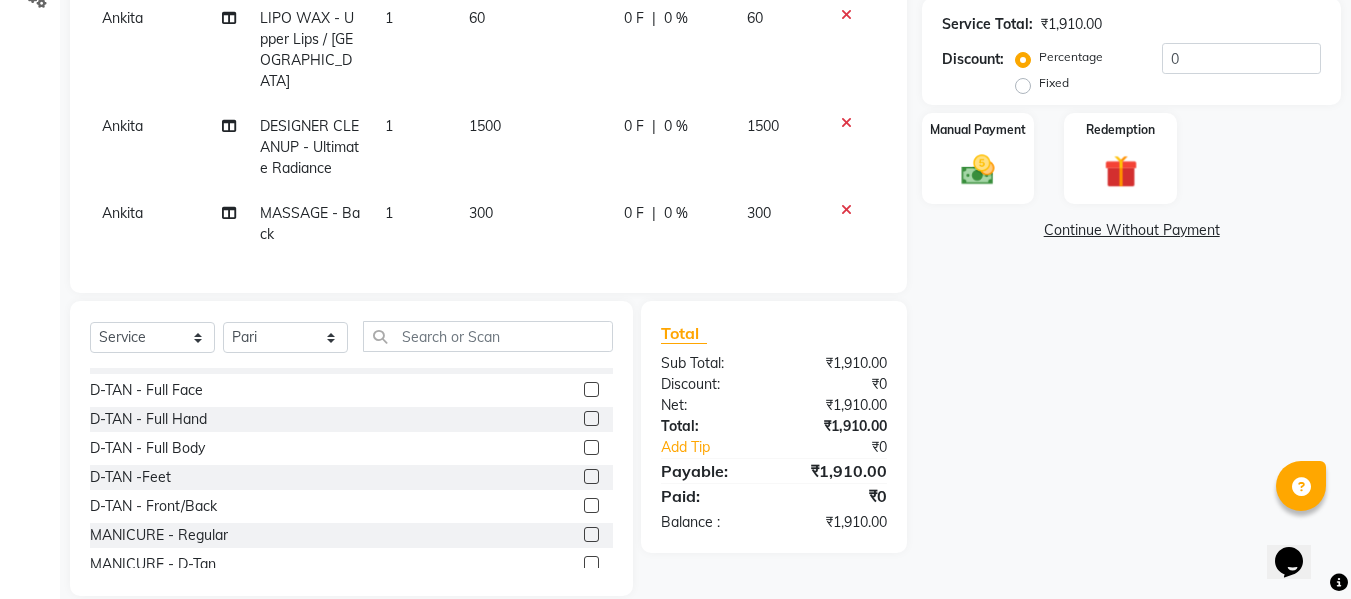 click 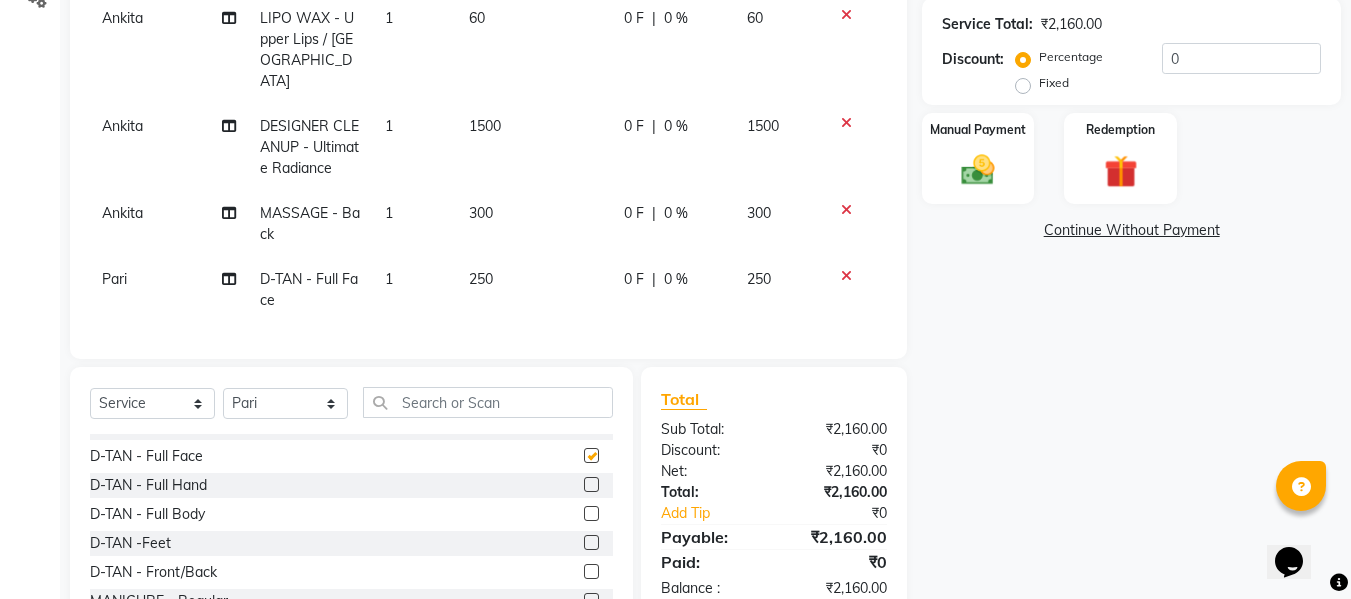 checkbox on "false" 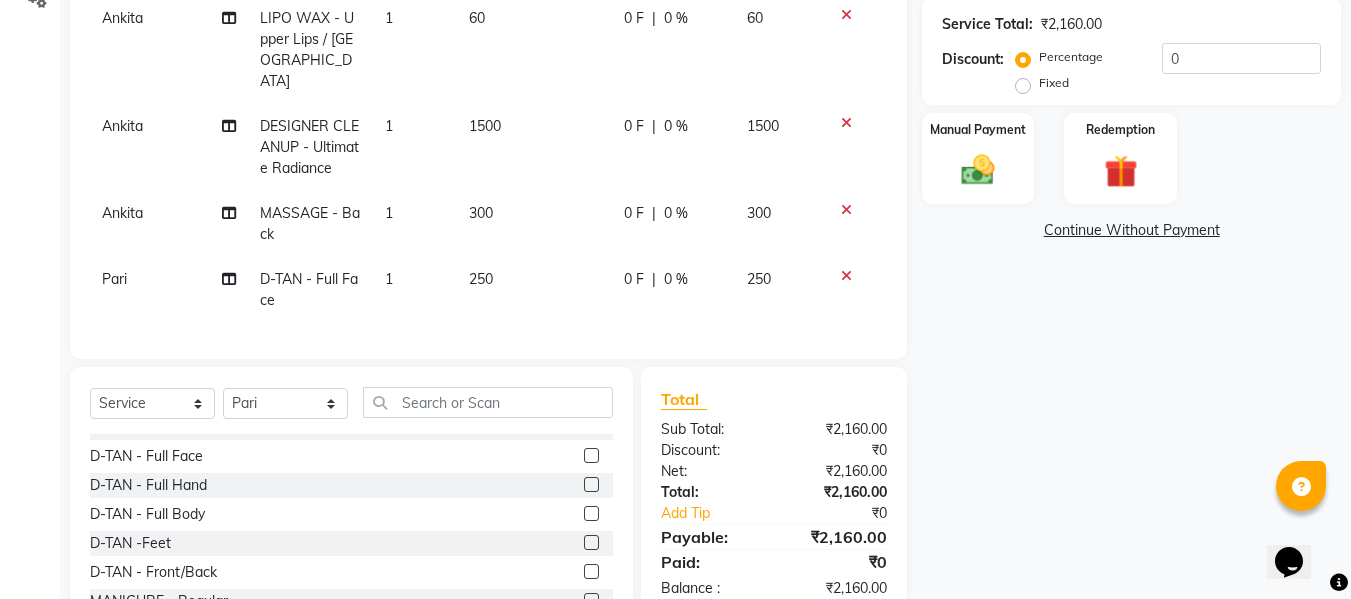 click 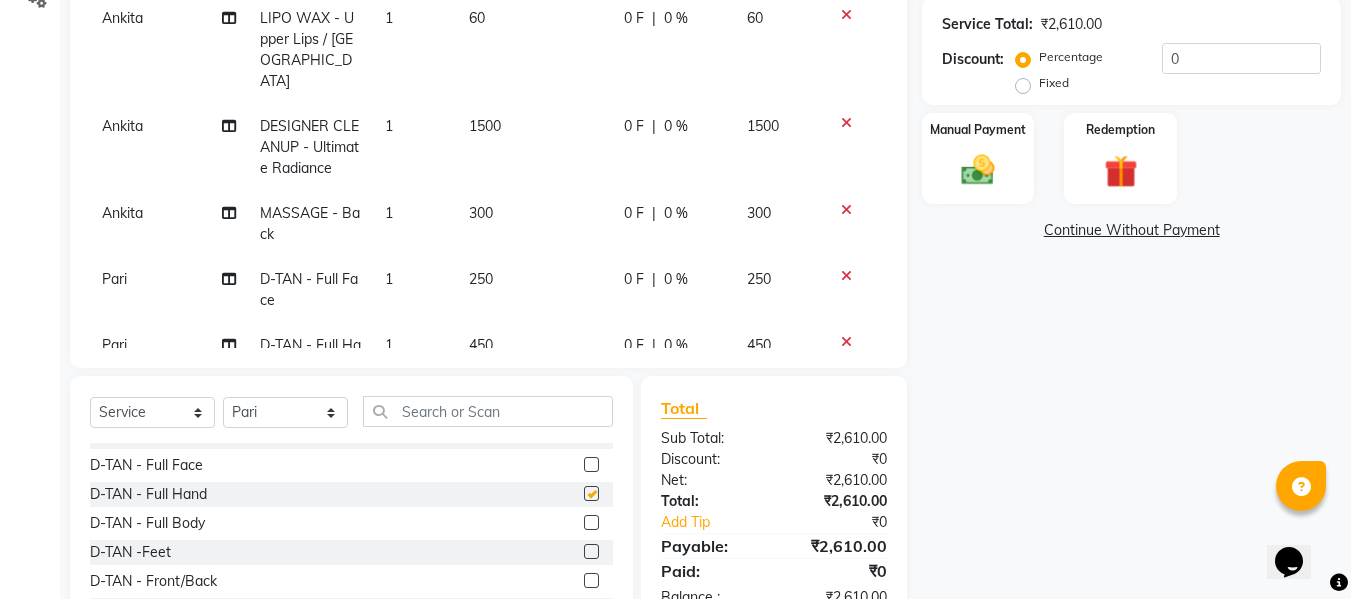 checkbox on "false" 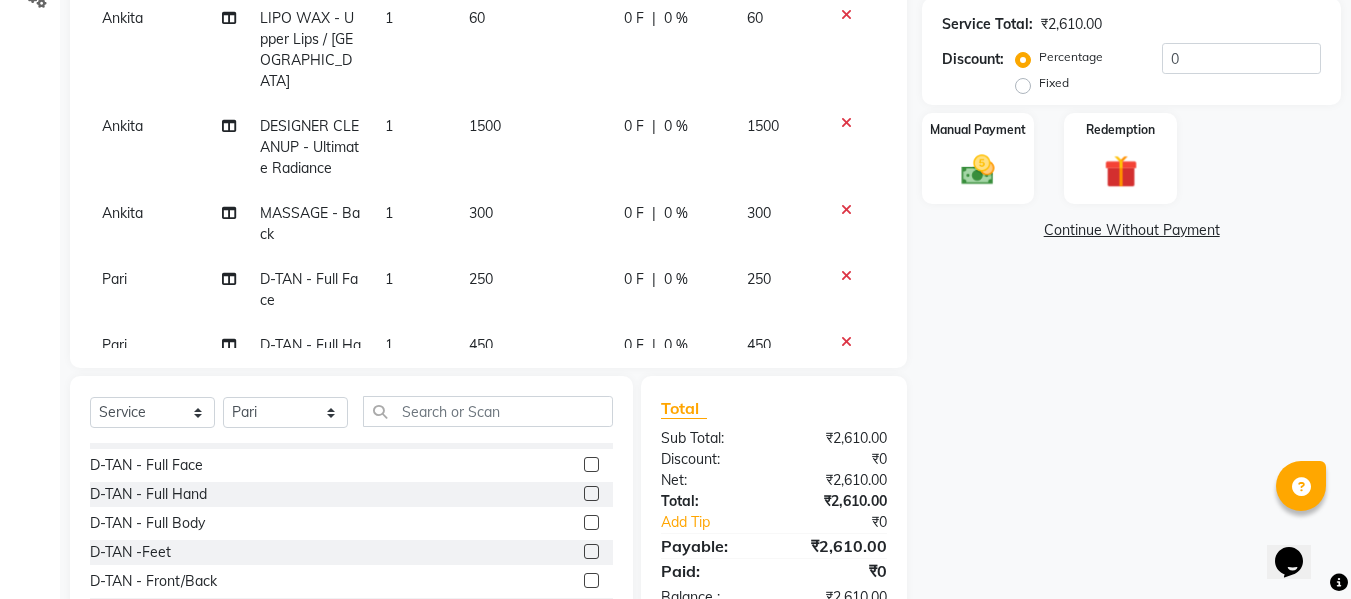 click 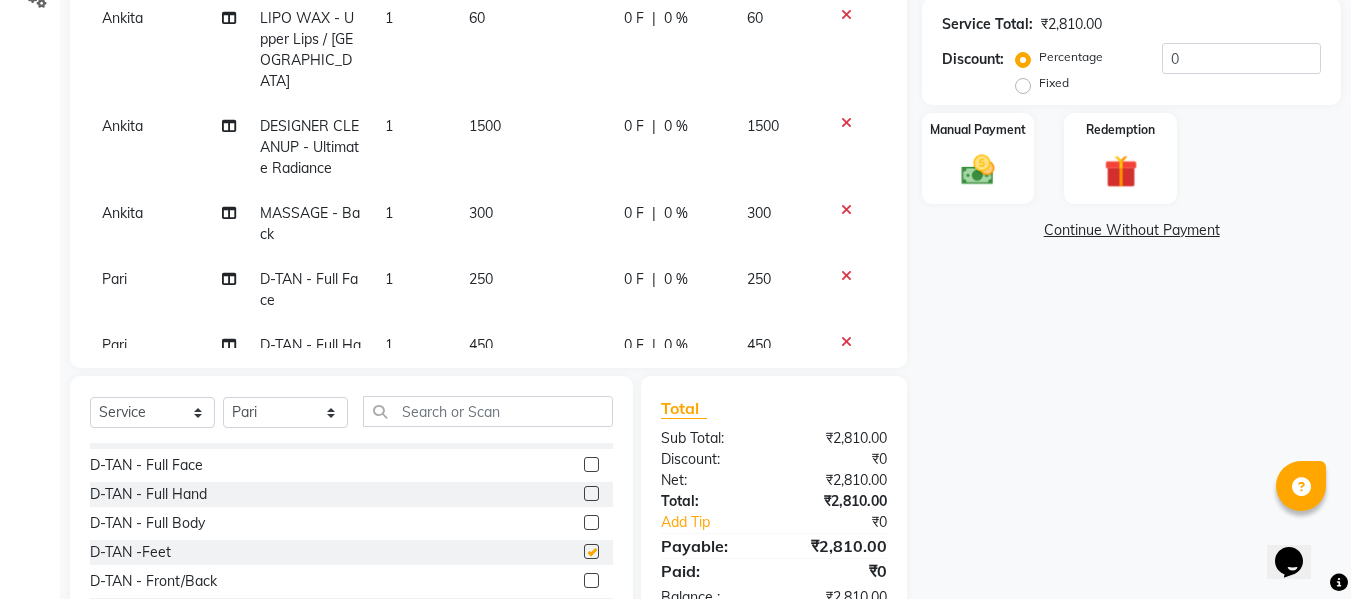 checkbox on "false" 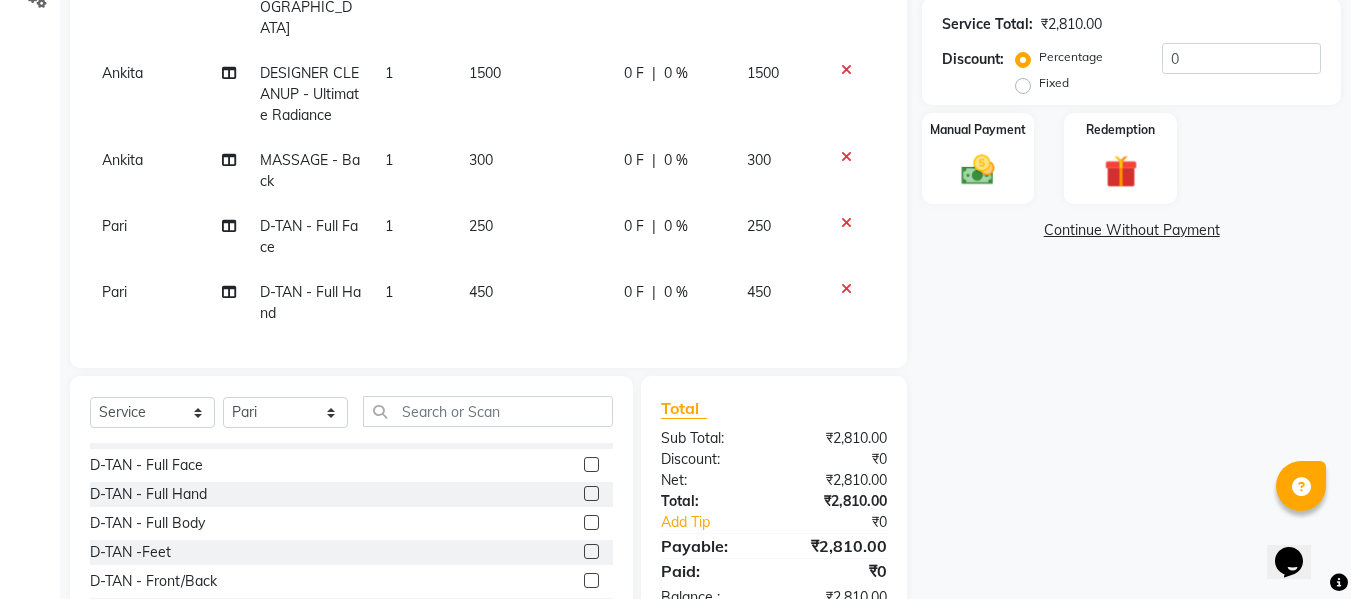 scroll, scrollTop: 96, scrollLeft: 0, axis: vertical 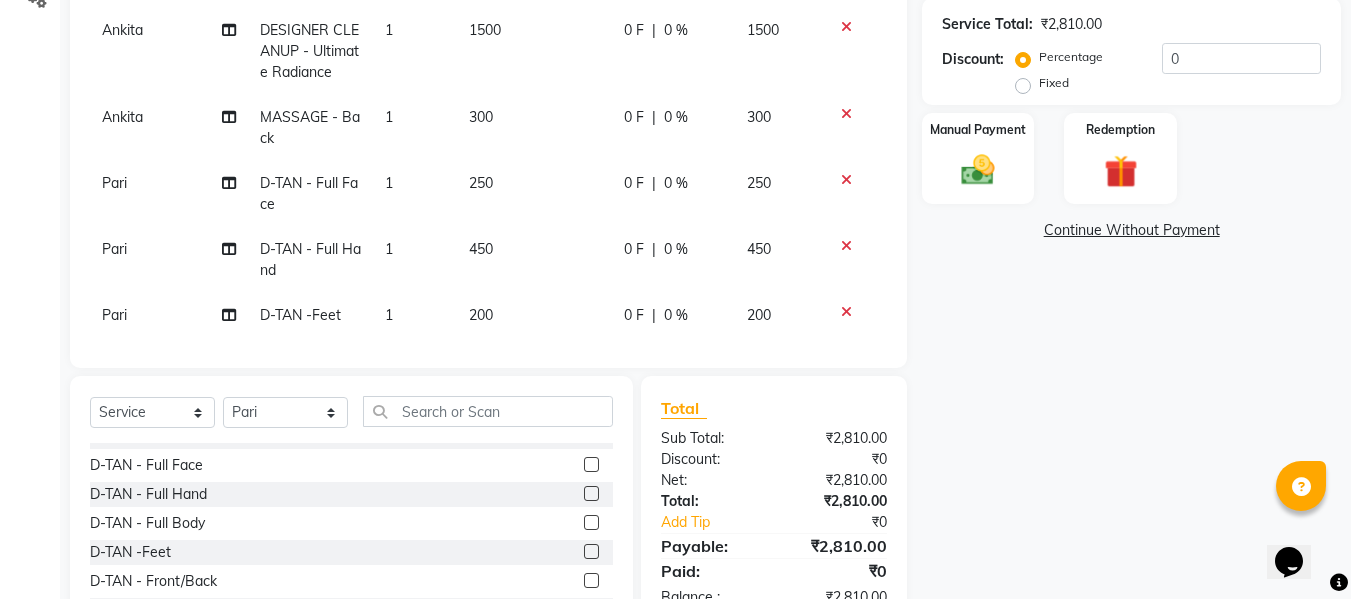 click on "200" 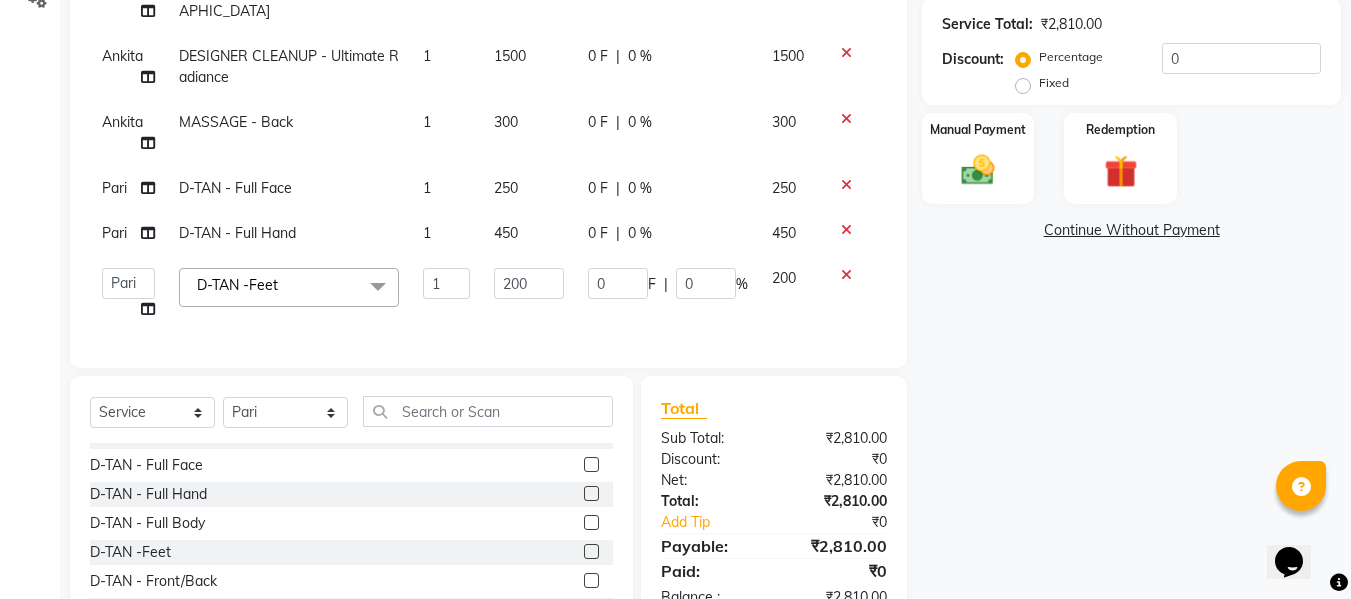scroll, scrollTop: 43, scrollLeft: 0, axis: vertical 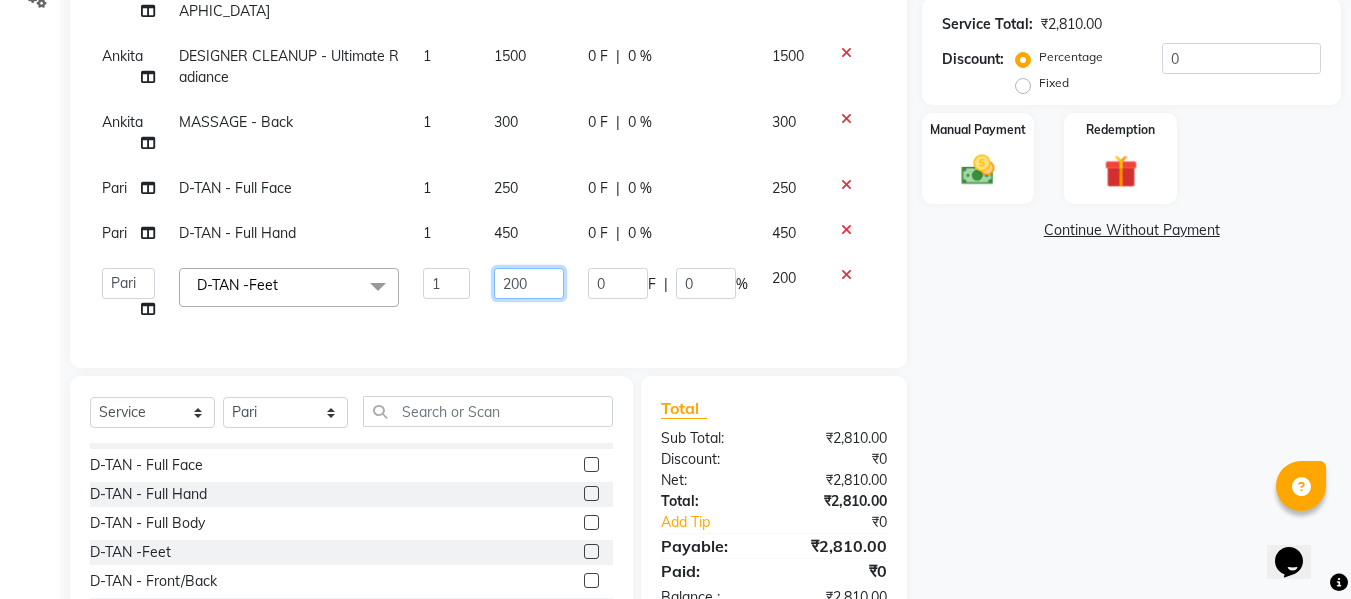 click on "200" 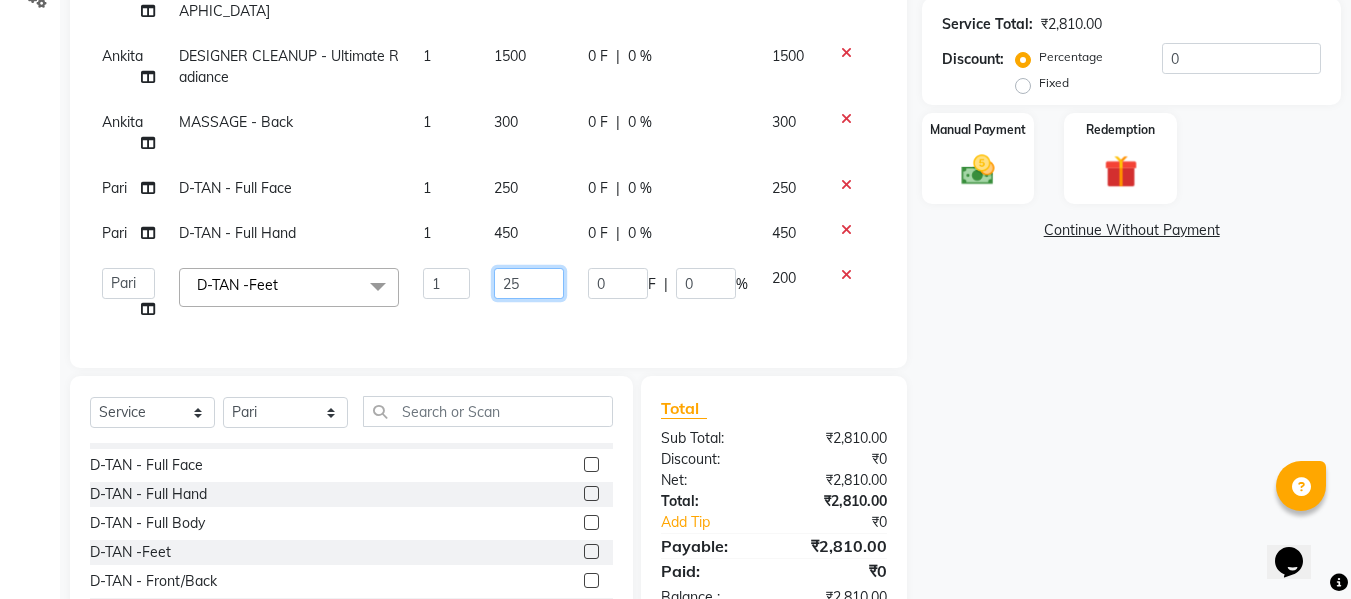 type on "250" 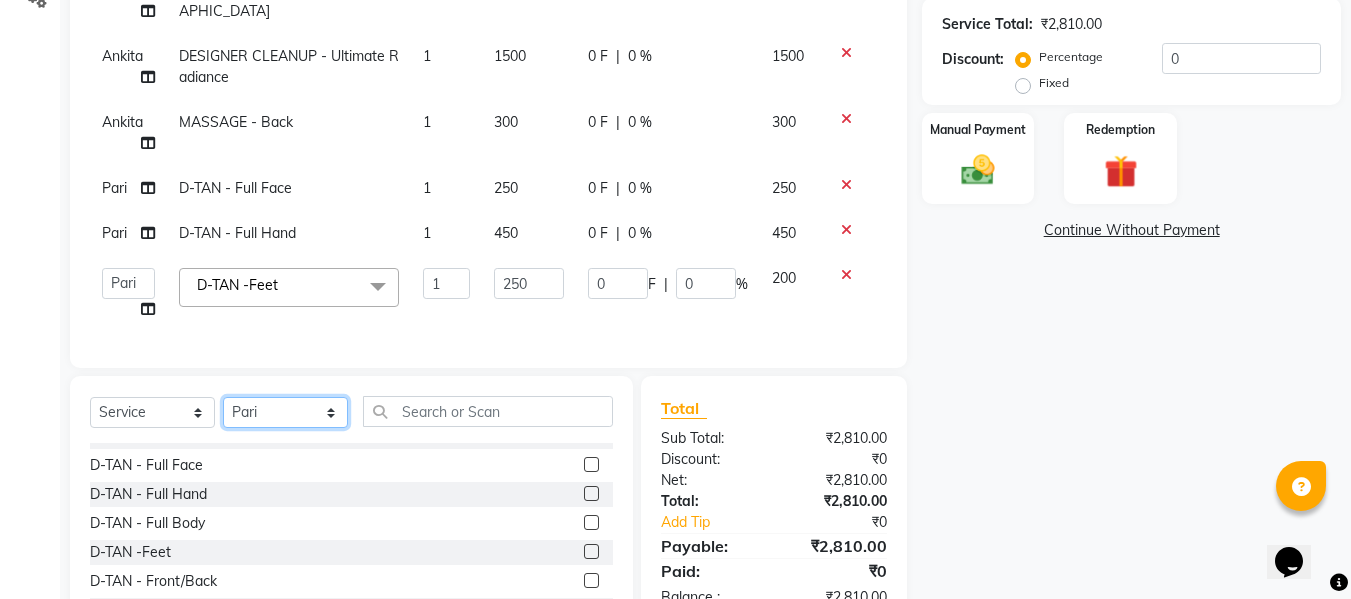 click on "Select Stylist Afsana [PERSON_NAME]  [PERSON_NAME] Maam Nisha  Pari [PERSON_NAME] [PERSON_NAME]" 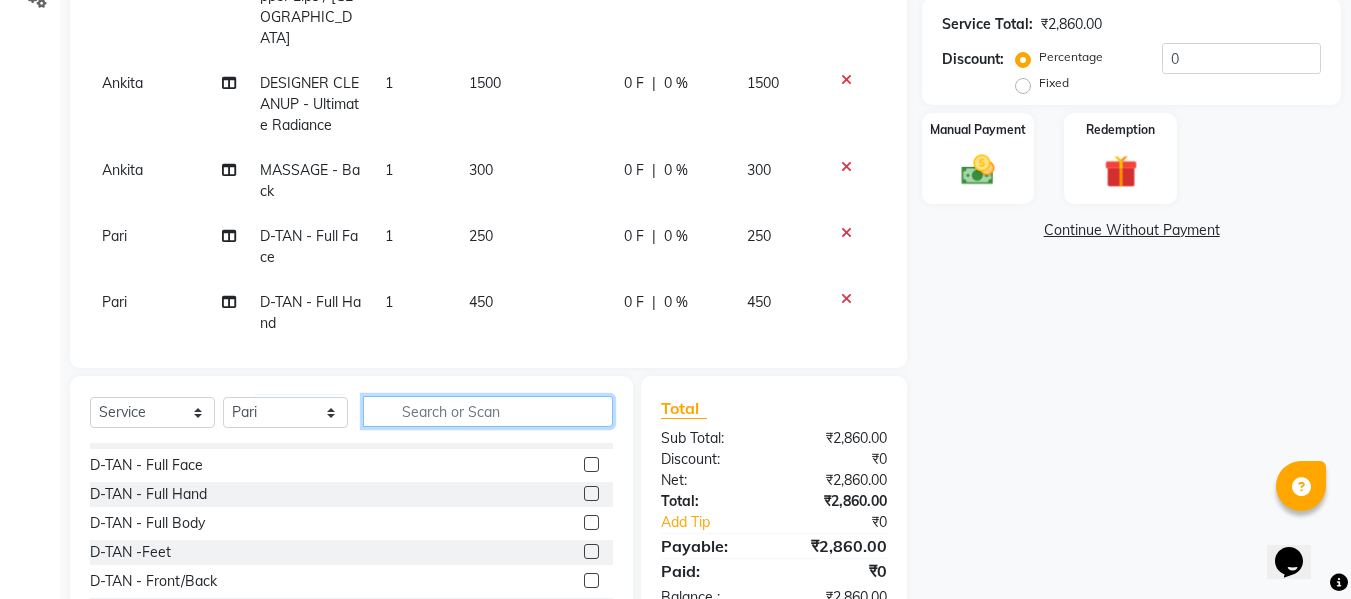 click 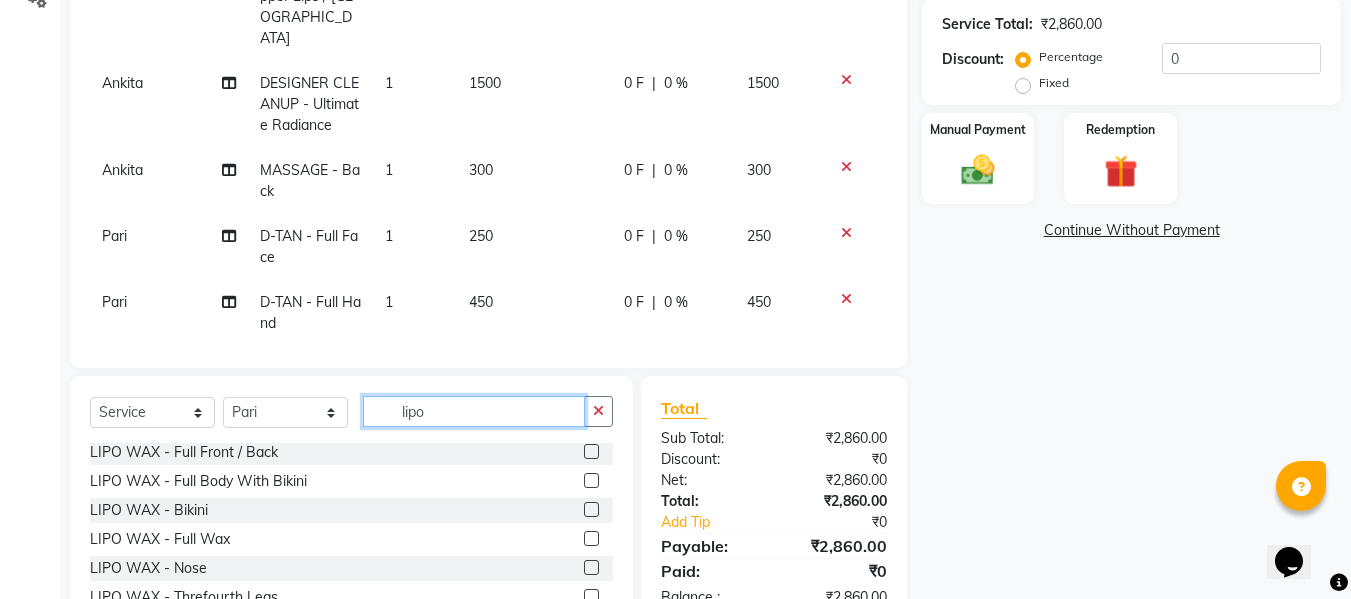 scroll, scrollTop: 193, scrollLeft: 0, axis: vertical 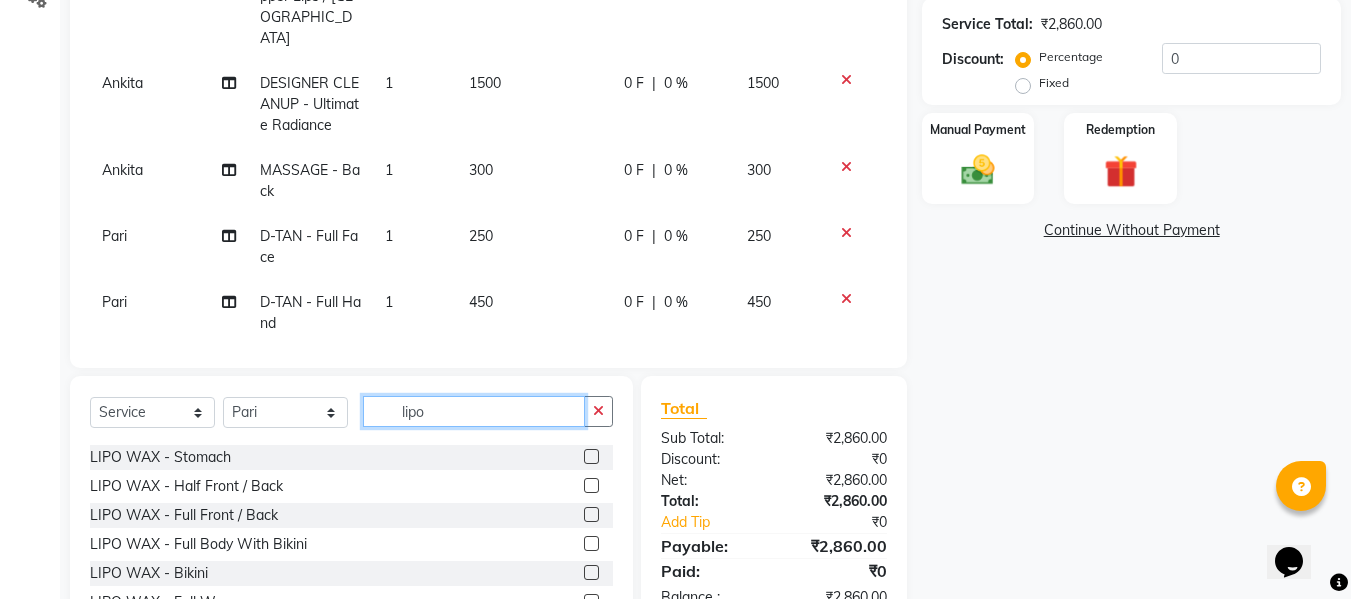 type on "lipo" 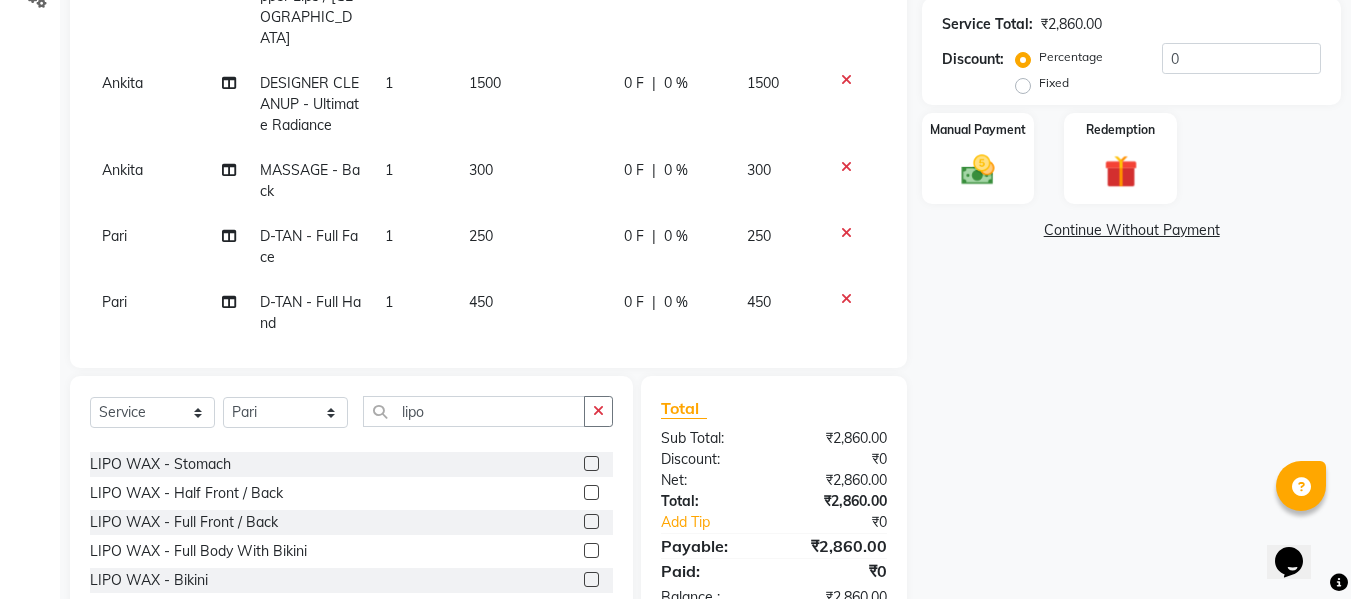 click on "LIPO WAX - Upper Lips / Chin  LIPO WAX - Full Face  LIPO WAX - Full Arms  LIPO WAX - Underarms  LIPO WAX - Half Legs  LIPO WAX - Full Legs  LIPO WAX - Stomach  LIPO WAX - Half Front / Back  LIPO WAX - Full Front / Back  LIPO WAX - Full Body With Bikini  LIPO WAX - Bikini  LIPO WAX - Full Wax  LIPO WAX - Nose  LIPO WAX - [GEOGRAPHIC_DATA] Legs  LIPO WAX - Sidelocks" 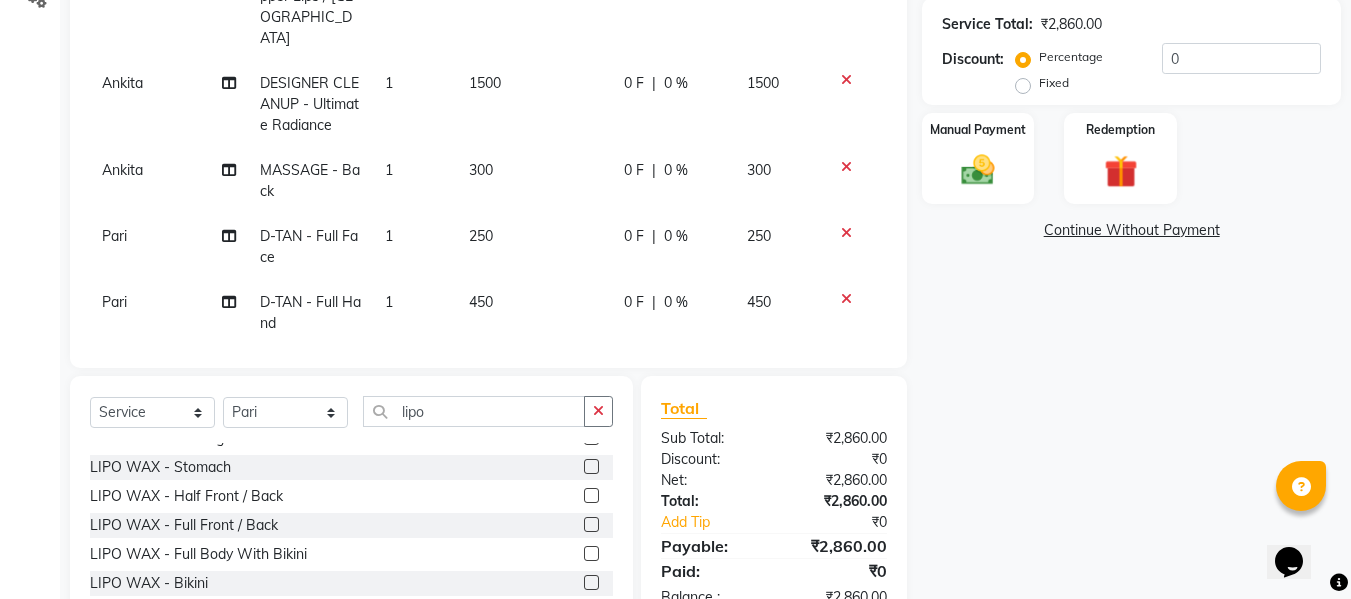 click on "LIPO WAX - Upper Lips / Chin  LIPO WAX - Full Face  LIPO WAX - Full Arms  LIPO WAX - Underarms  LIPO WAX - Half Legs  LIPO WAX - Full Legs  LIPO WAX - Stomach  LIPO WAX - Half Front / Back  LIPO WAX - Full Front / Back  LIPO WAX - Full Body With Bikini  LIPO WAX - Bikini  LIPO WAX - Full Wax  LIPO WAX - Nose  LIPO WAX - [GEOGRAPHIC_DATA] Legs  LIPO WAX - Sidelocks" 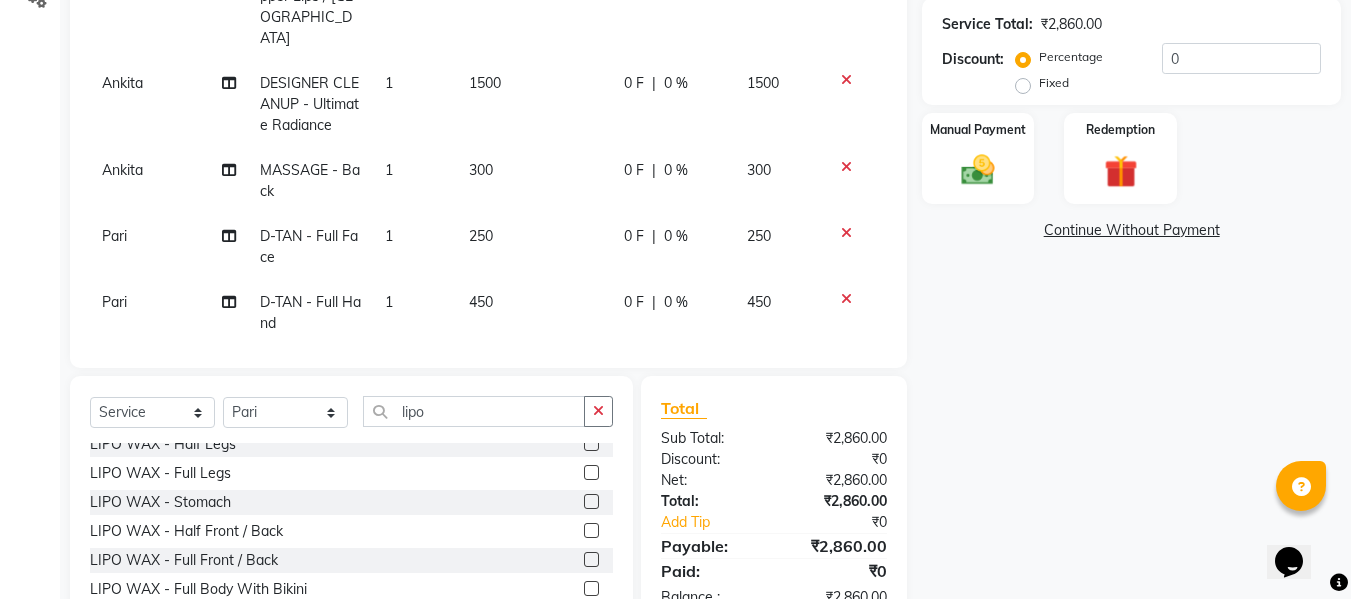 scroll, scrollTop: 125, scrollLeft: 0, axis: vertical 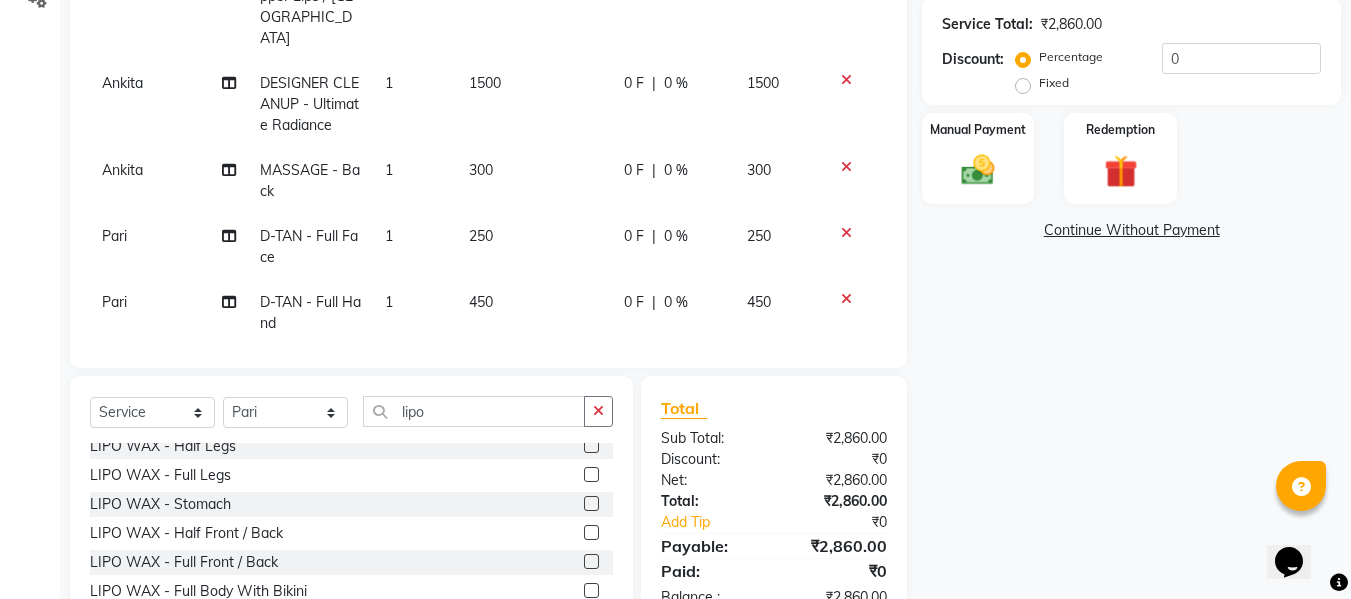 click 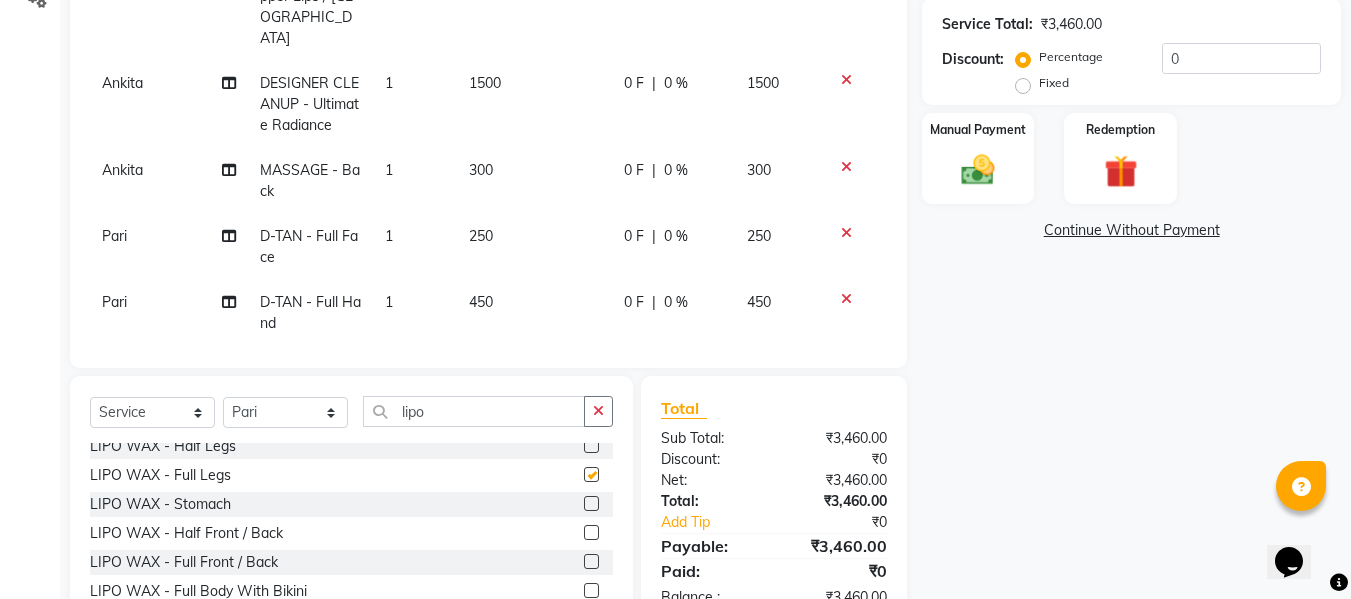 checkbox on "false" 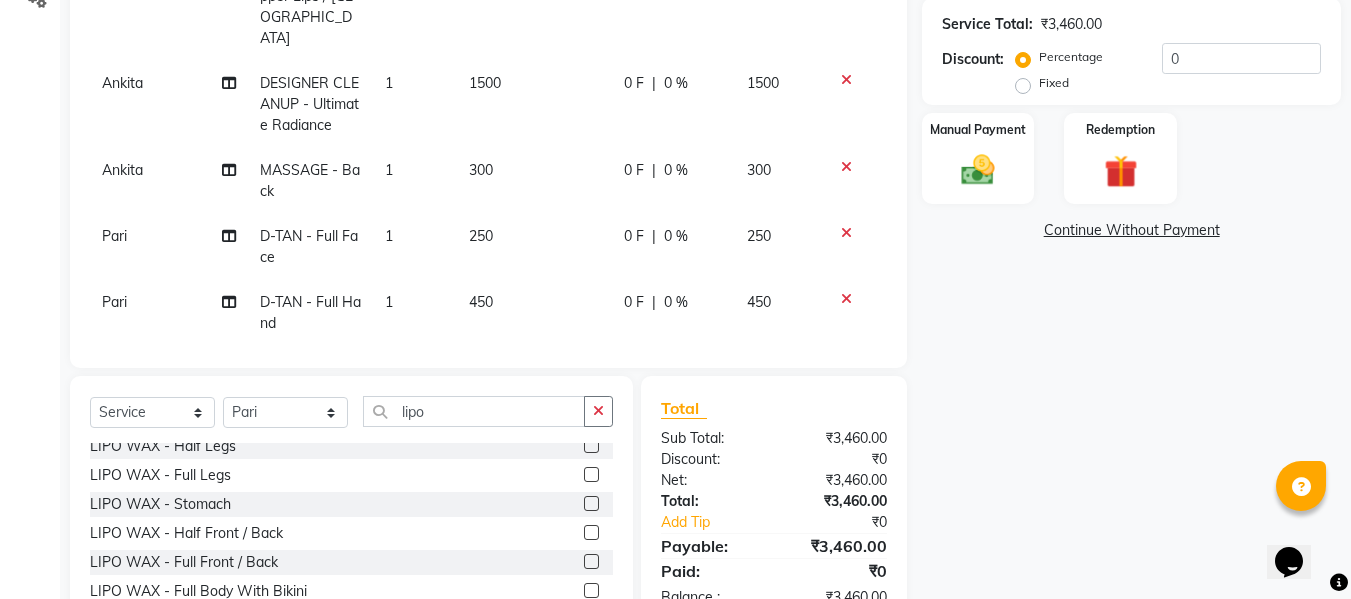 scroll, scrollTop: 162, scrollLeft: 0, axis: vertical 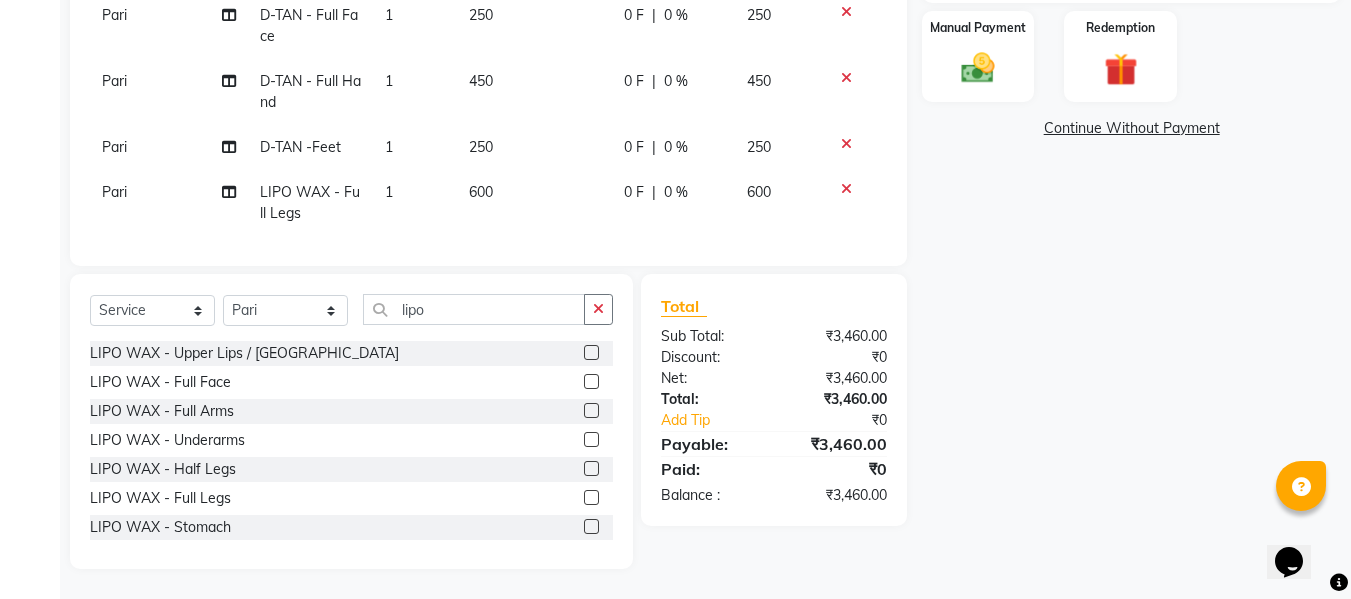 click 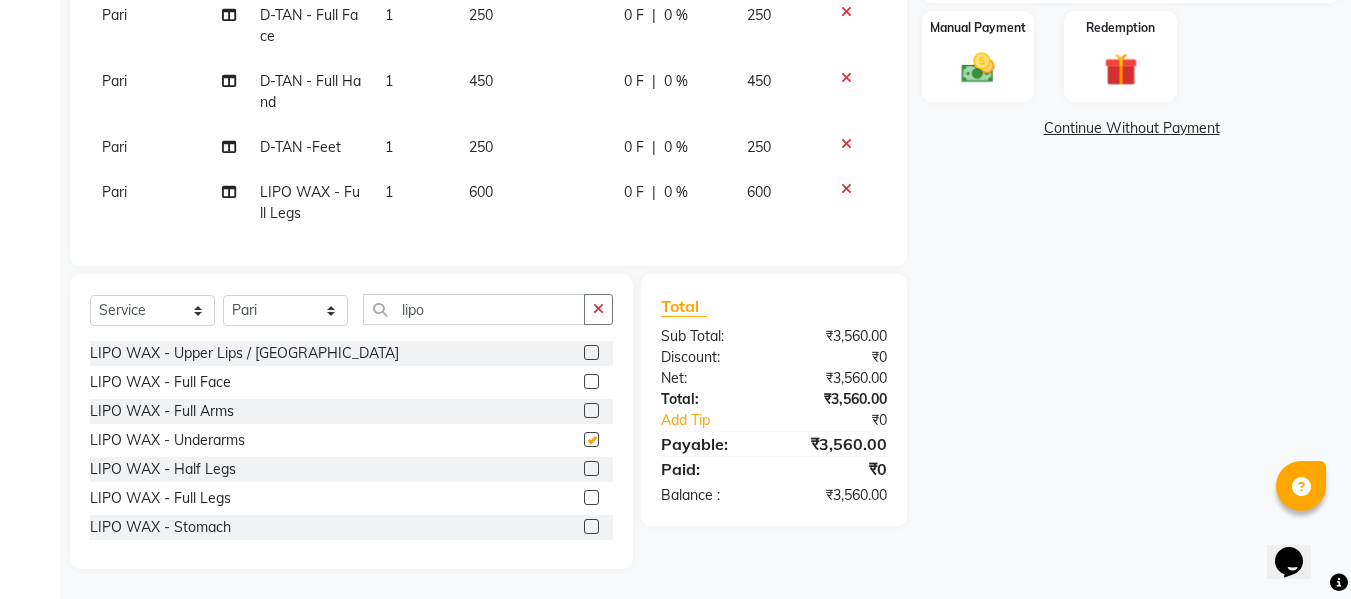 checkbox on "false" 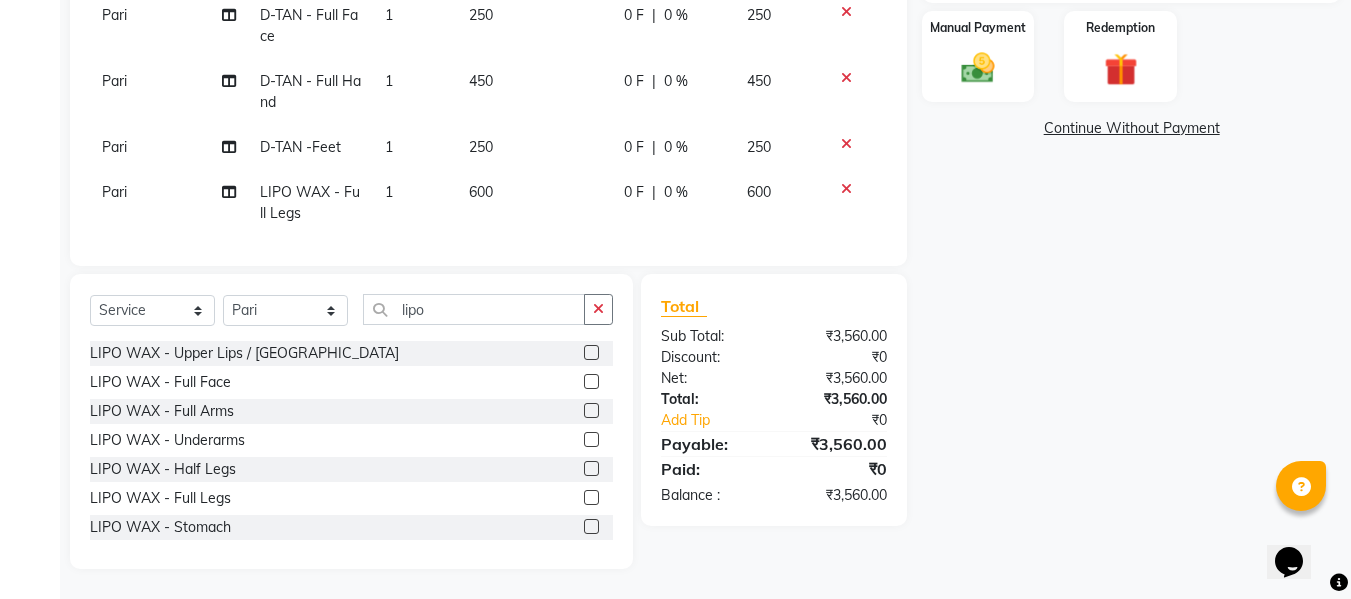 click 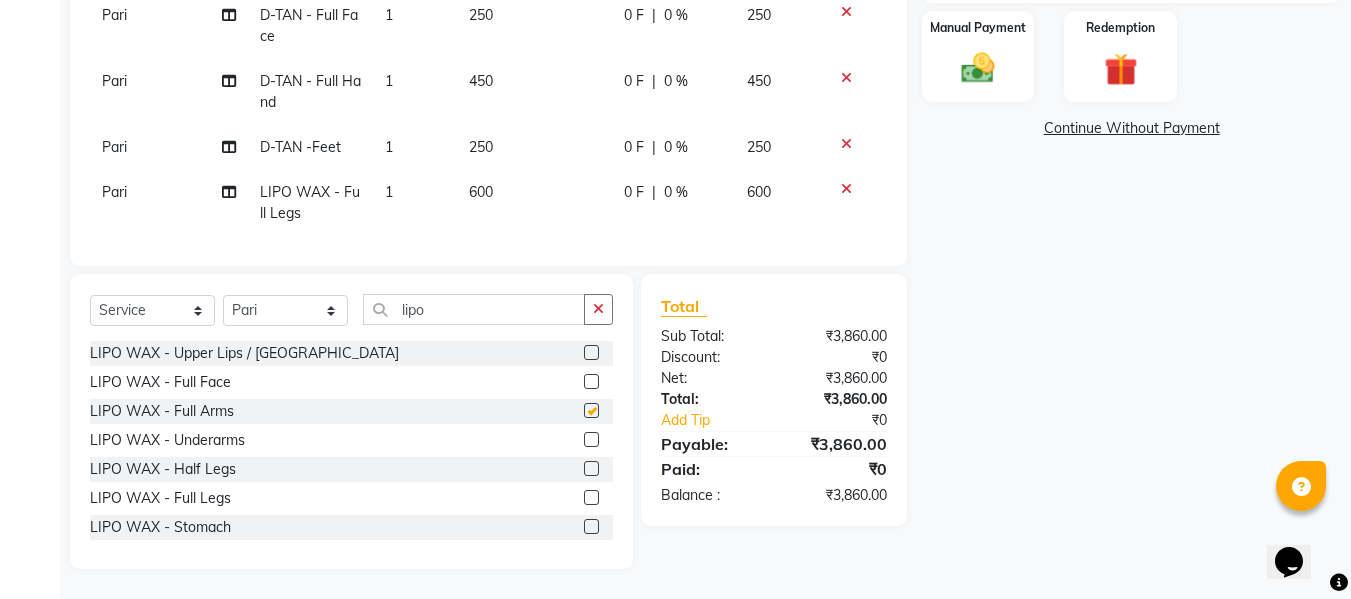 checkbox on "false" 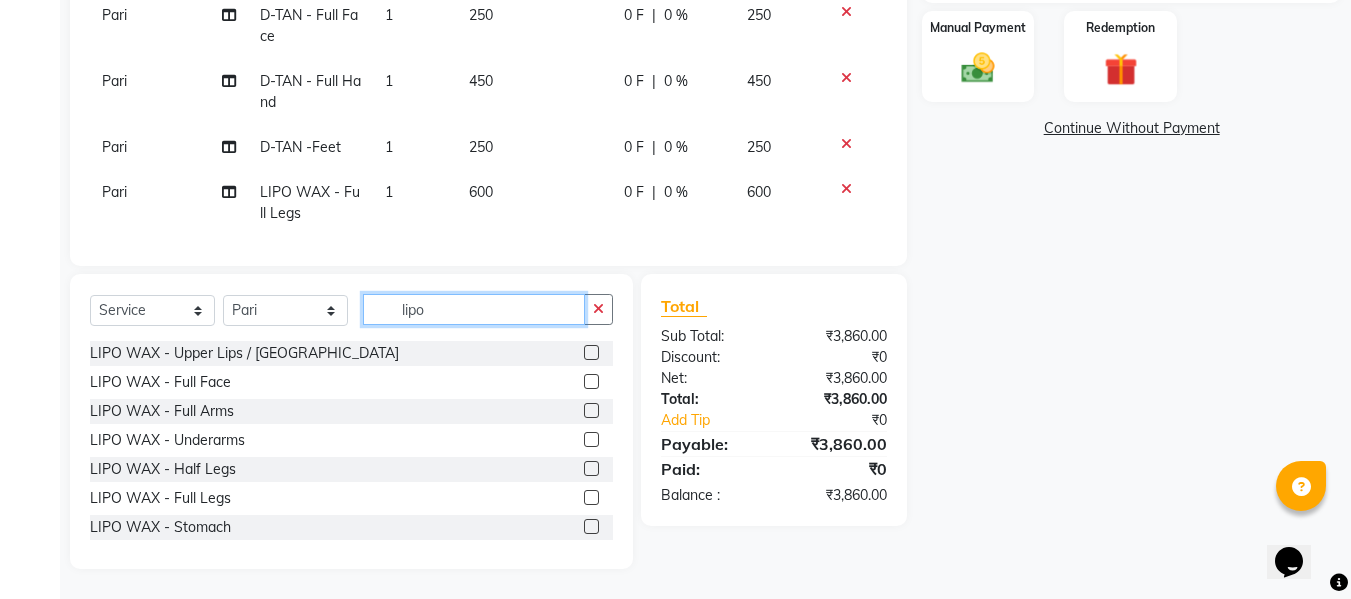 click on "lipo" 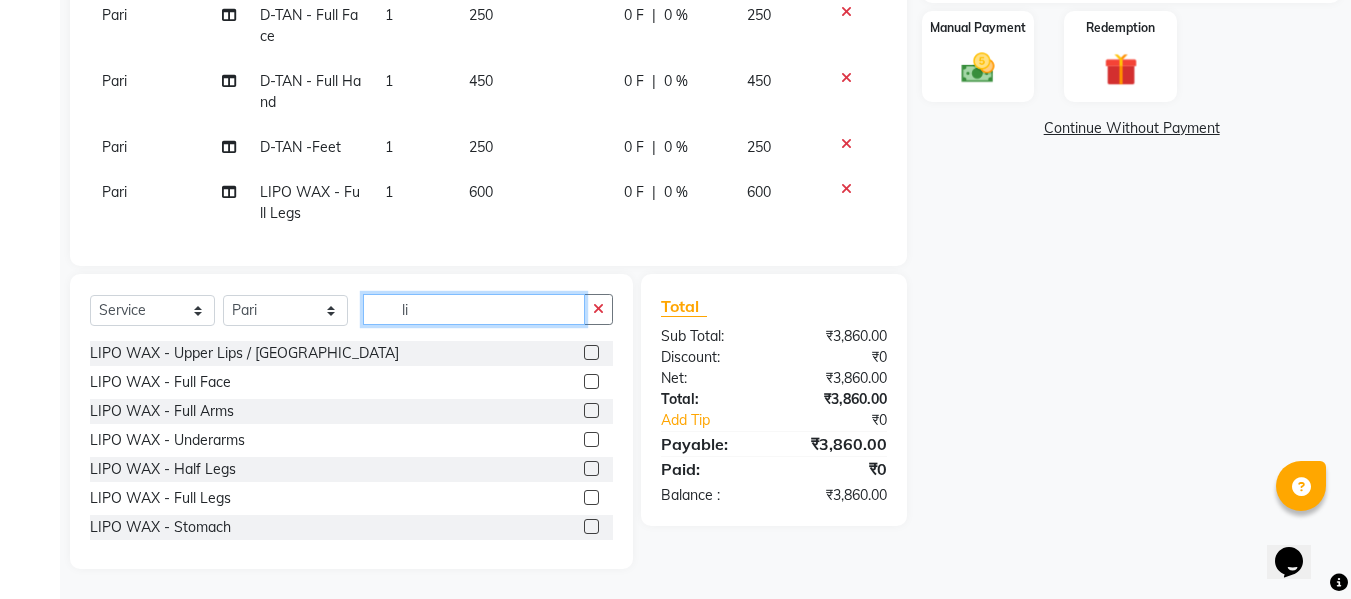 type on "l" 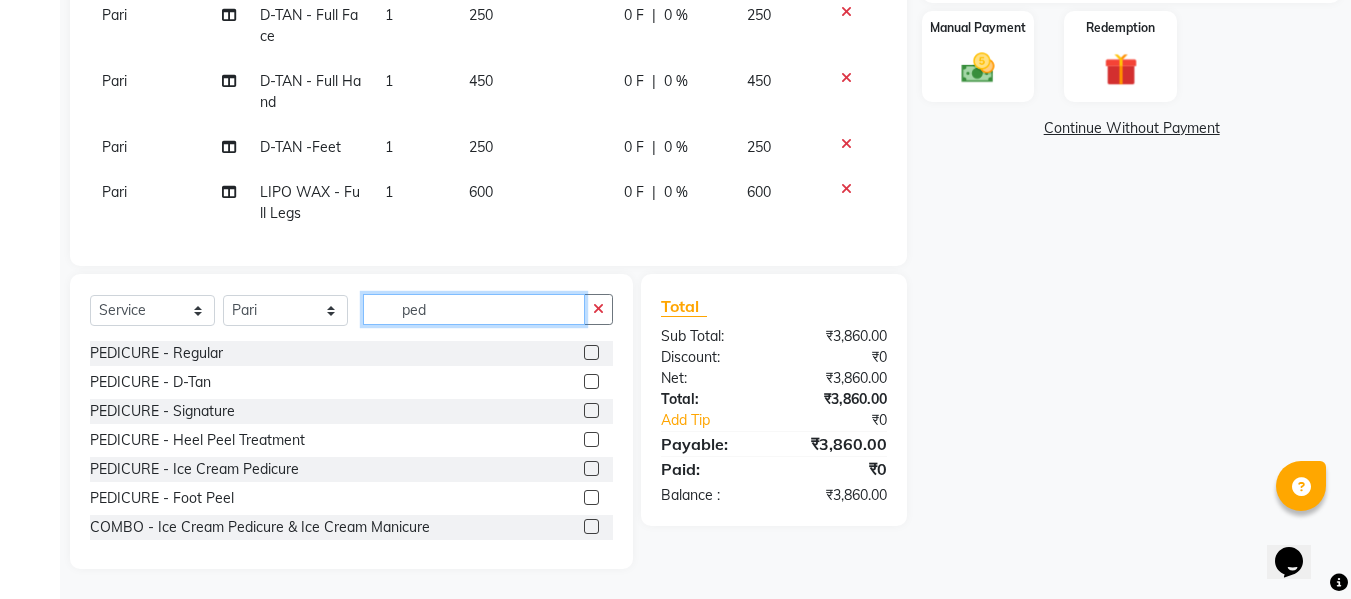 type on "ped" 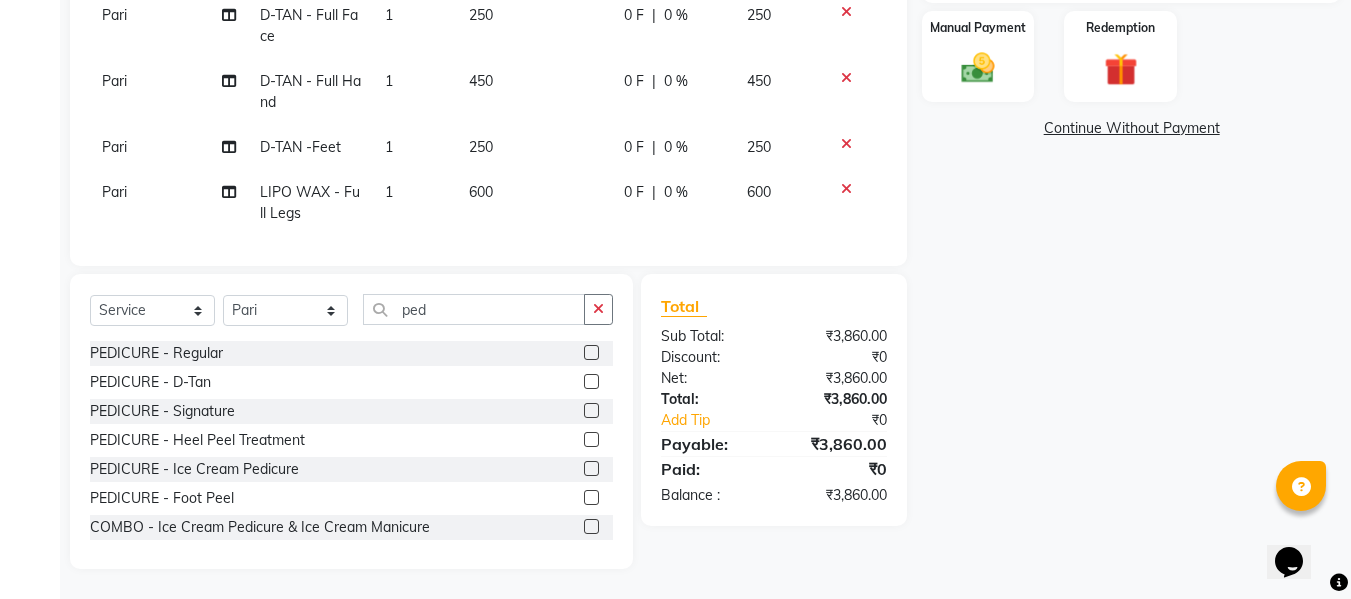 click 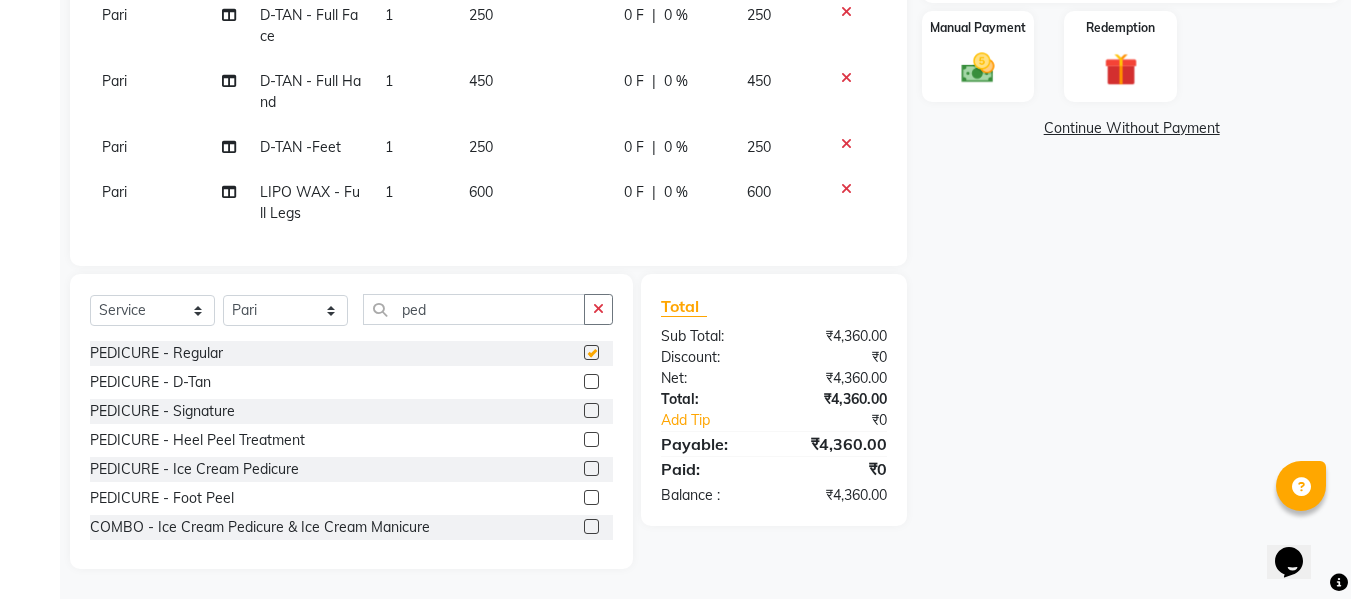 checkbox on "false" 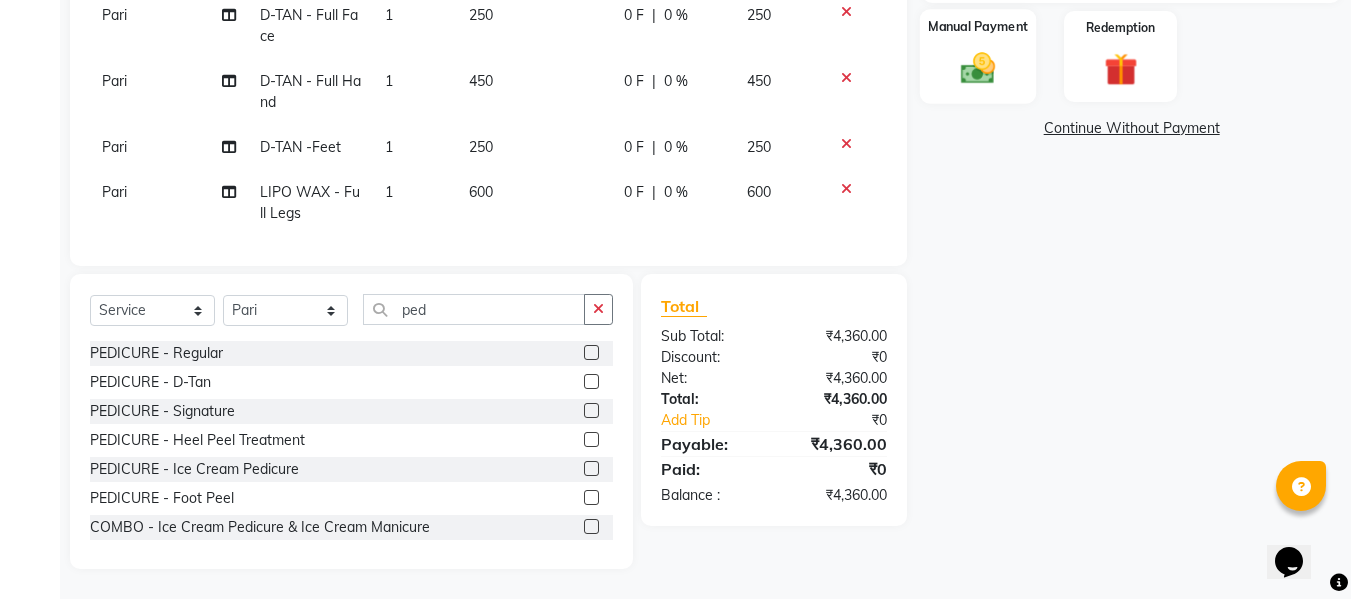 click on "Manual Payment" 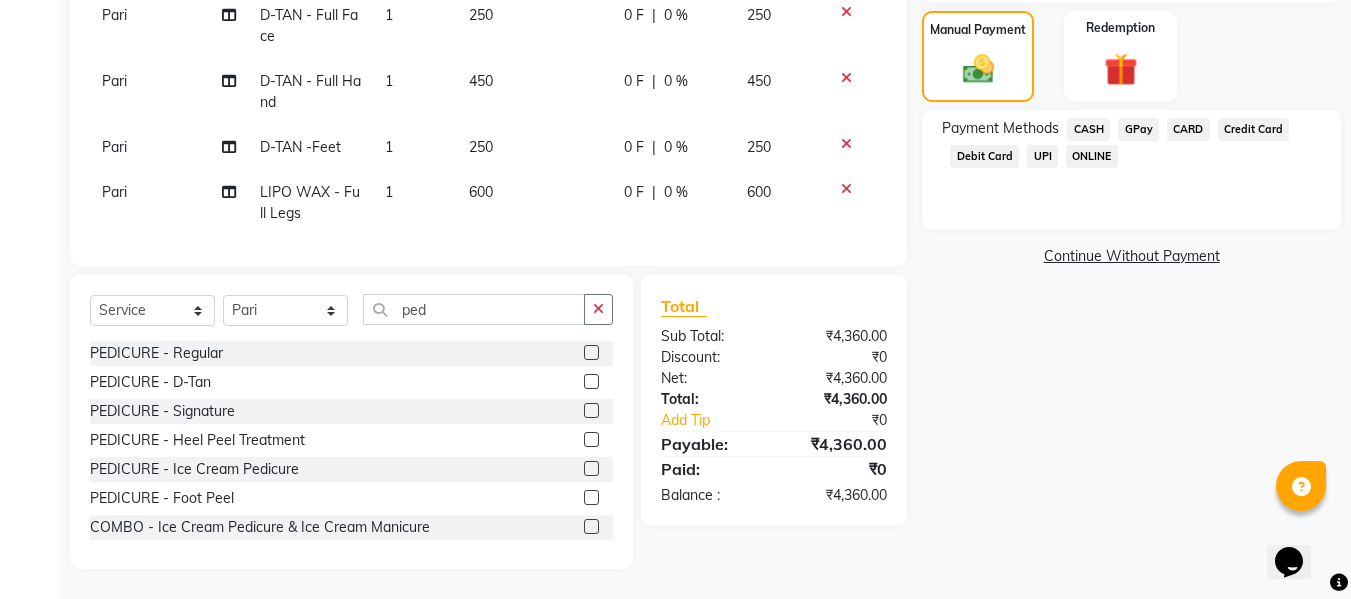 click on "CASH" 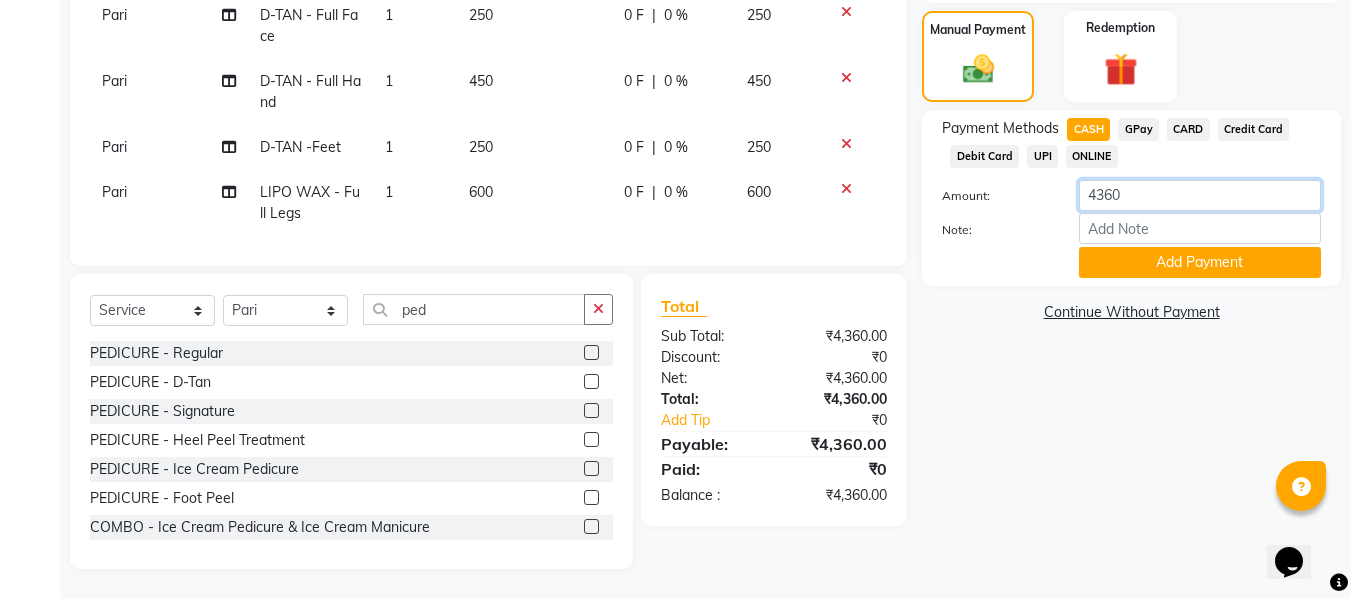 click on "4360" 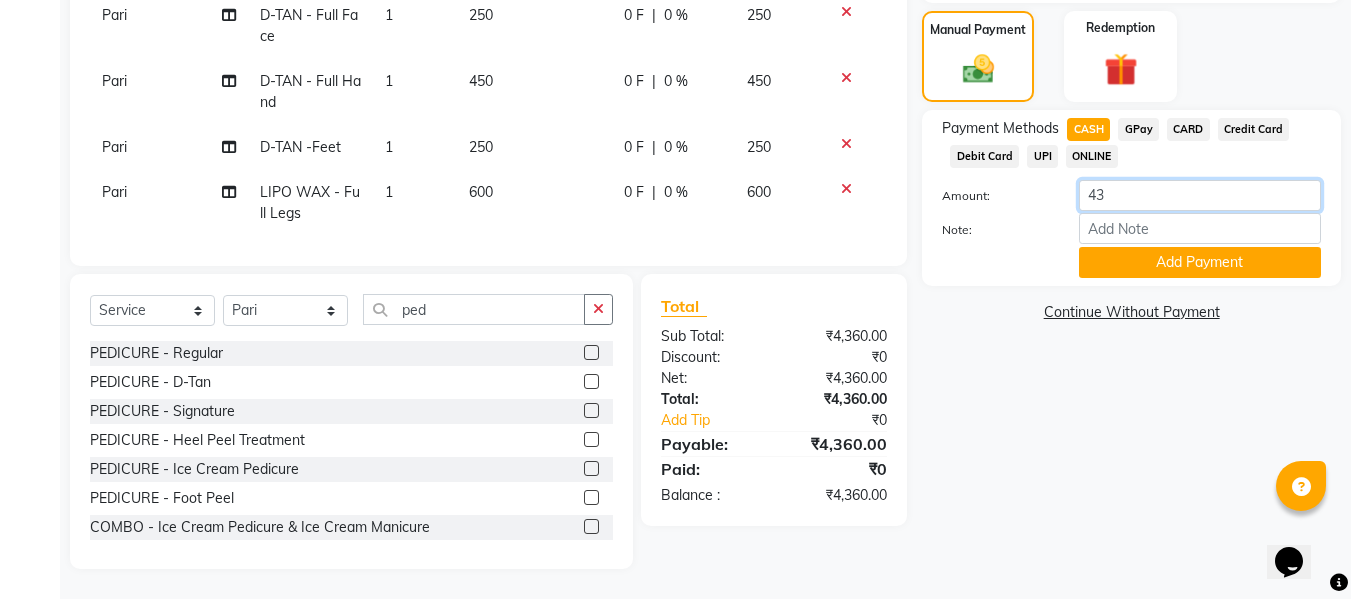 type on "4" 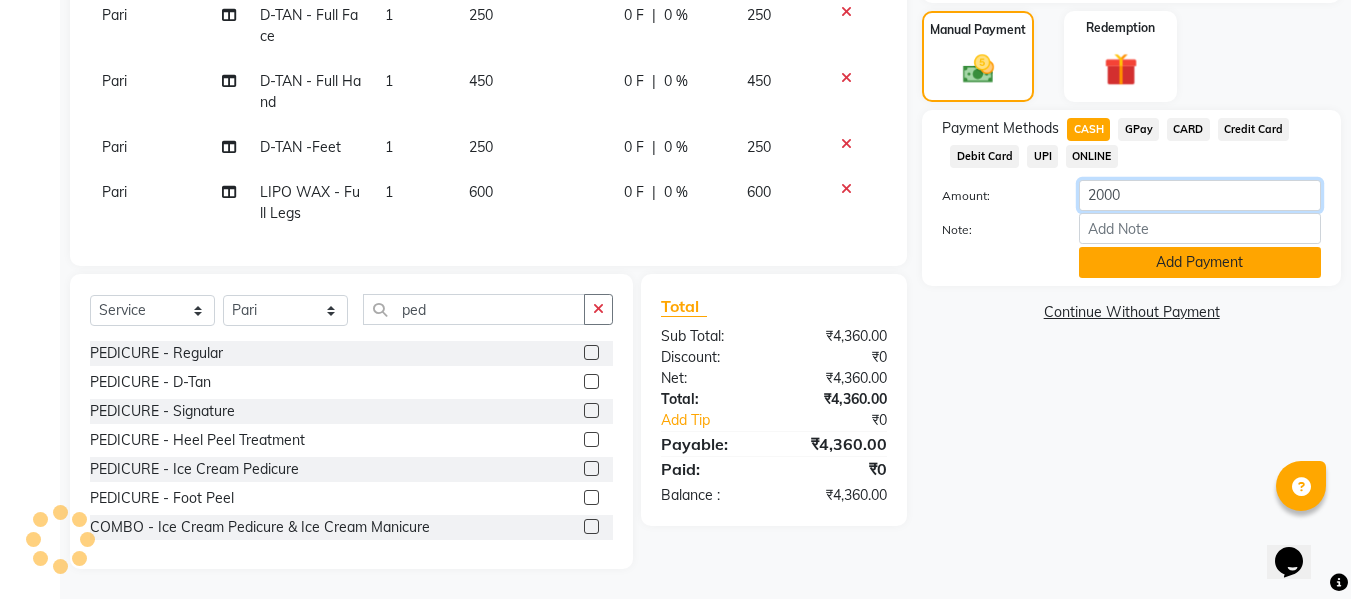 type on "2000" 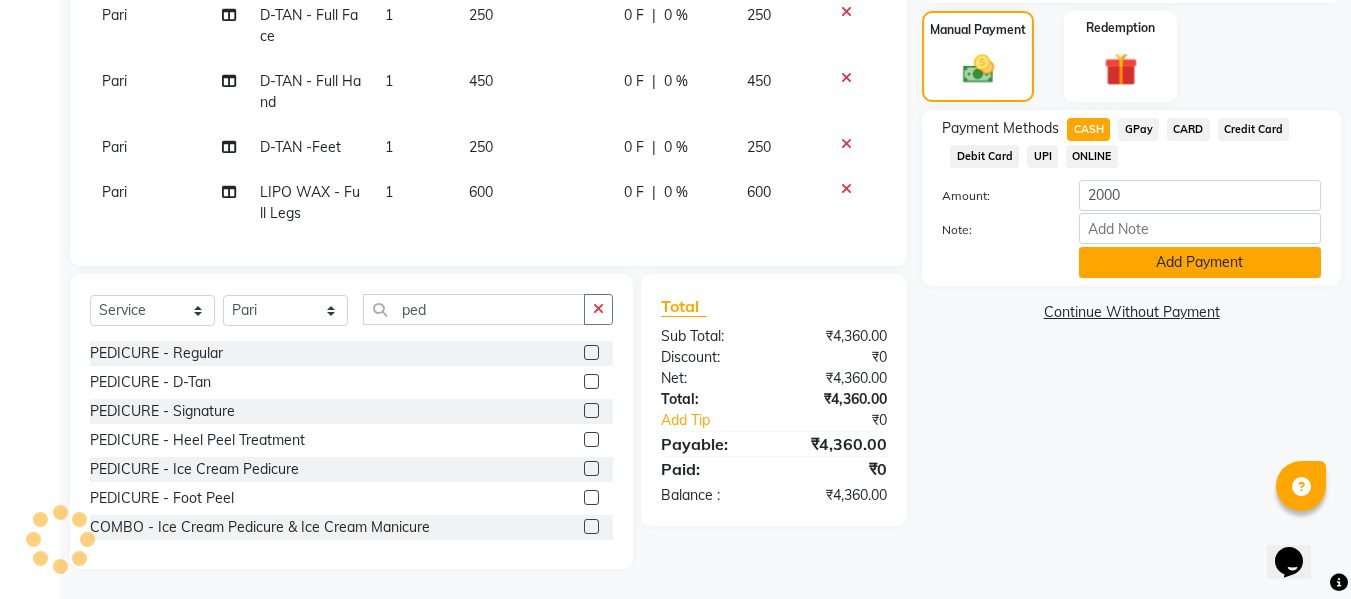 click on "Add Payment" 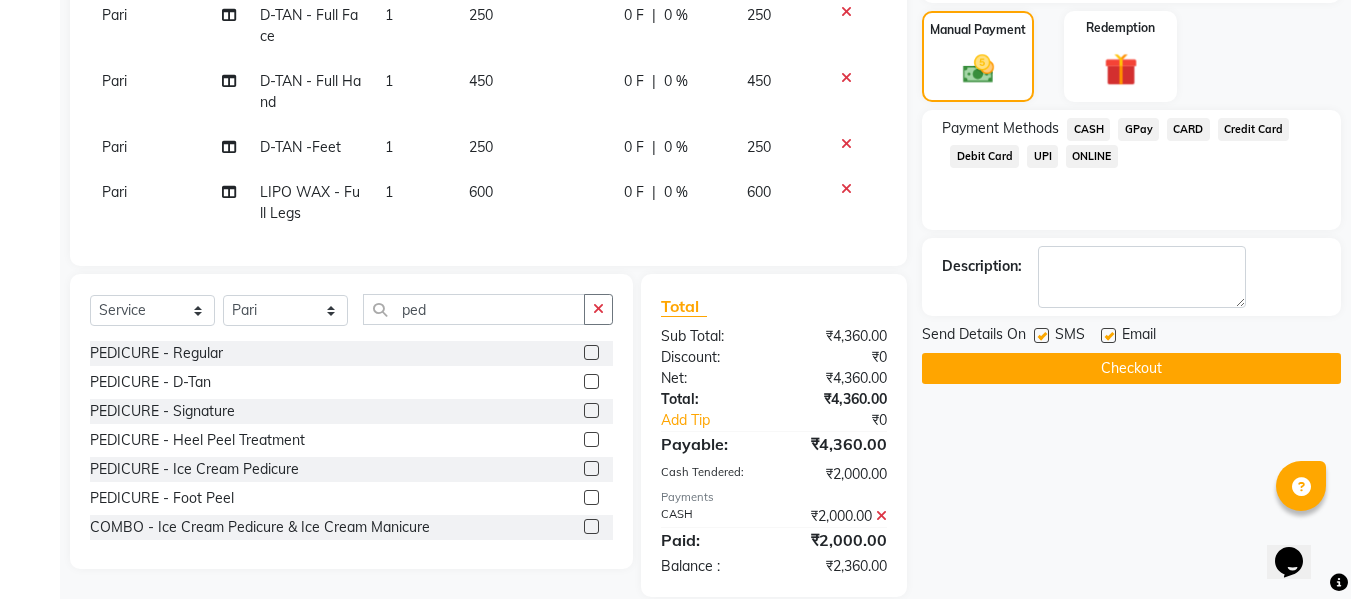 click on "GPay" 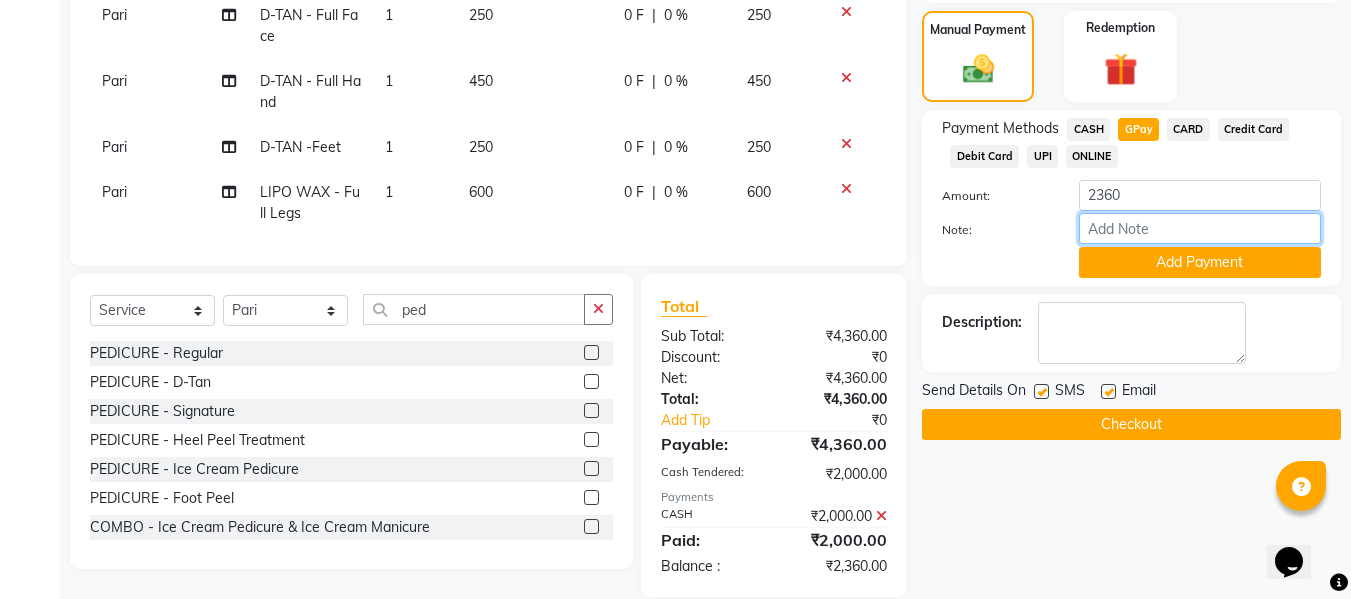 click on "Note:" at bounding box center (1200, 228) 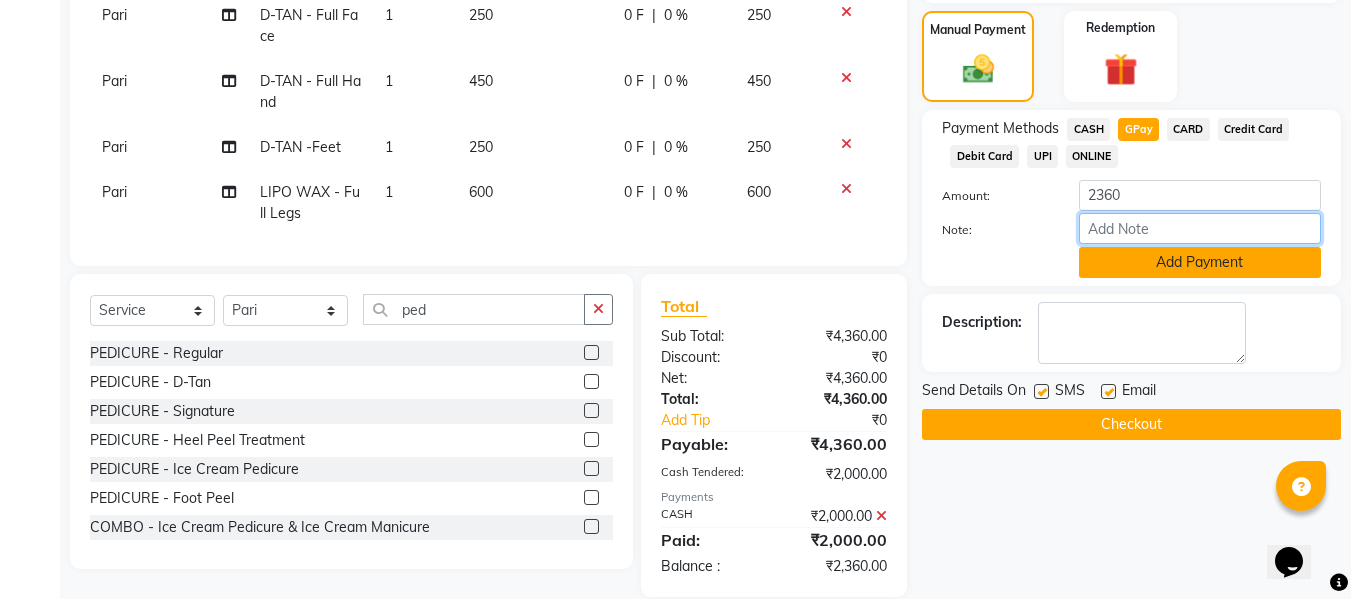 type on "fless" 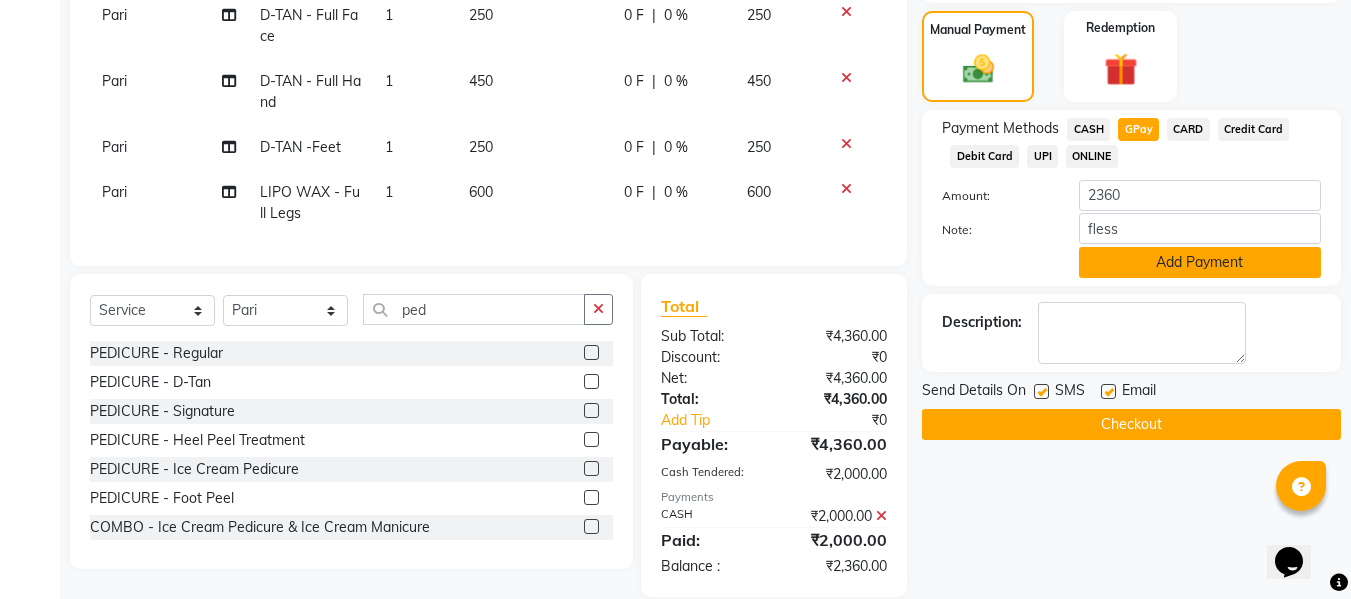click on "Add Payment" 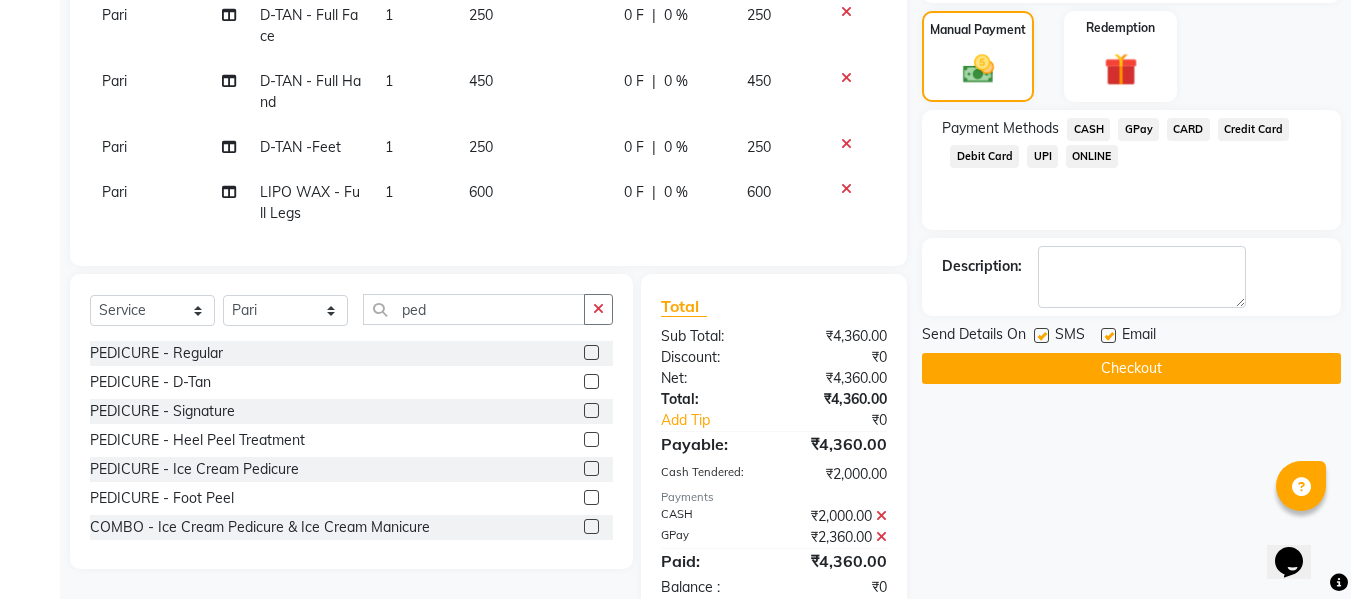 click 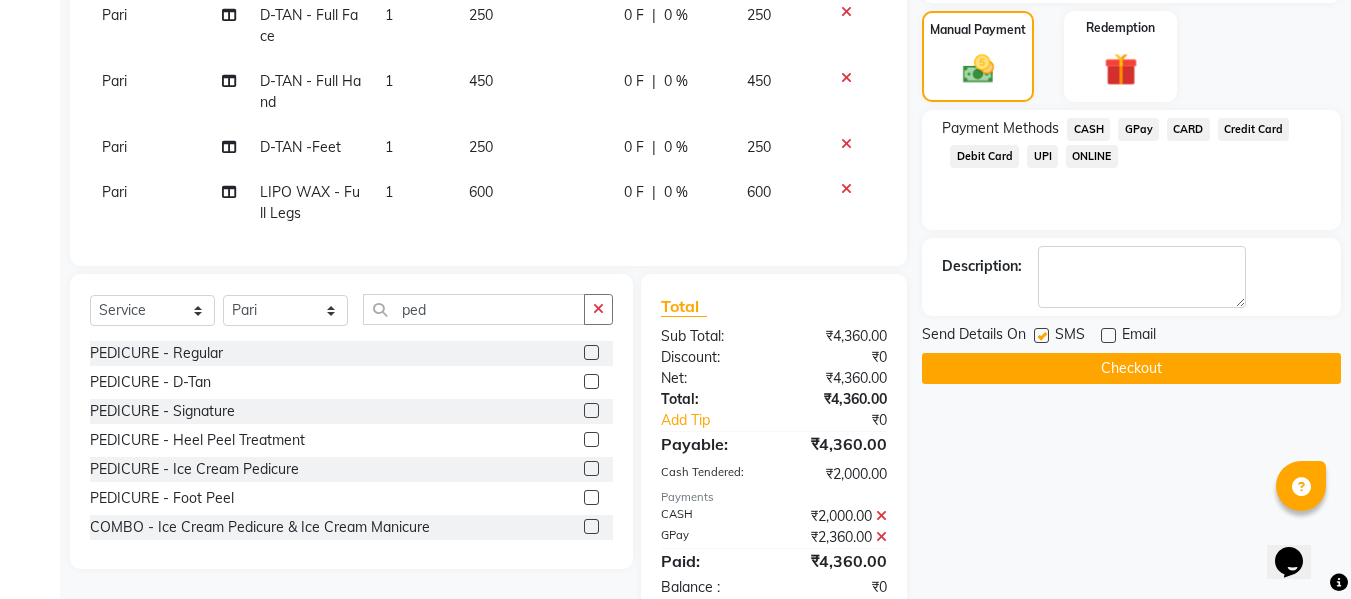click 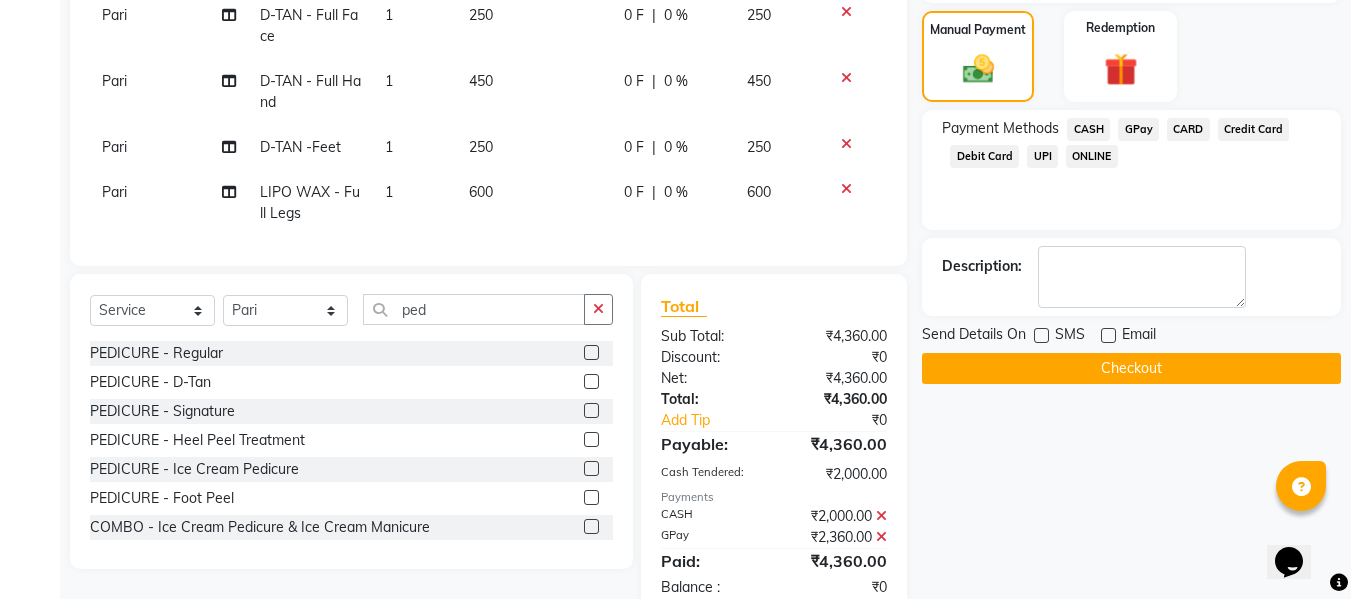 click on "Checkout" 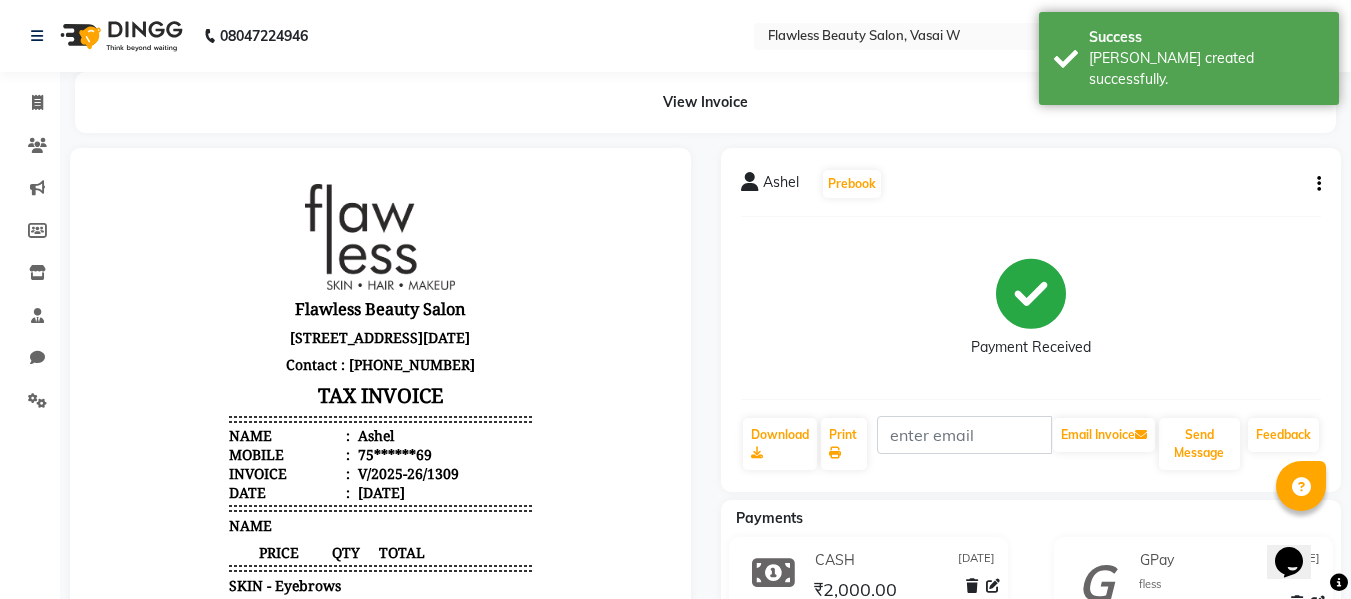 scroll, scrollTop: 0, scrollLeft: 0, axis: both 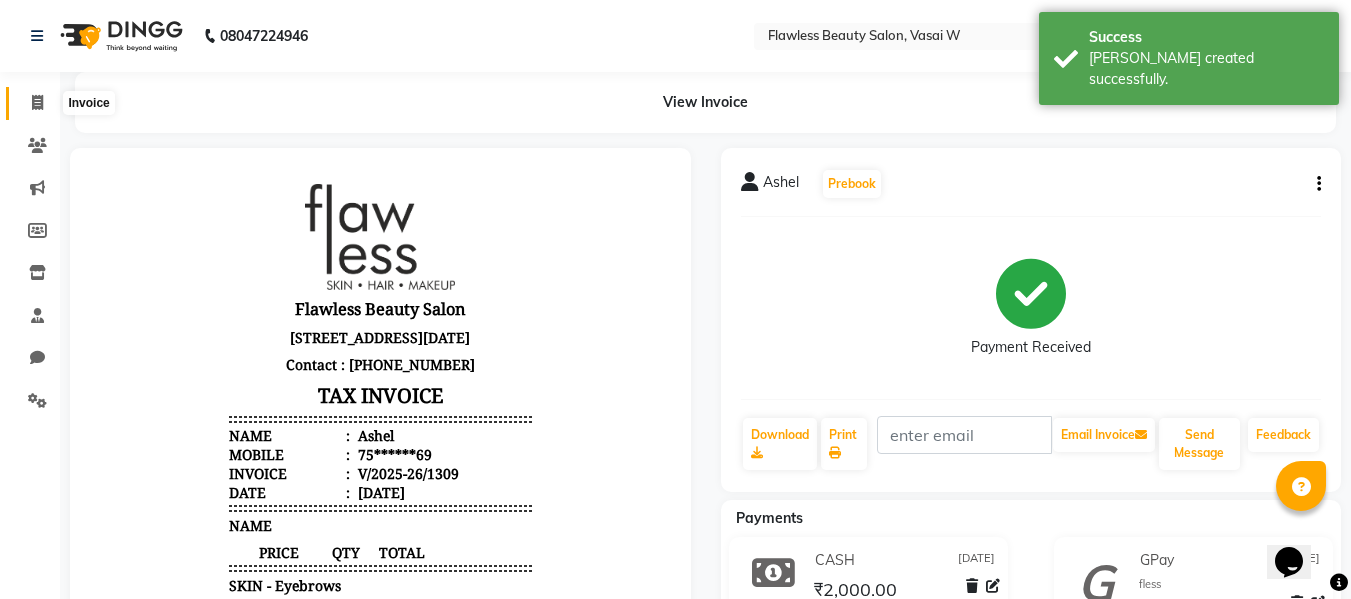 click 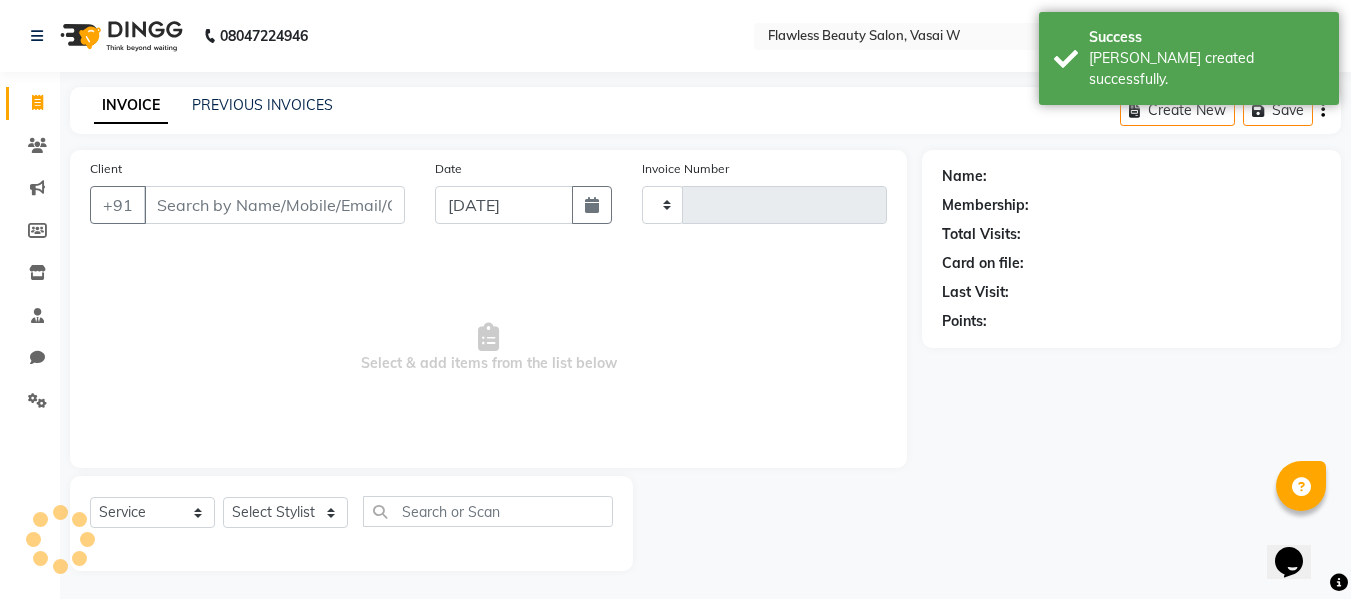 type on "1310" 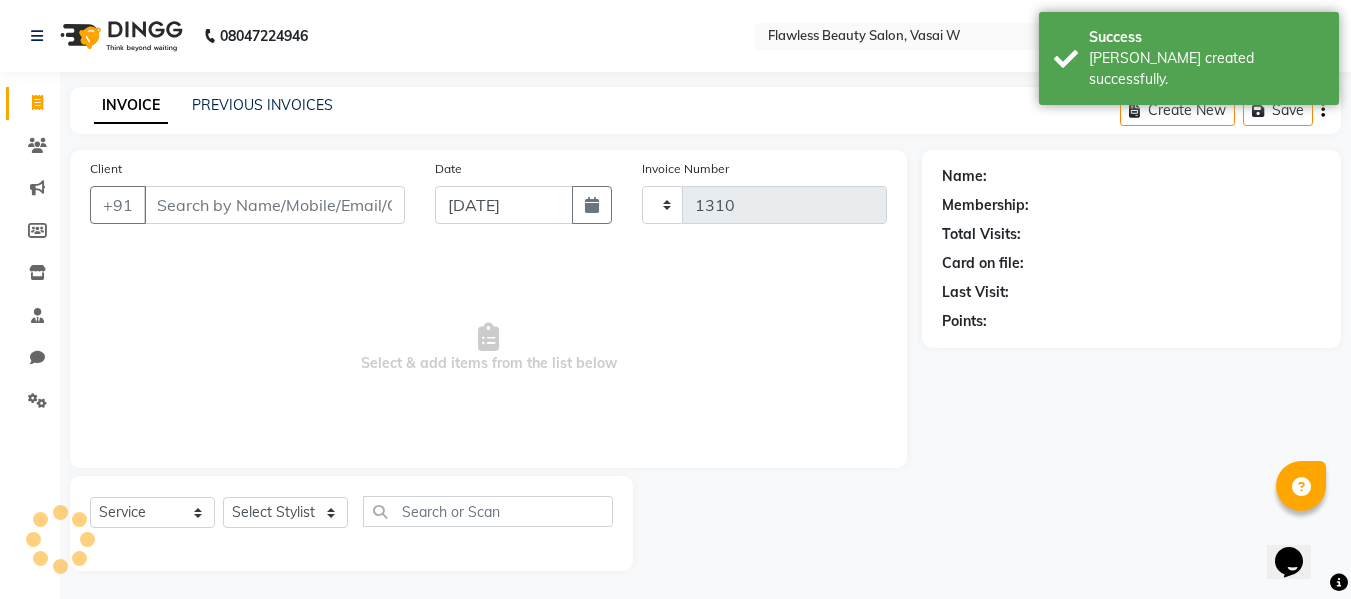 scroll, scrollTop: 2, scrollLeft: 0, axis: vertical 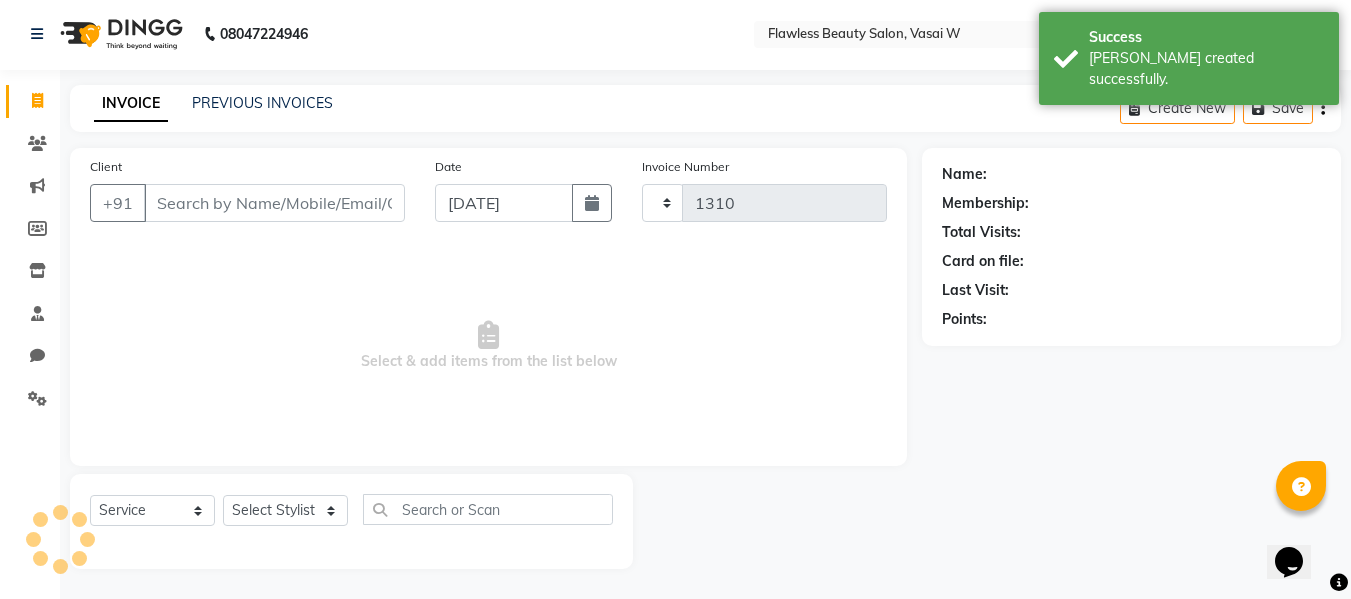 select on "8090" 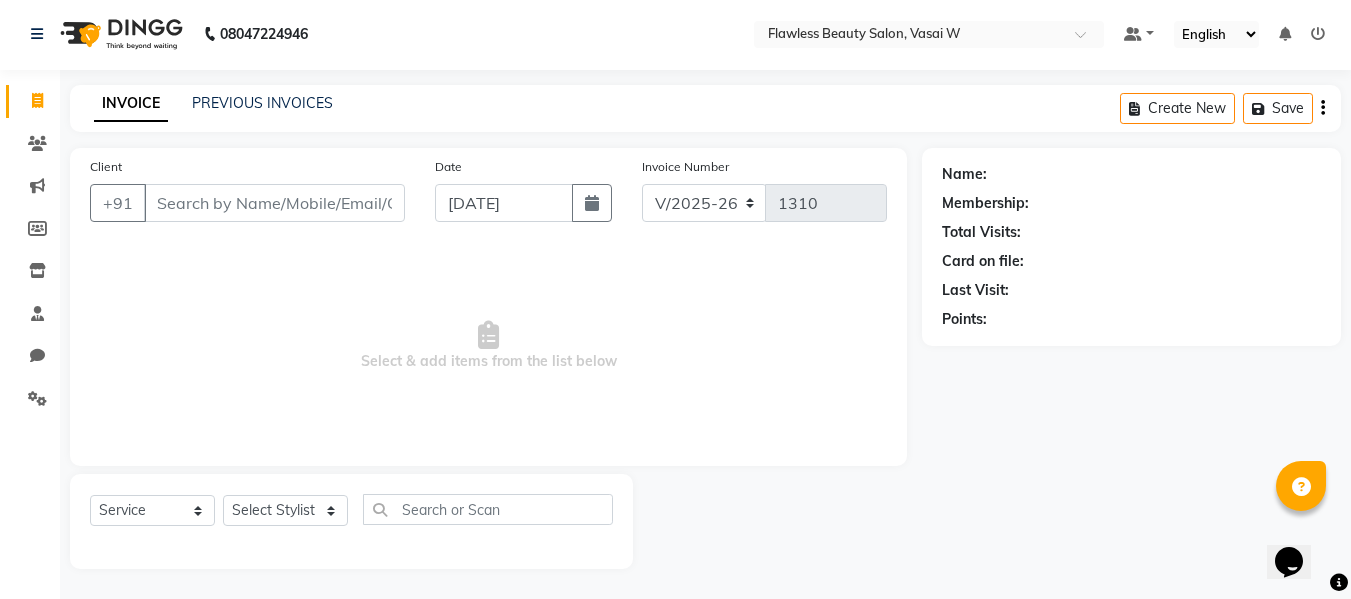 click on "Client" at bounding box center [274, 203] 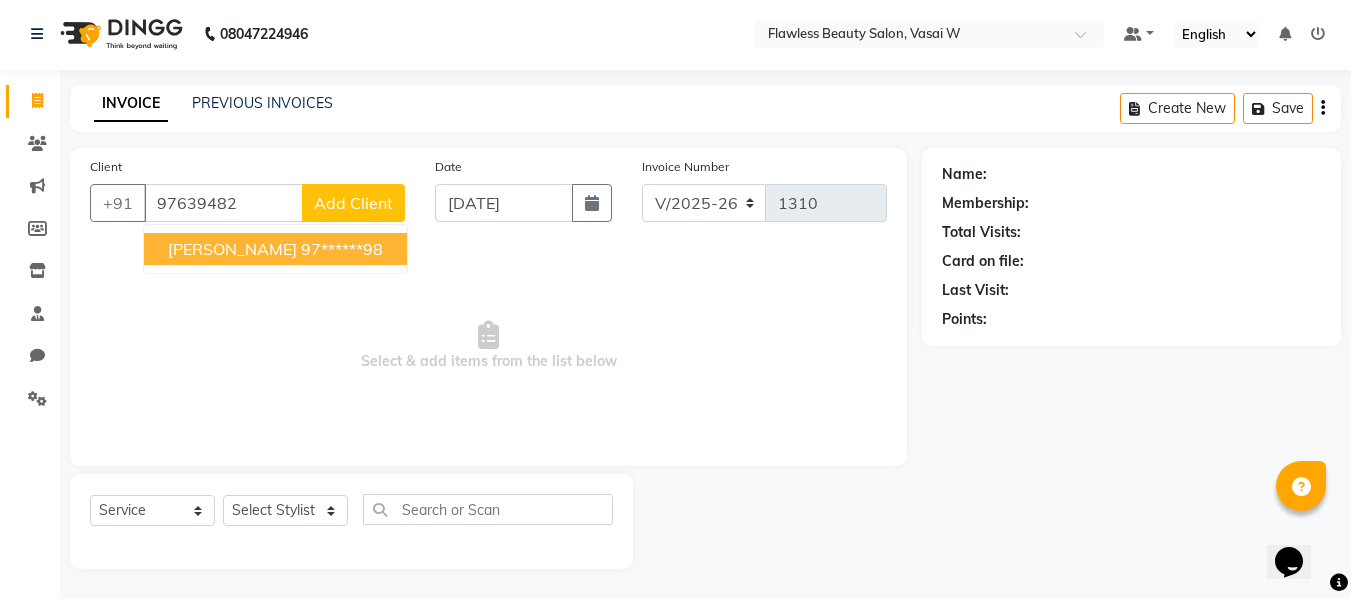 click on "[PERSON_NAME]  97******98" at bounding box center [275, 249] 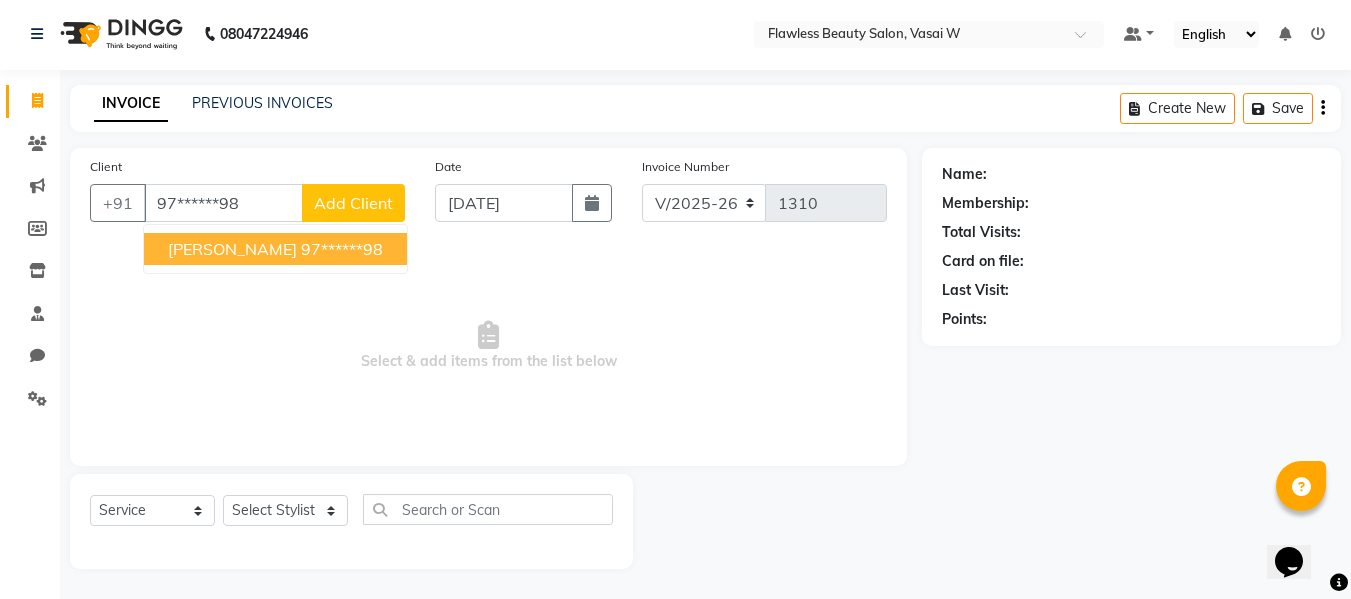 type on "97******98" 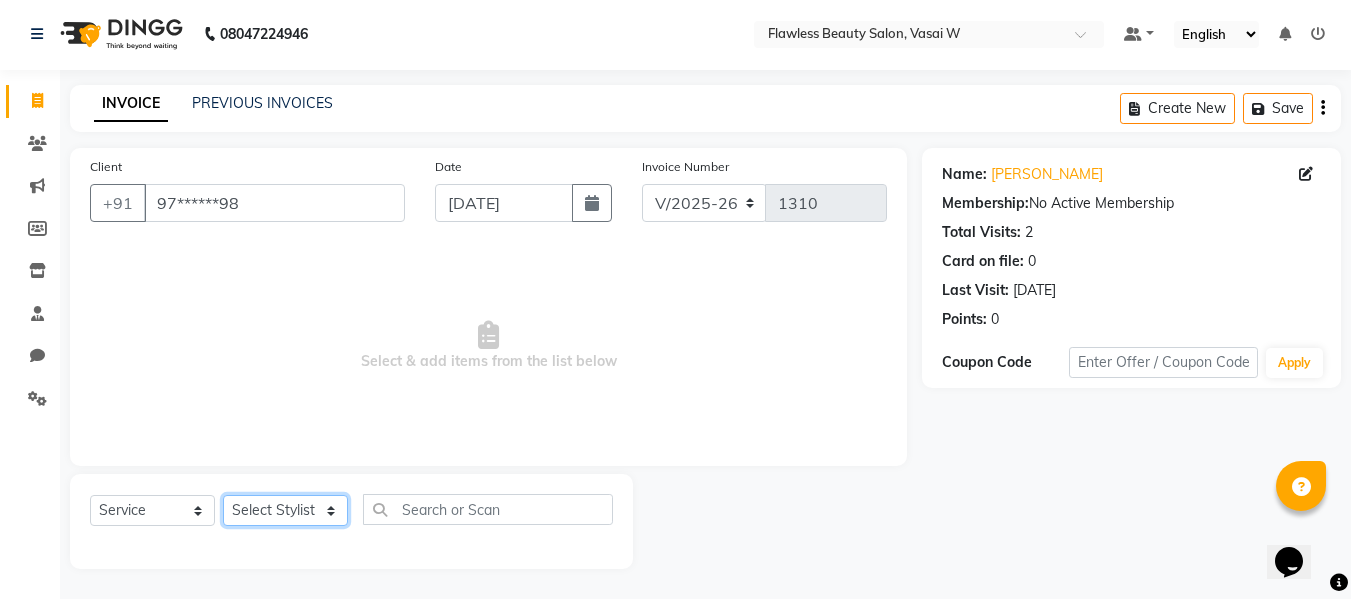 click on "Select Stylist Afsana [PERSON_NAME]  [PERSON_NAME] Maam Nisha  Pari [PERSON_NAME] [PERSON_NAME]" 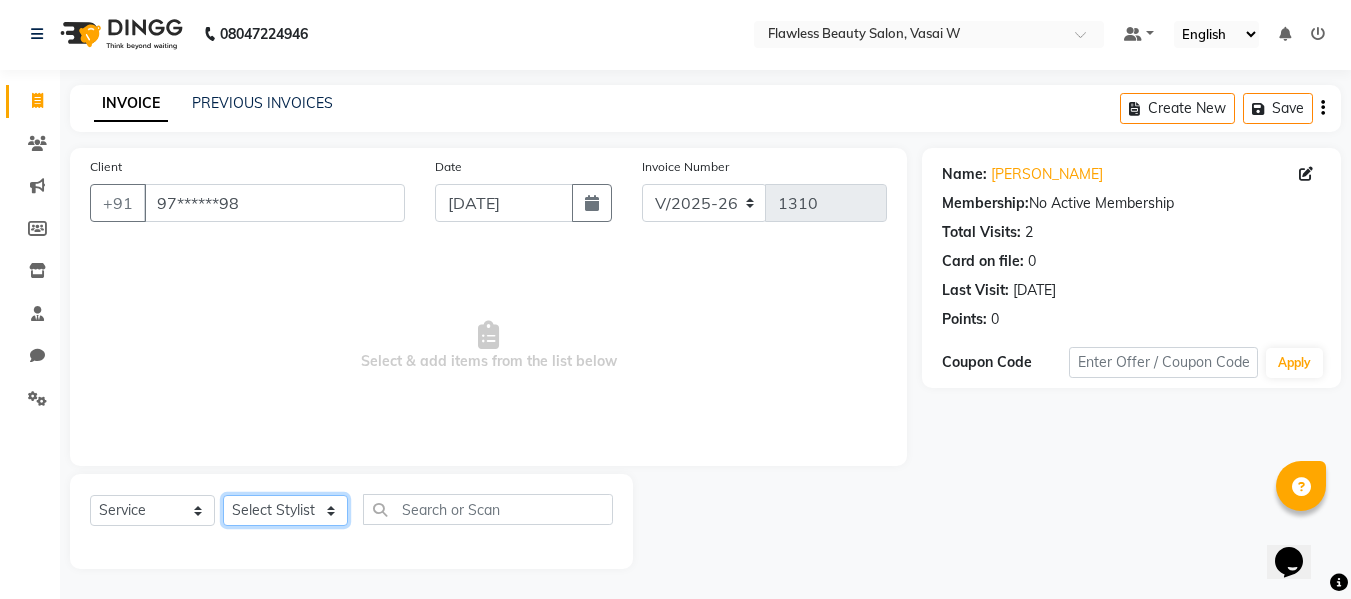 select on "76406" 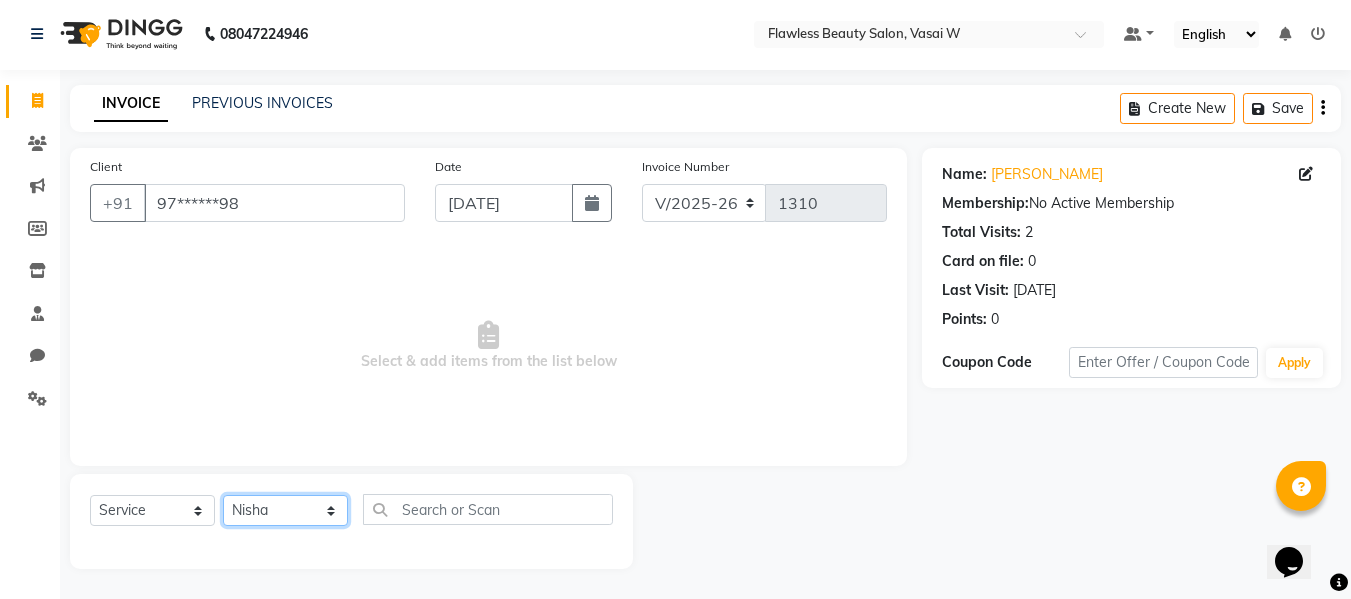 click on "Select Stylist Afsana [PERSON_NAME]  [PERSON_NAME] Maam Nisha  Pari [PERSON_NAME] [PERSON_NAME]" 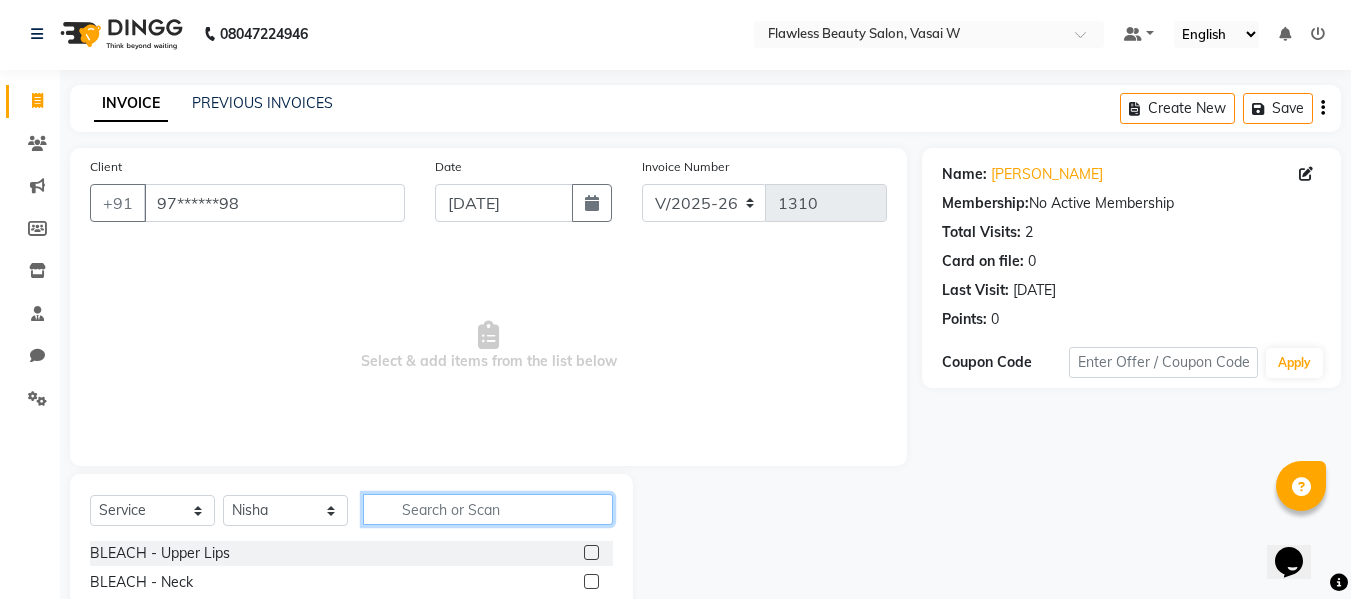 click 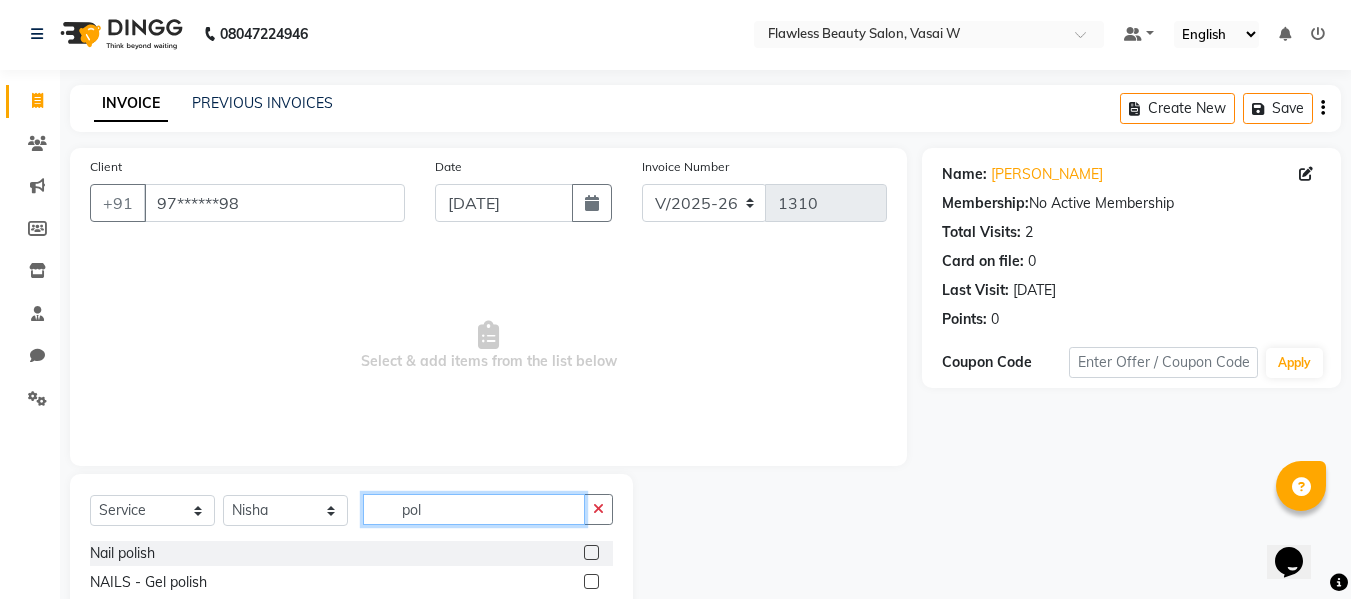 type on "pol" 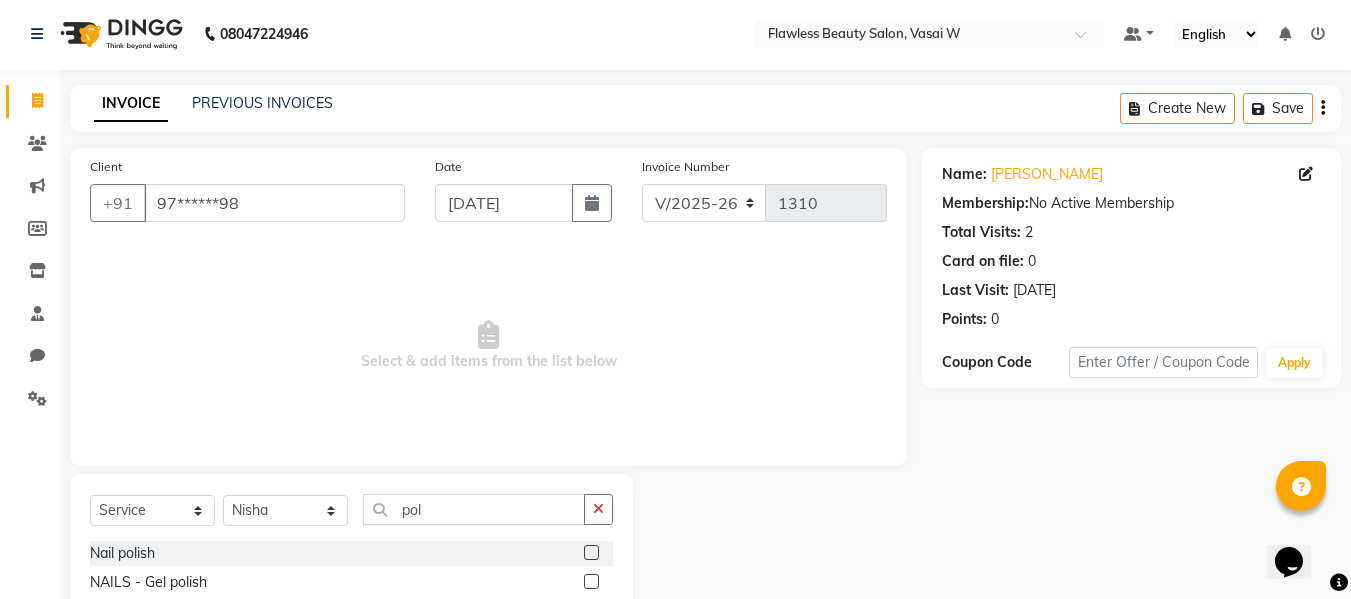 click 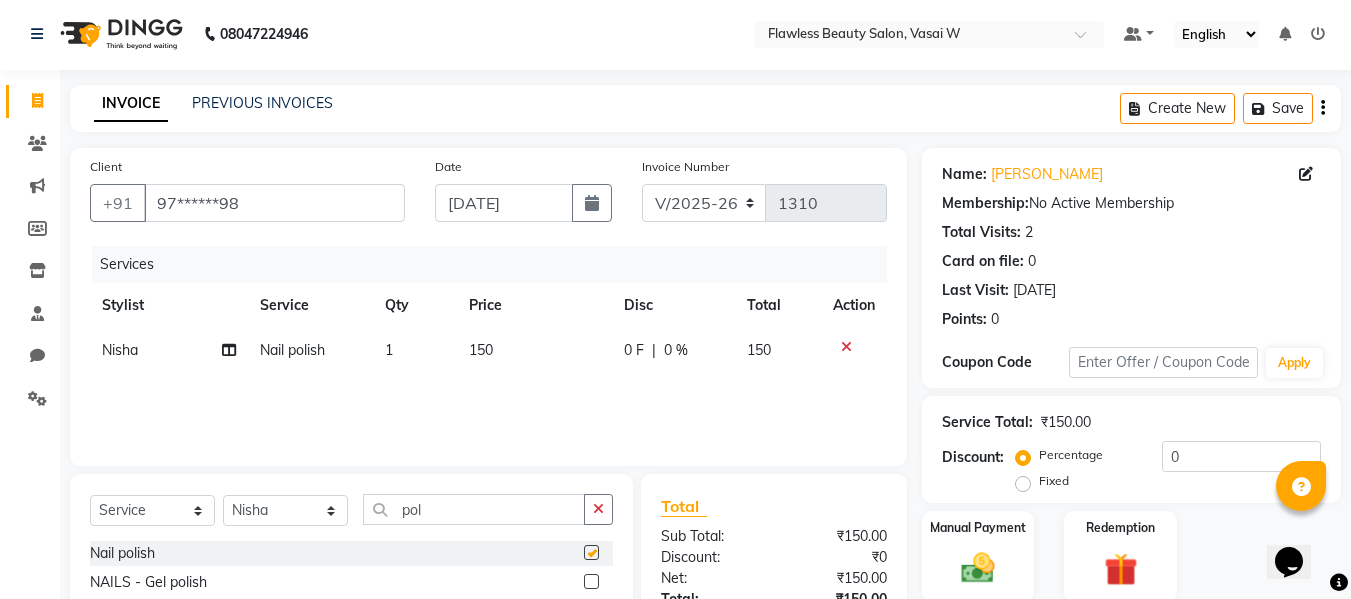 checkbox on "false" 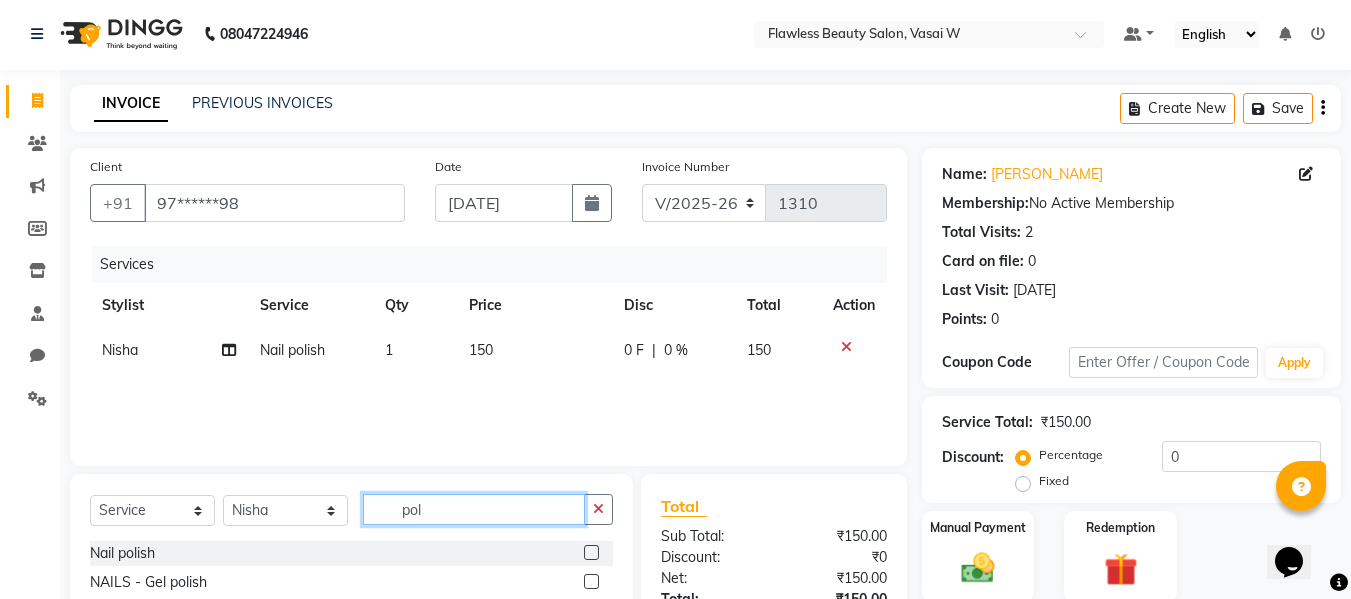 click on "pol" 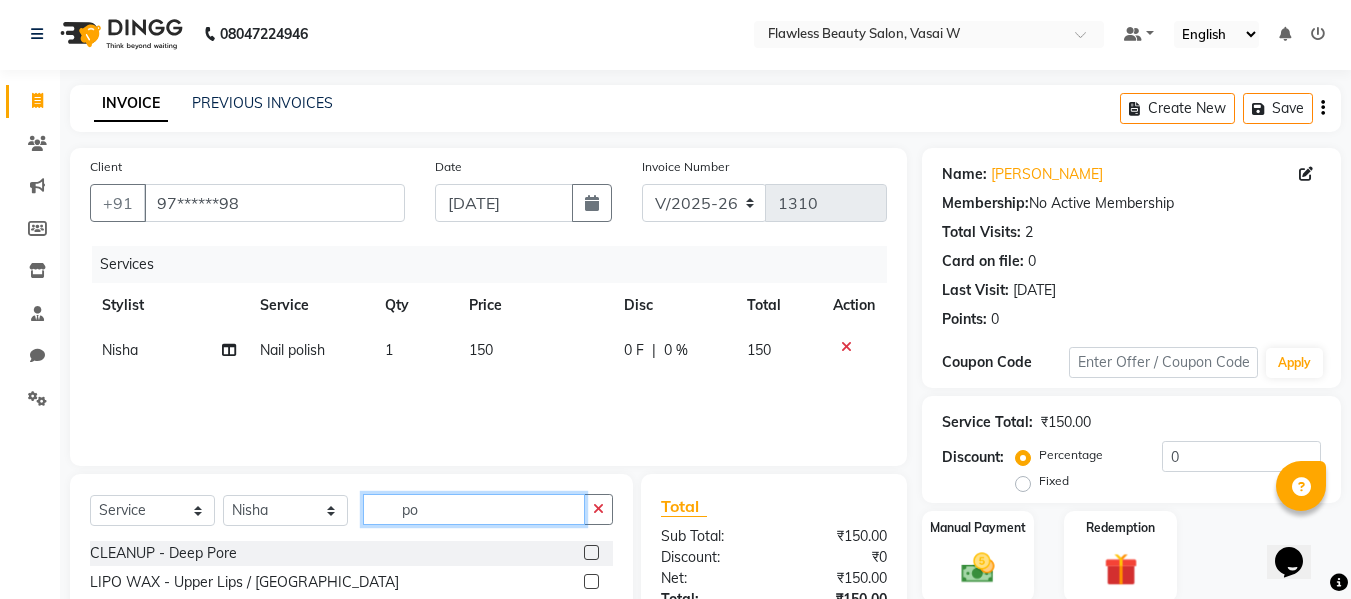 type on "p" 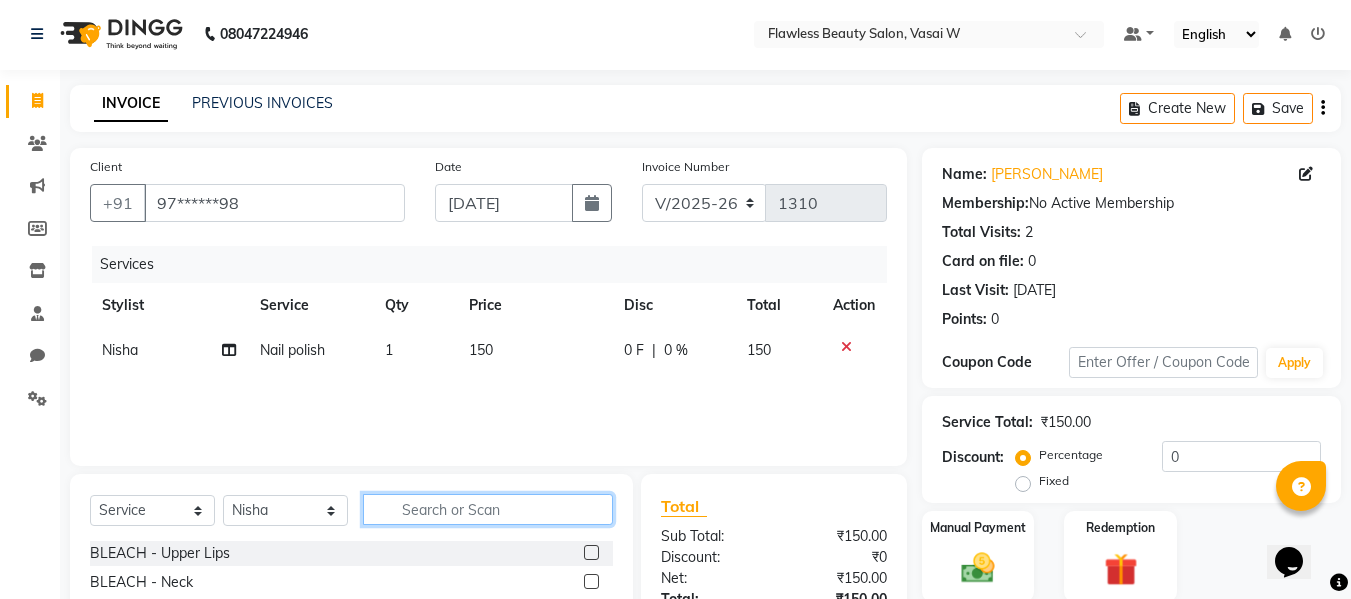 type 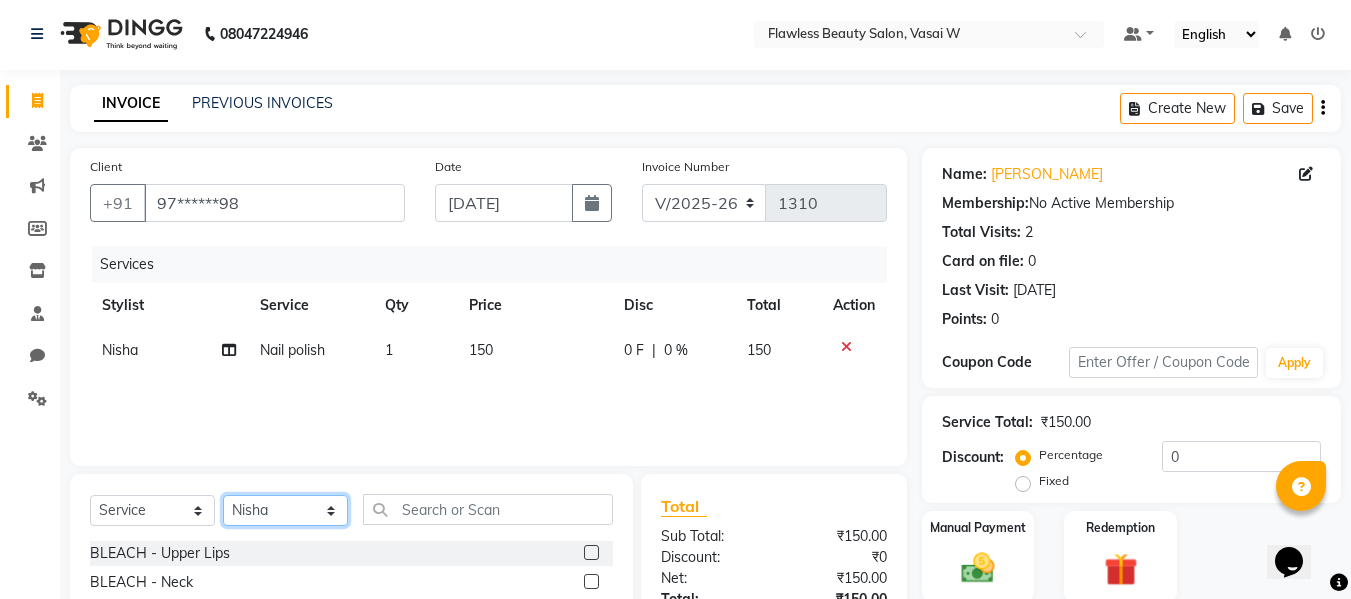 click on "Select Stylist Afsana [PERSON_NAME]  [PERSON_NAME] Maam Nisha  Pari [PERSON_NAME] [PERSON_NAME]" 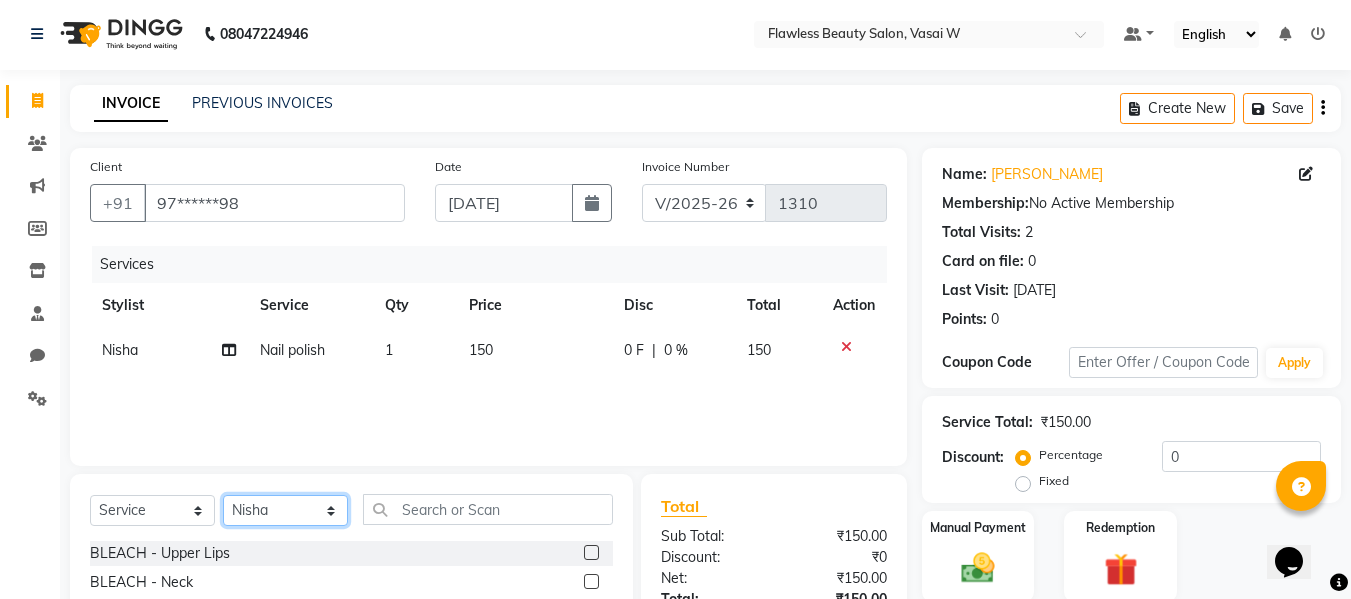 select on "76407" 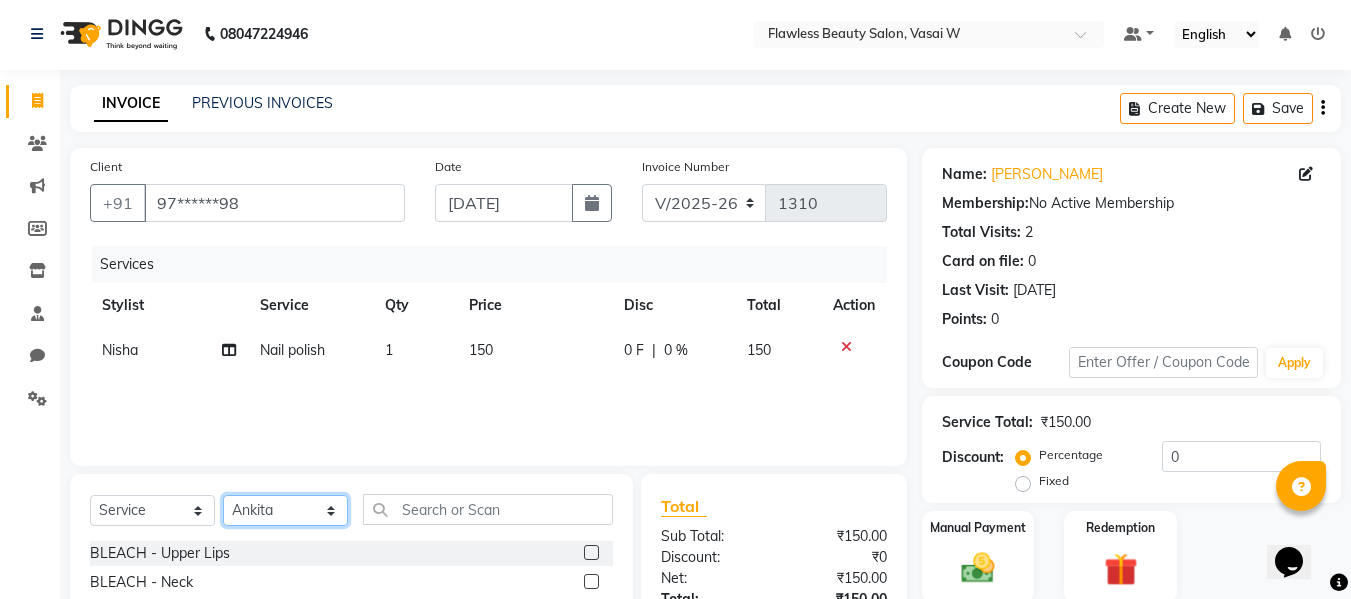 click on "Select Stylist Afsana [PERSON_NAME]  [PERSON_NAME] Maam Nisha  Pari [PERSON_NAME] [PERSON_NAME]" 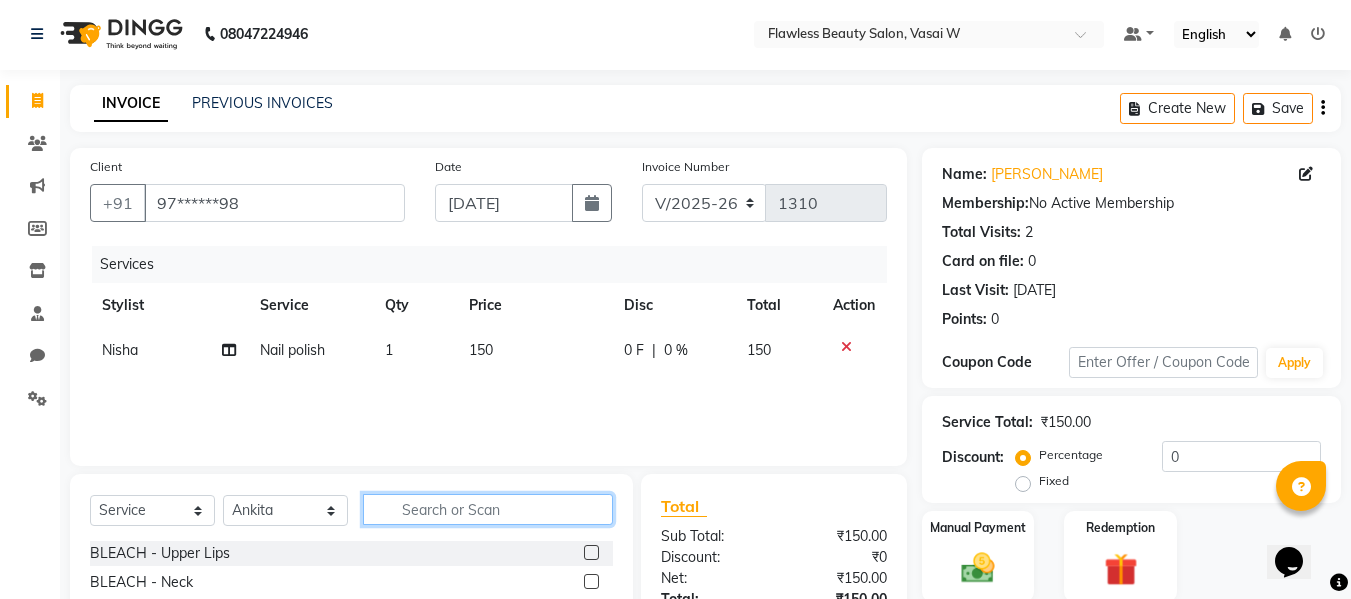 click 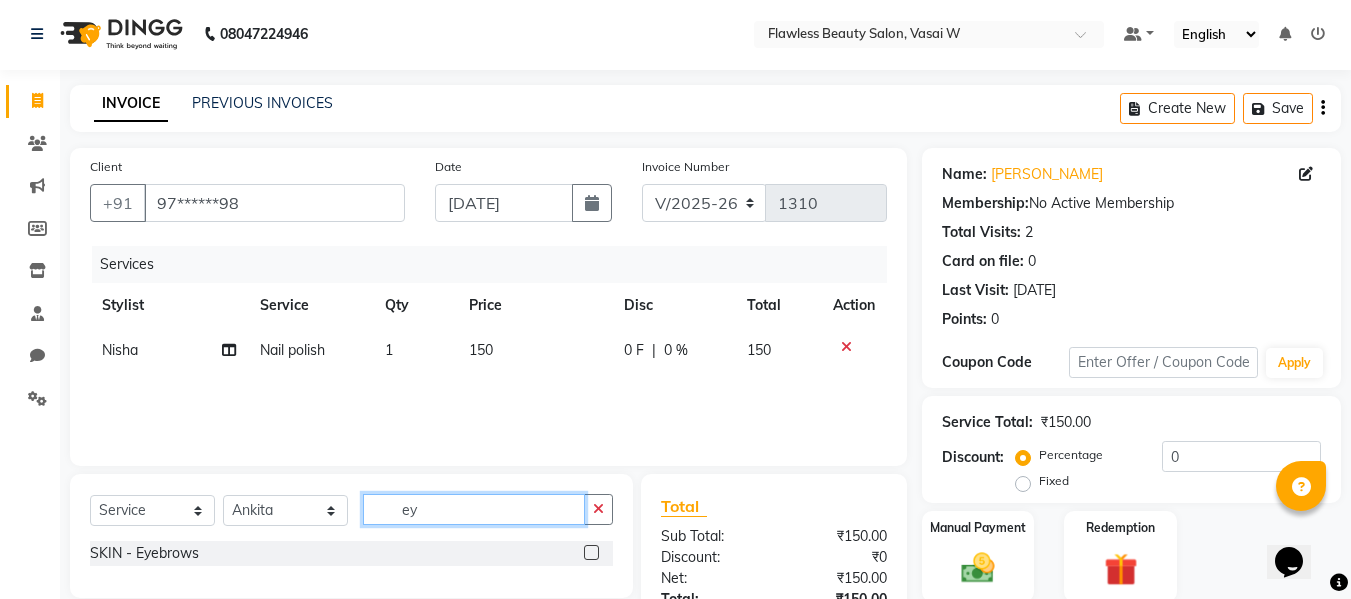 type on "ey" 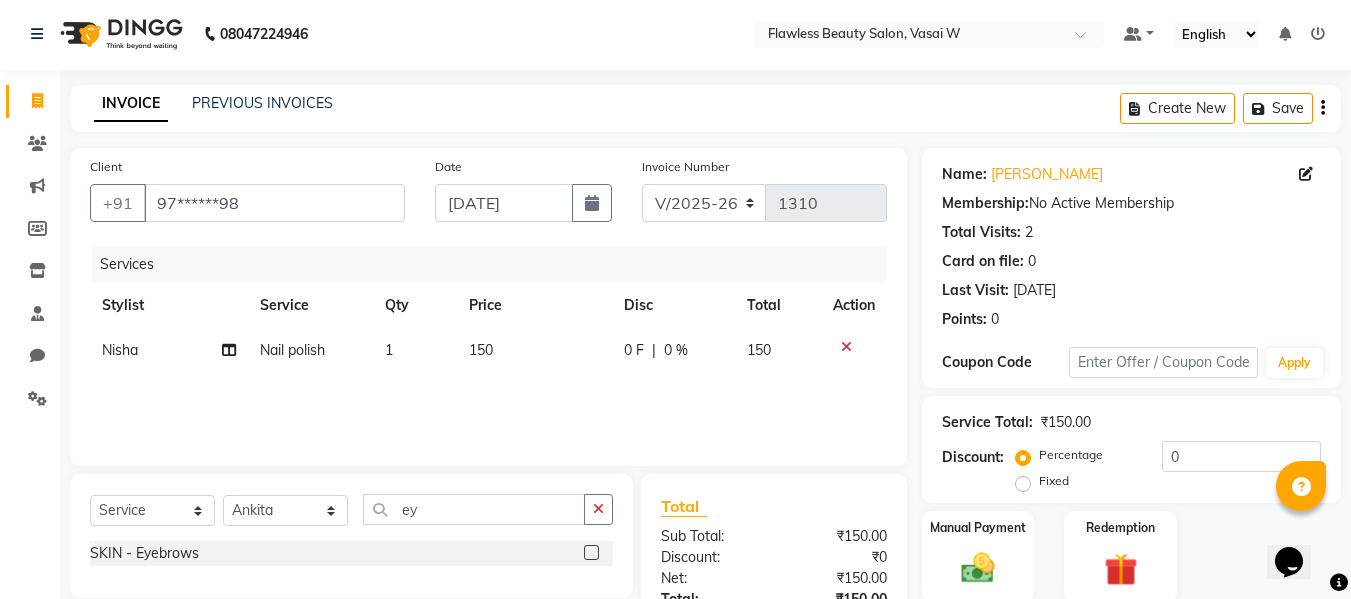 click 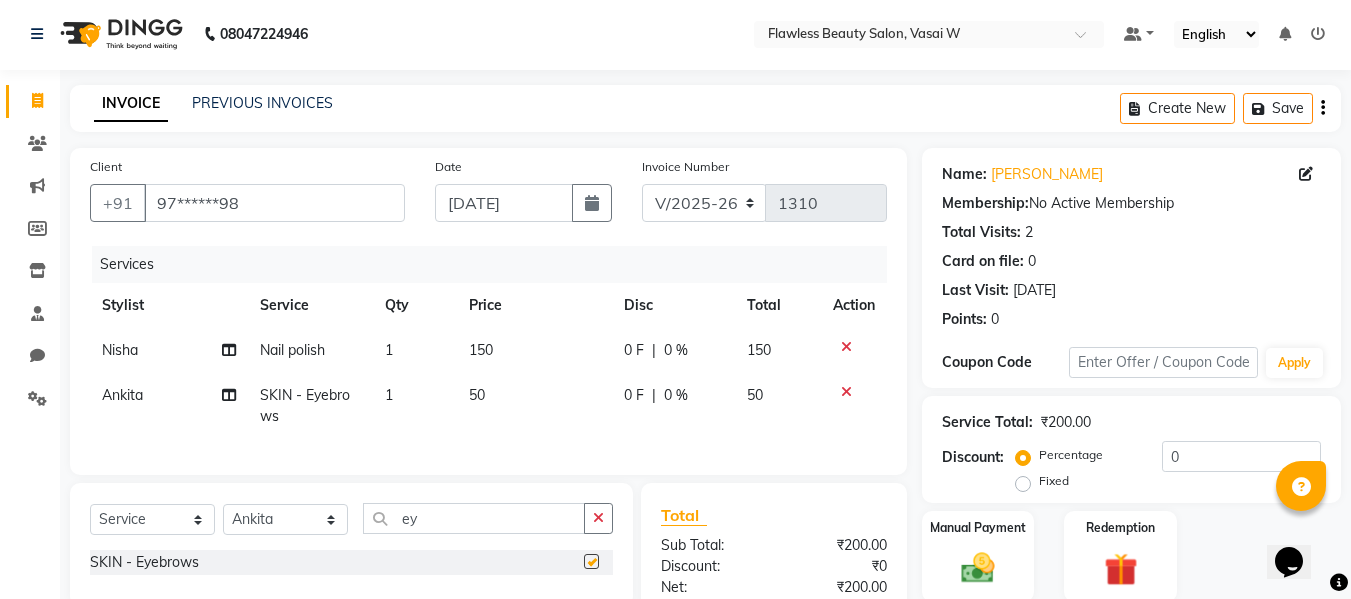checkbox on "false" 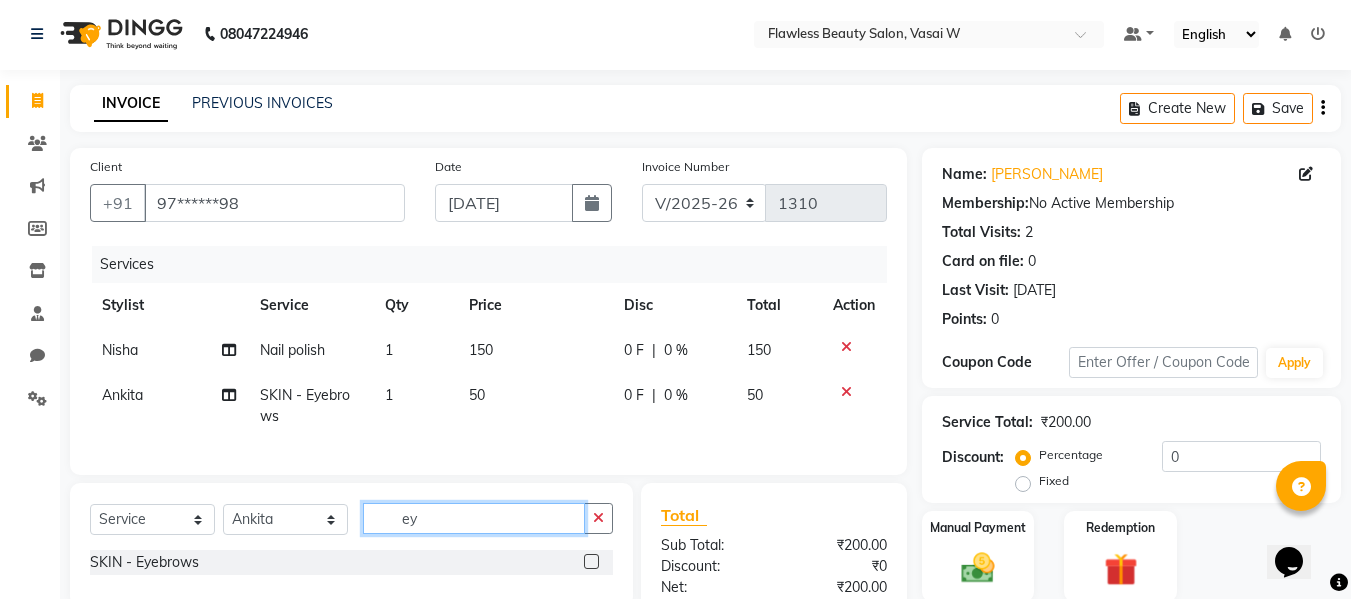 click on "ey" 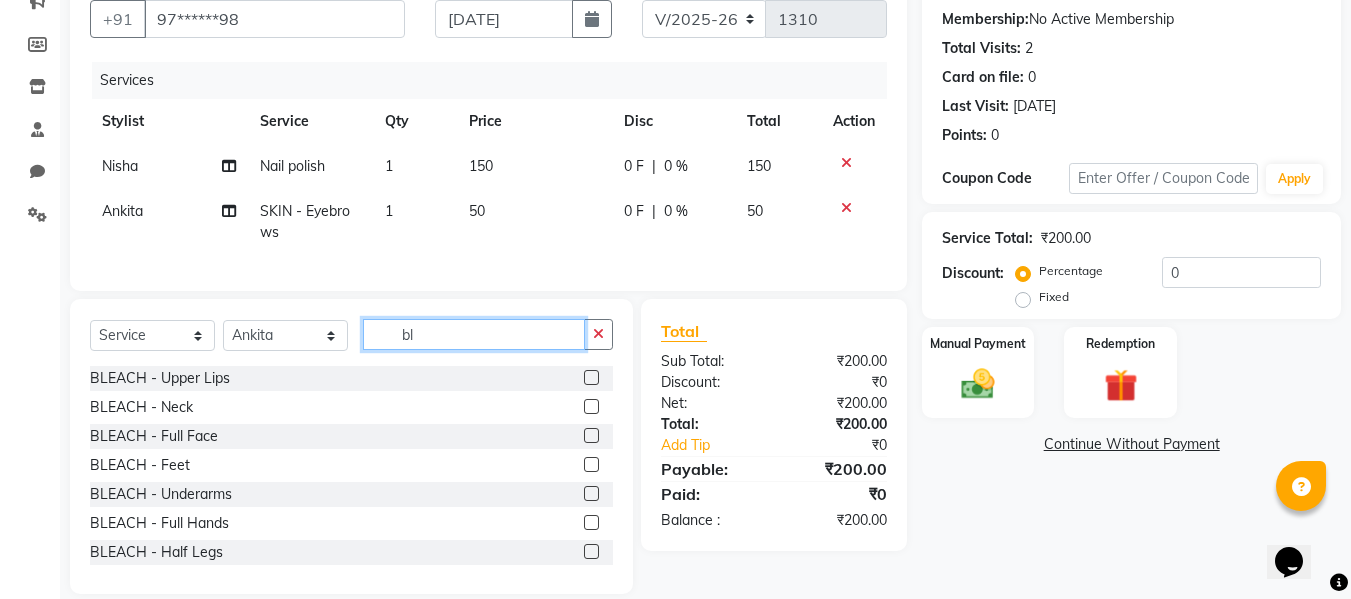 scroll, scrollTop: 187, scrollLeft: 0, axis: vertical 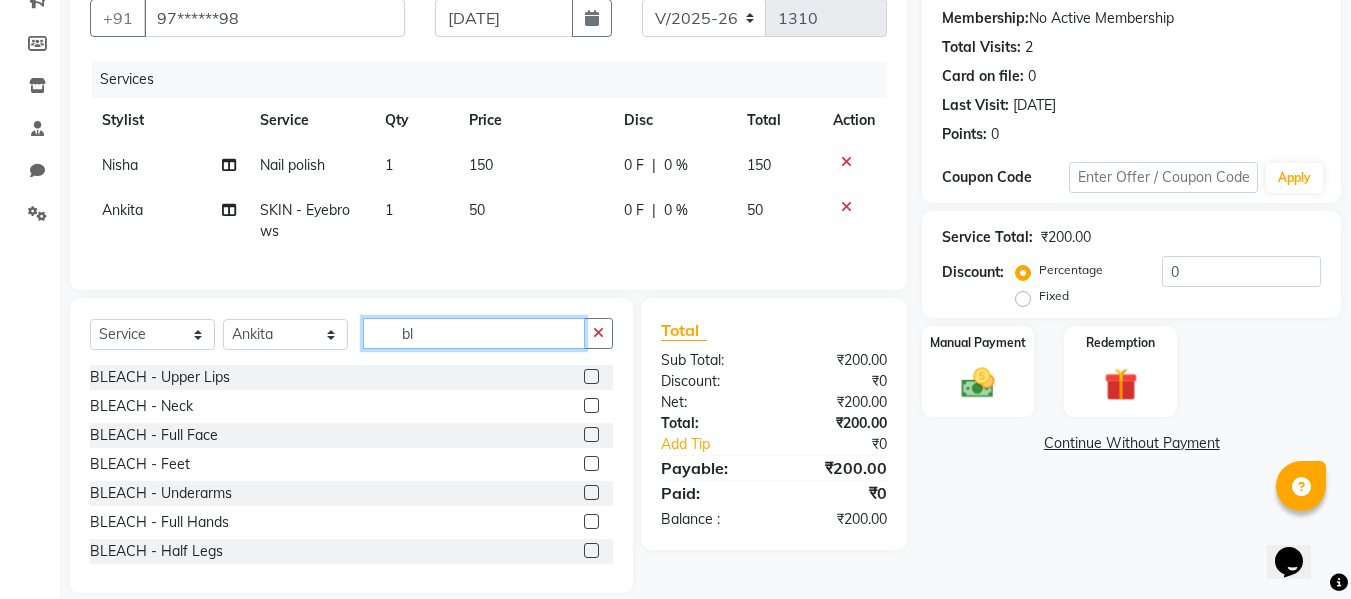type on "bl" 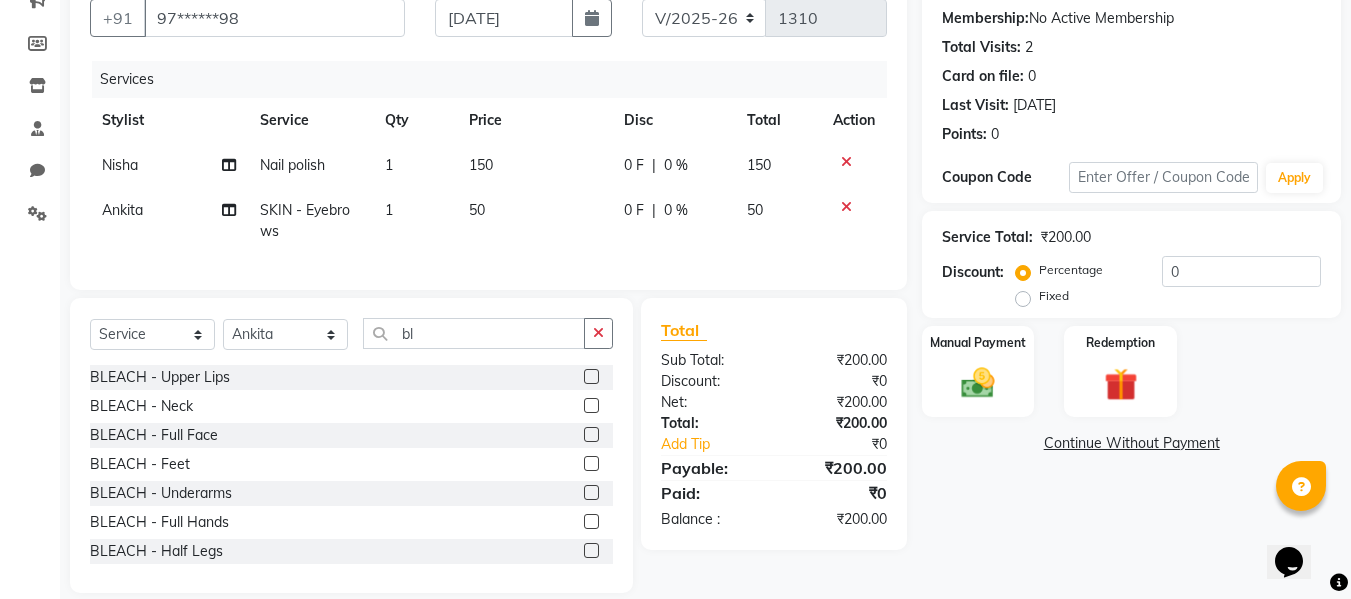 click 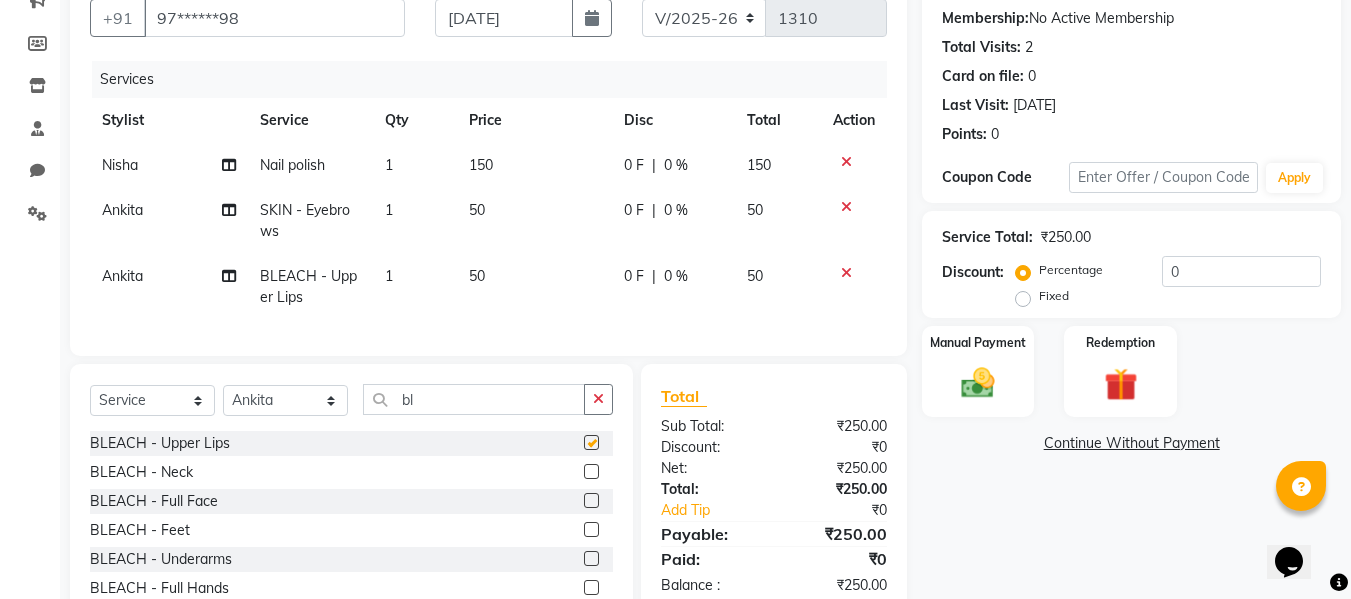 checkbox on "false" 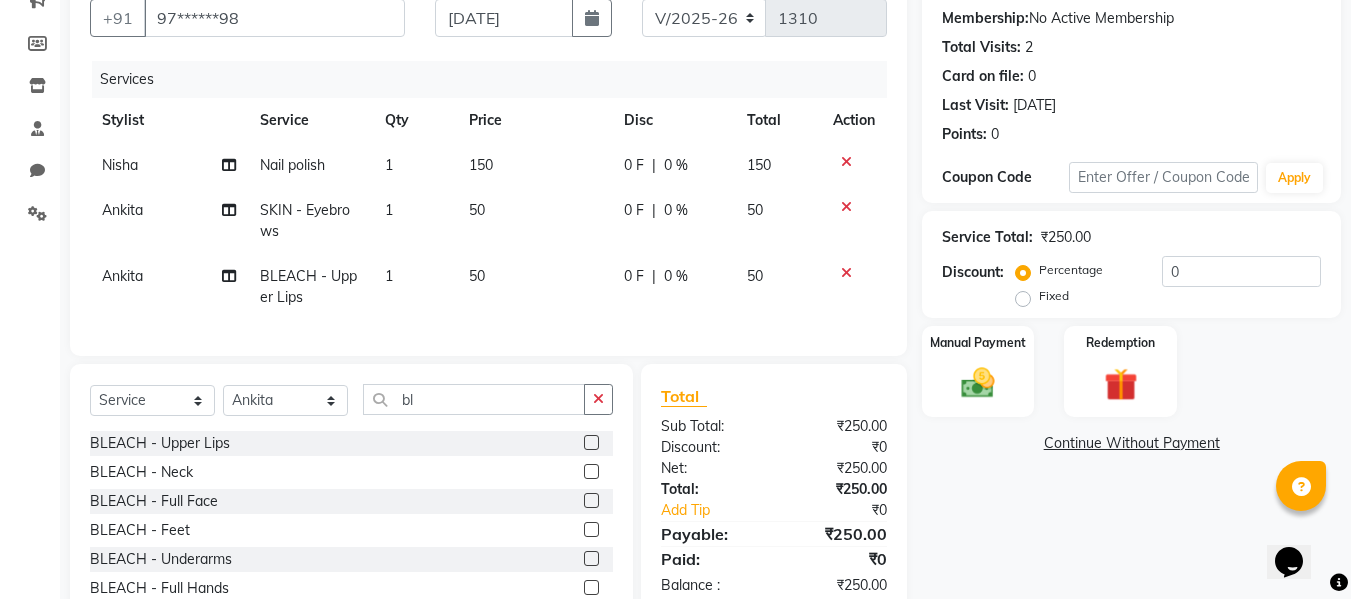 click on "Ankita" 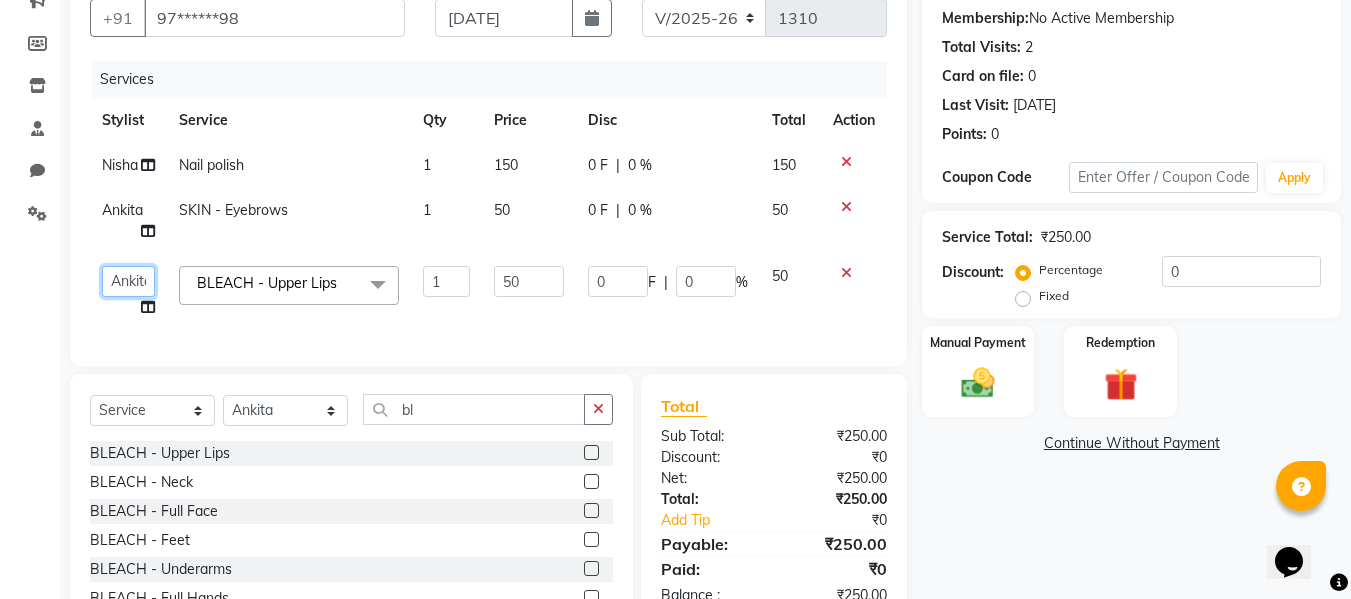 click on "[PERSON_NAME]   [PERSON_NAME]    [PERSON_NAME] Maam   Nisha    Pari   [PERSON_NAME]   [PERSON_NAME]" 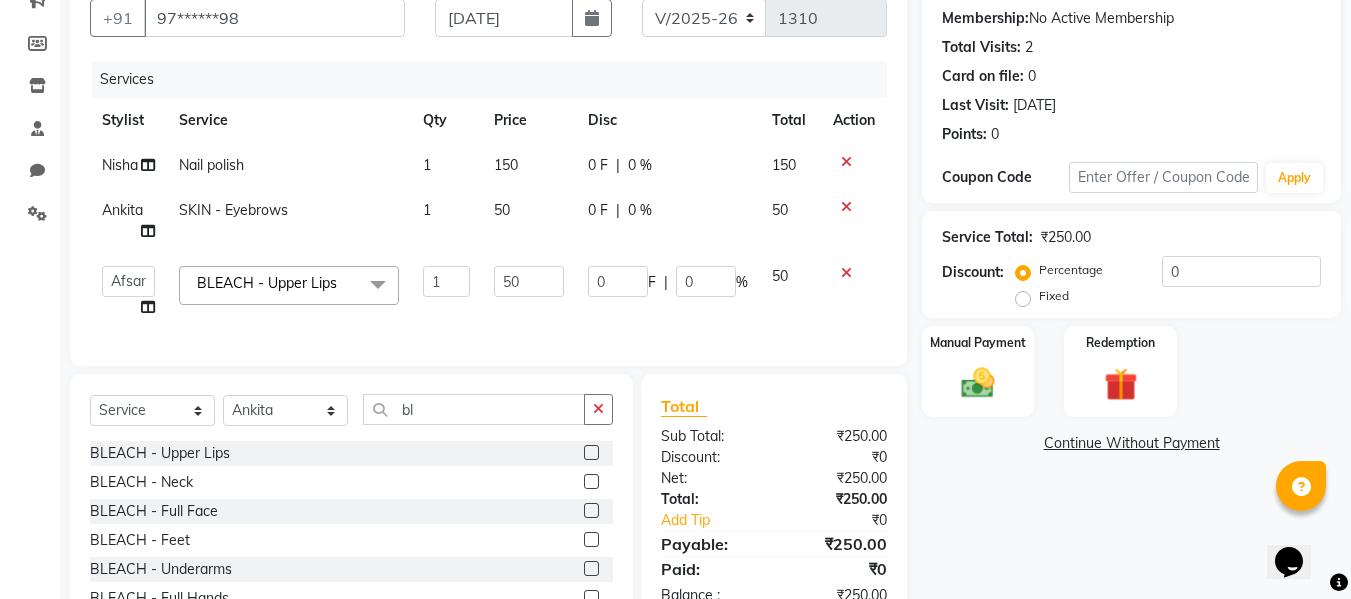 click on "₹250.00" 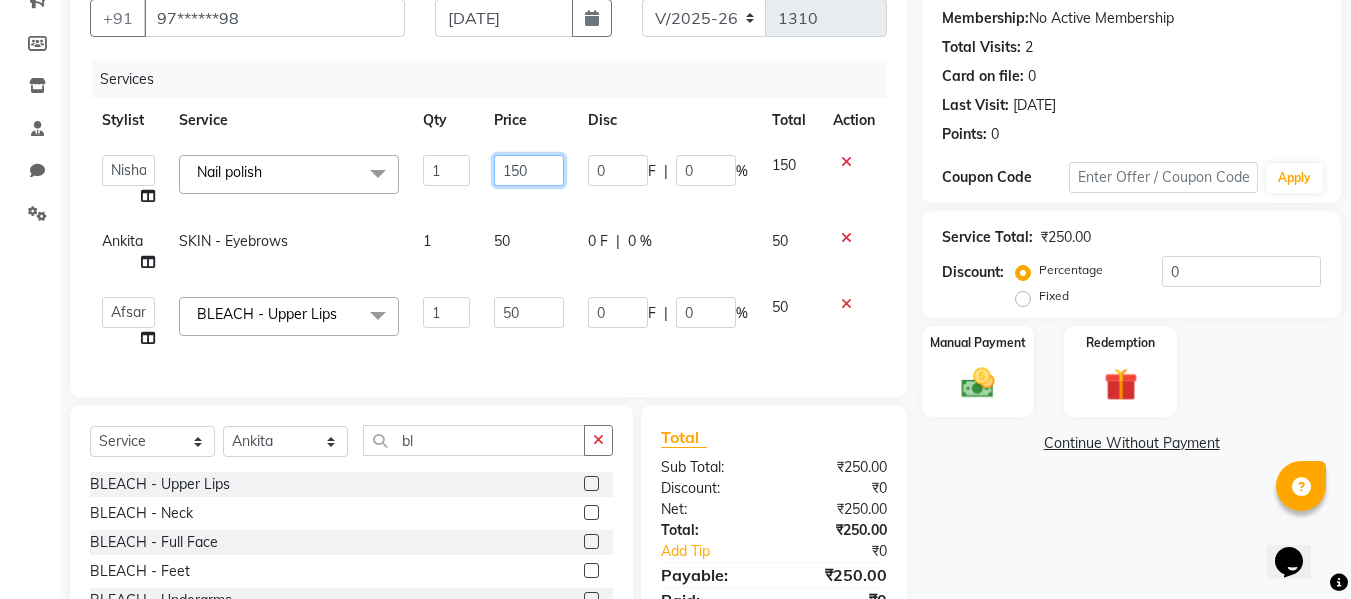 click on "150" 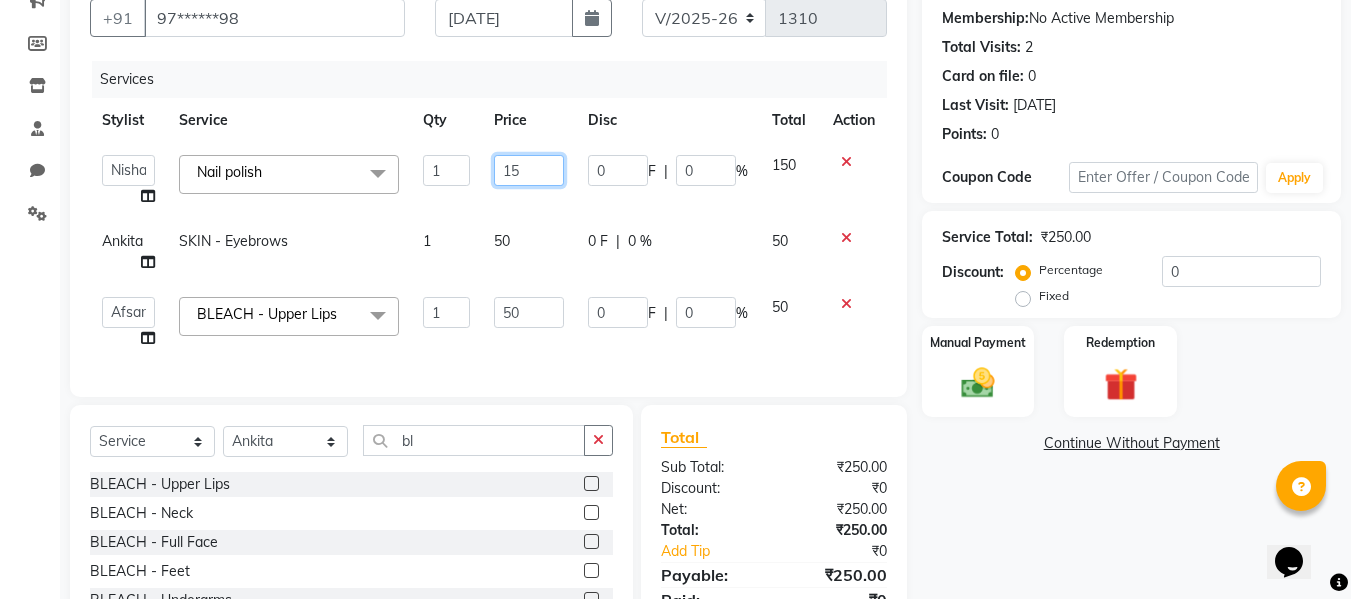 type on "1" 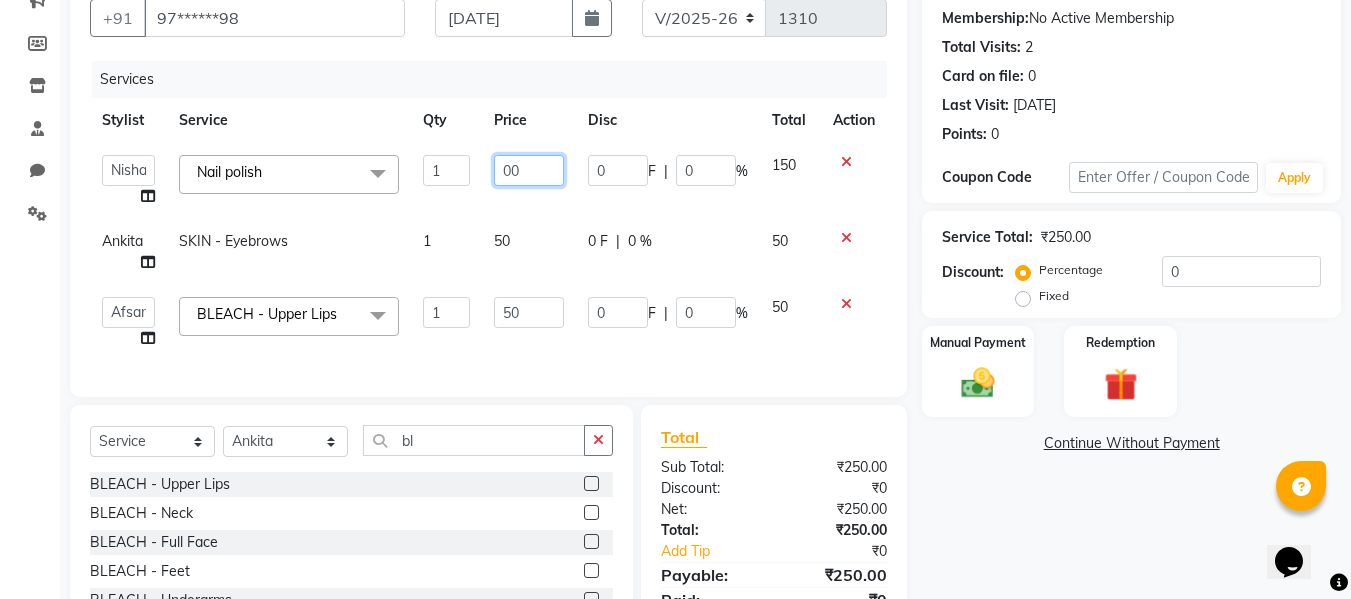 type on "0" 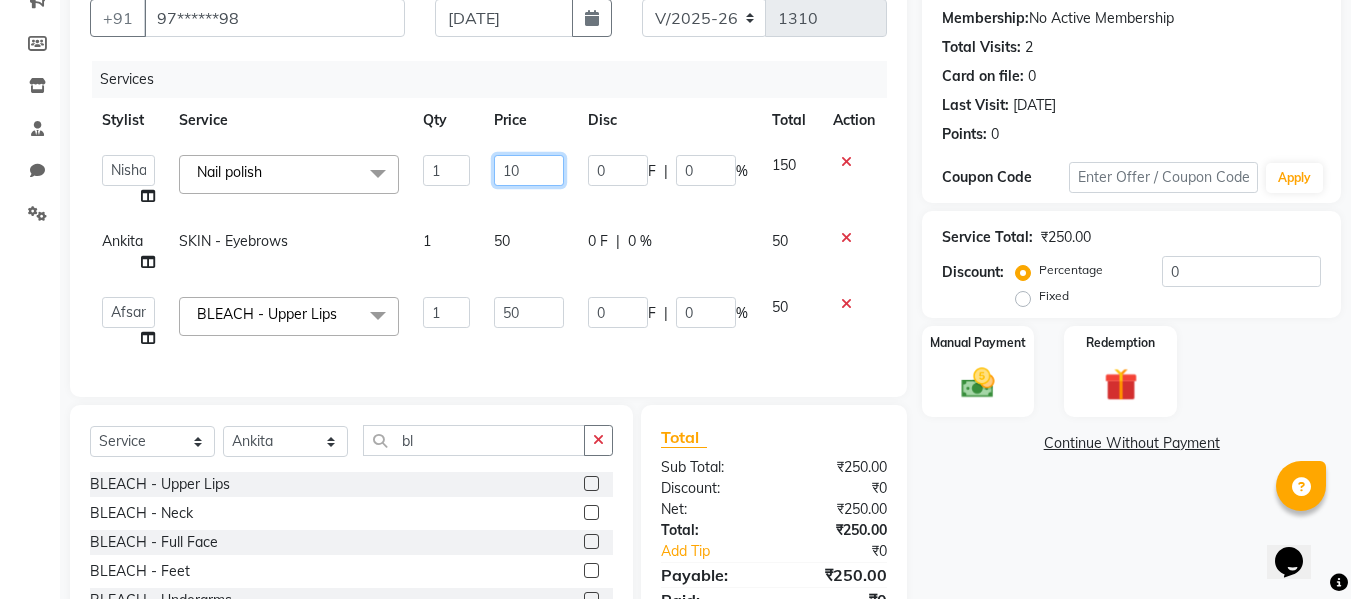 type on "100" 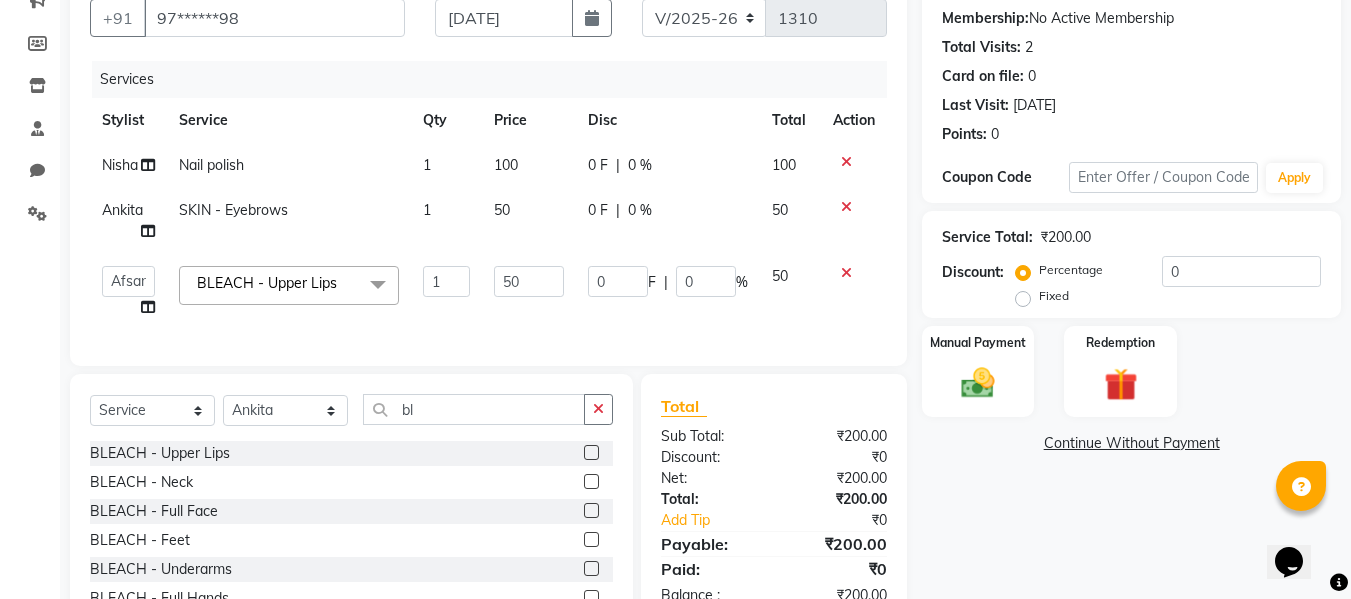 click on "Total Sub Total: ₹200.00 Discount: ₹0 Net: ₹200.00 Total: ₹200.00 Add Tip ₹0 Payable: ₹200.00 Paid: ₹0 Balance   : ₹200.00" 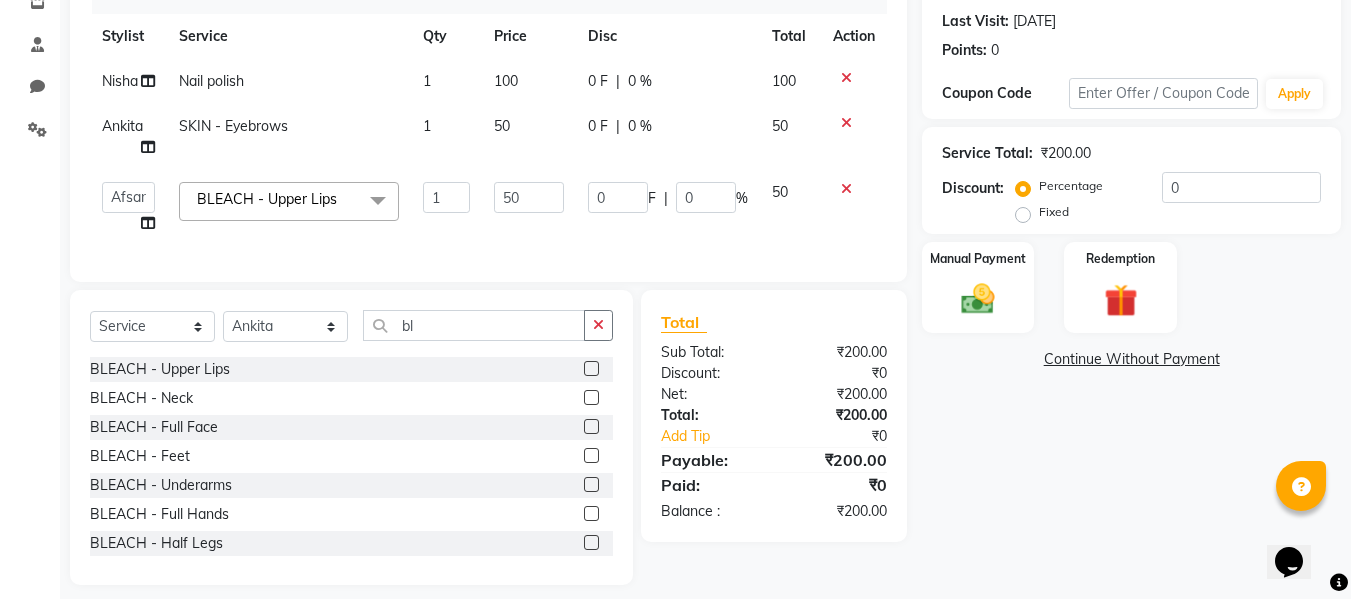 scroll, scrollTop: 302, scrollLeft: 0, axis: vertical 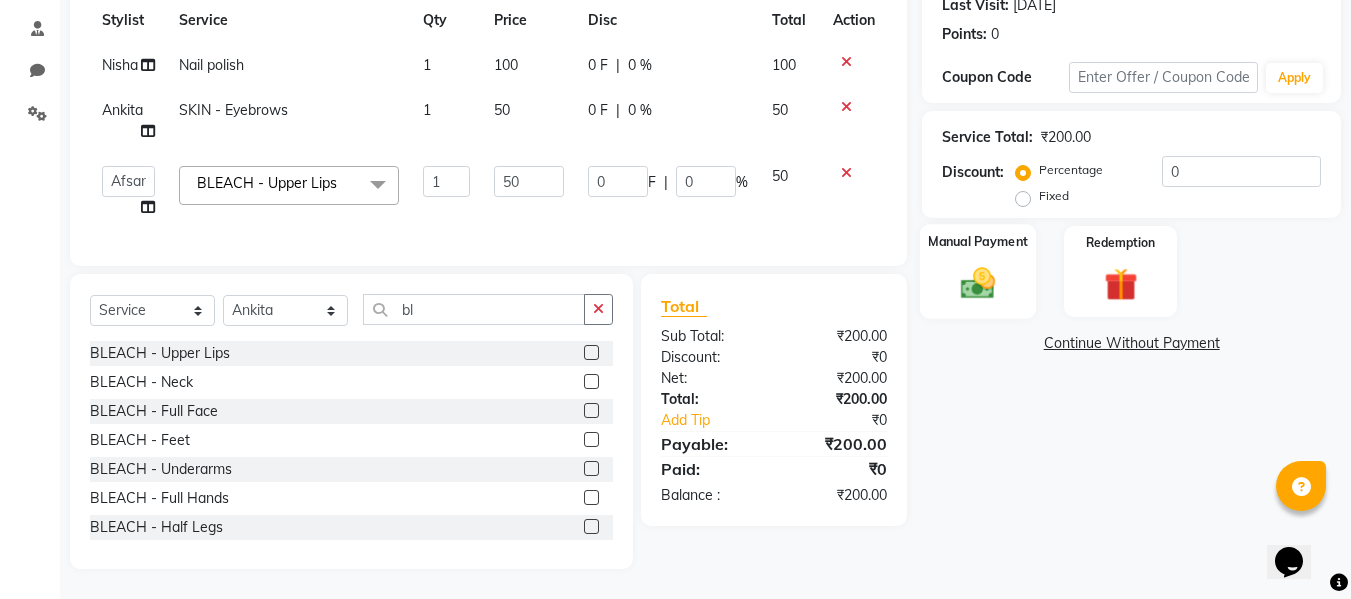 click 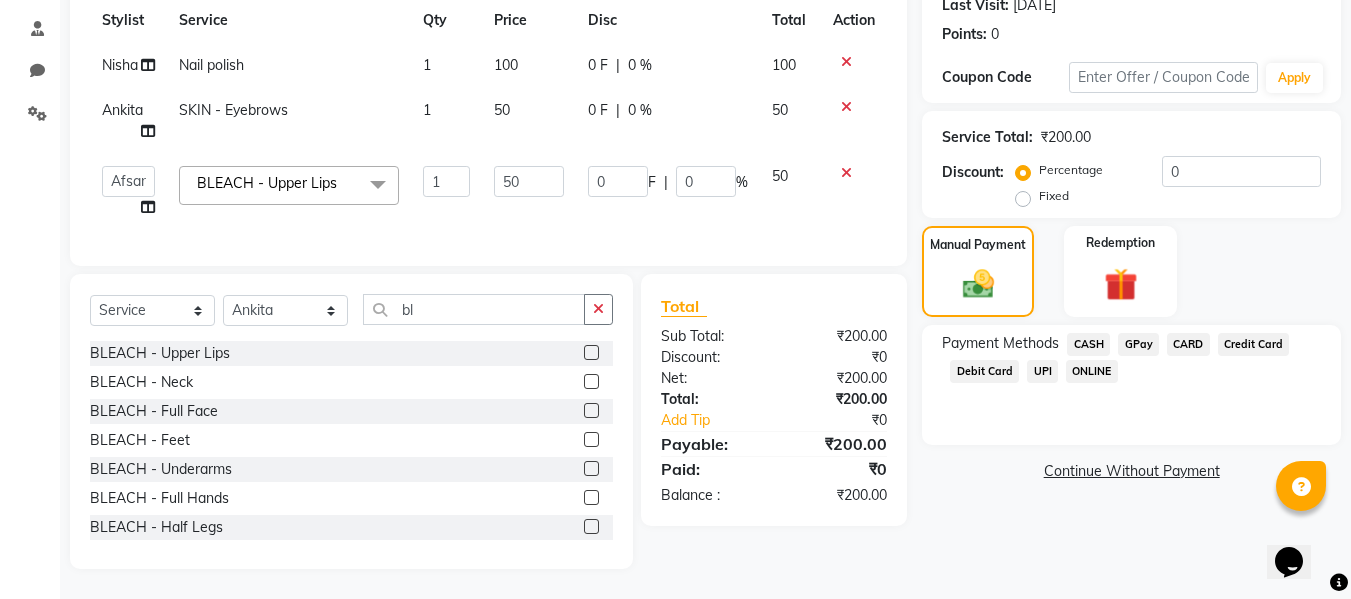 click on "CASH" 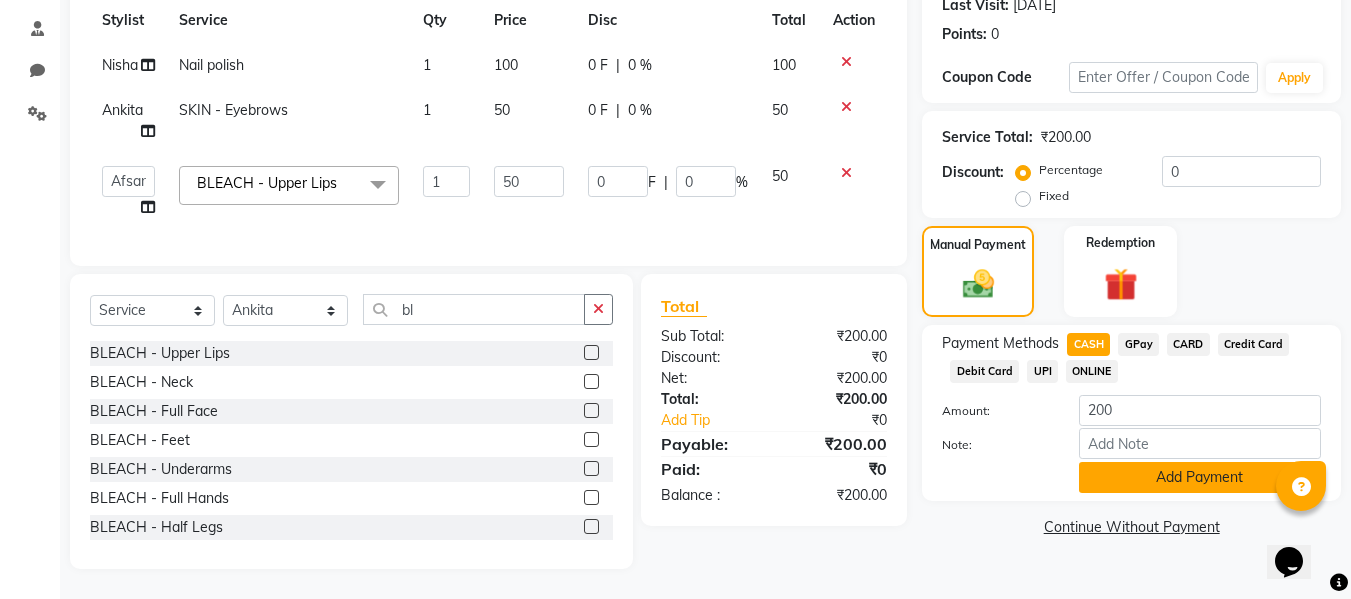 click on "Add Payment" 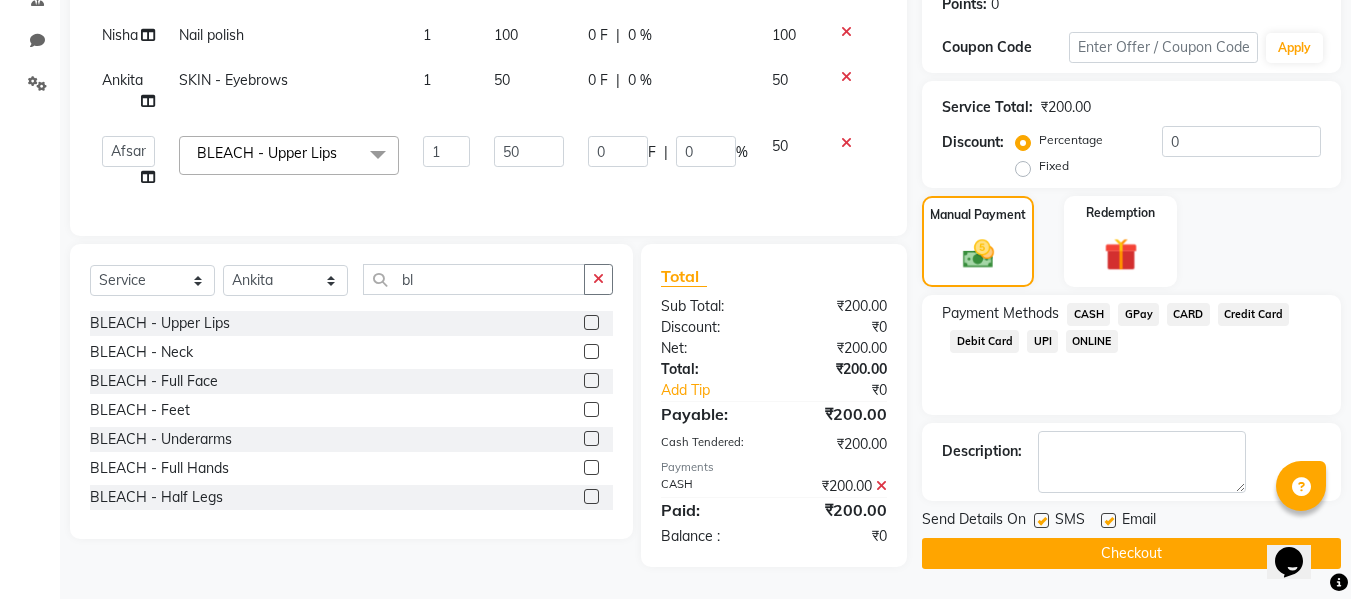 scroll, scrollTop: 330, scrollLeft: 0, axis: vertical 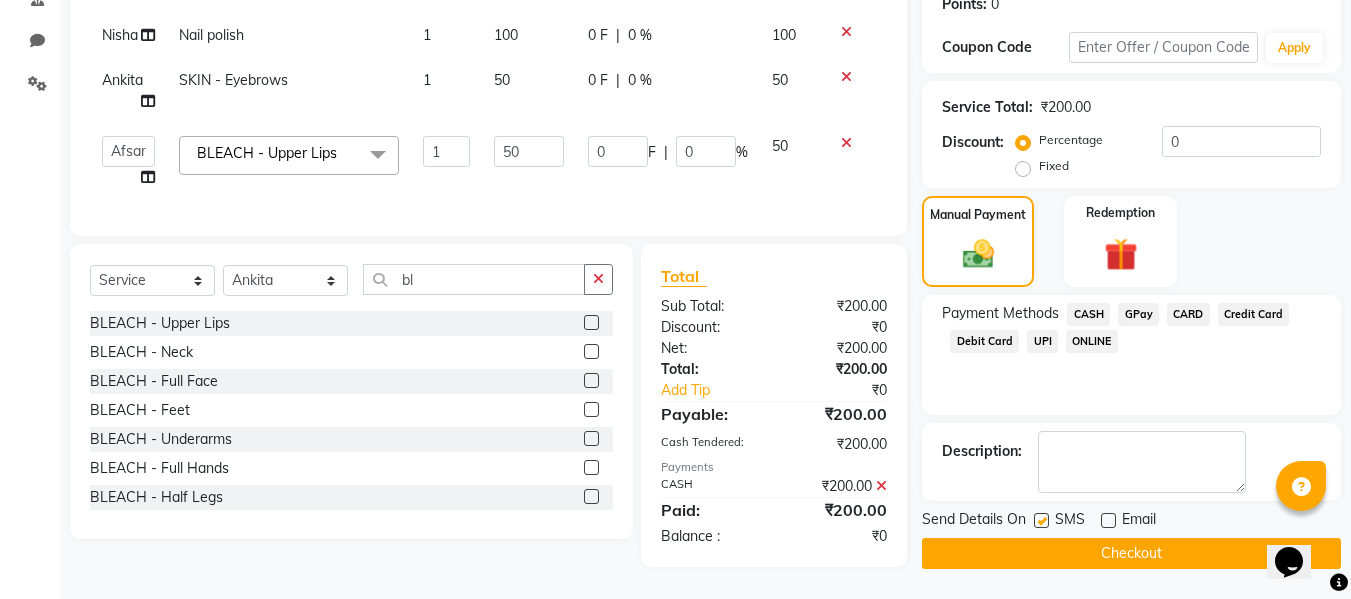 click 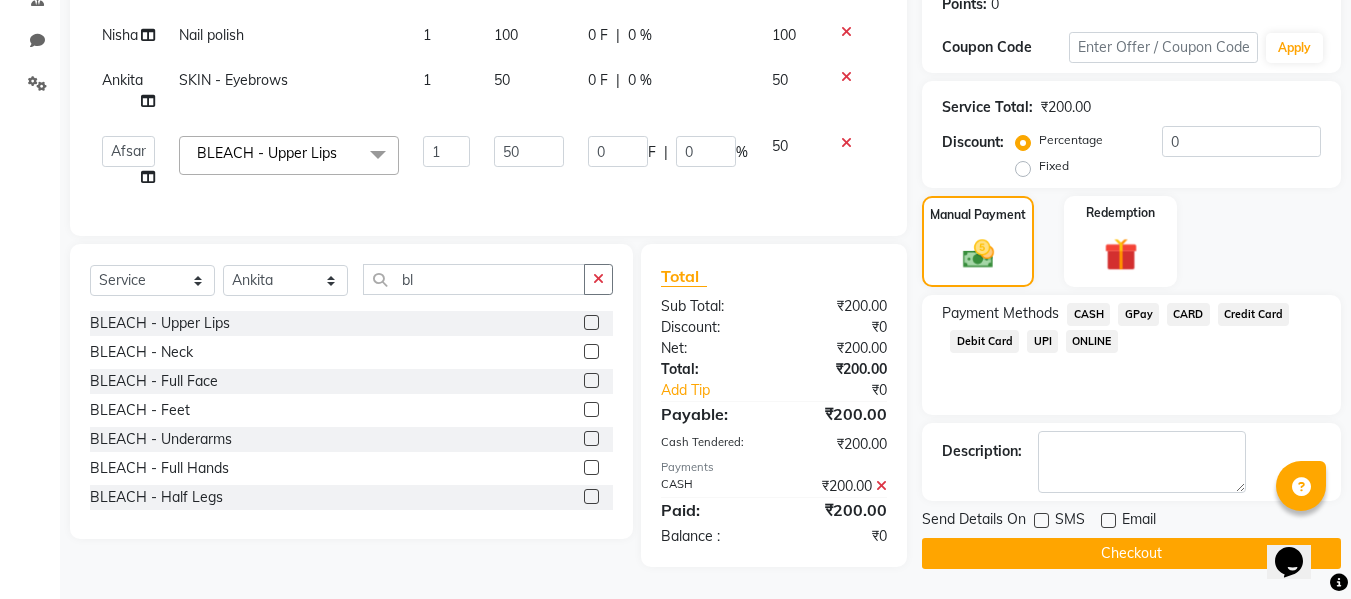 click on "Checkout" 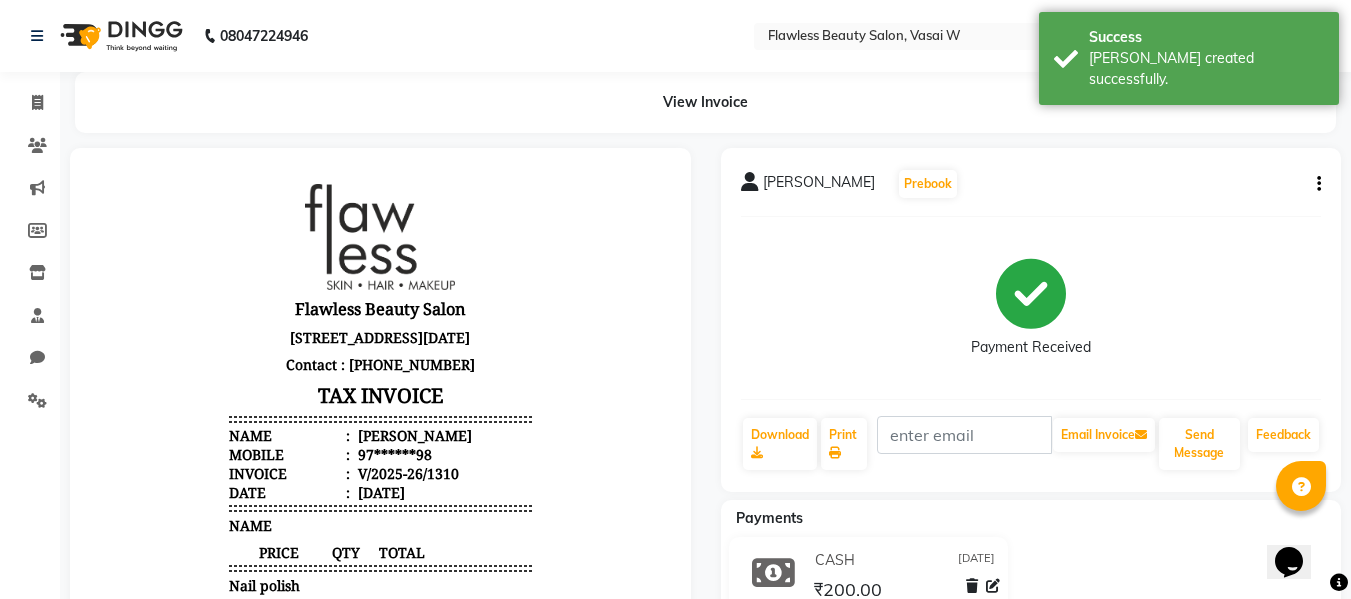 scroll, scrollTop: 0, scrollLeft: 0, axis: both 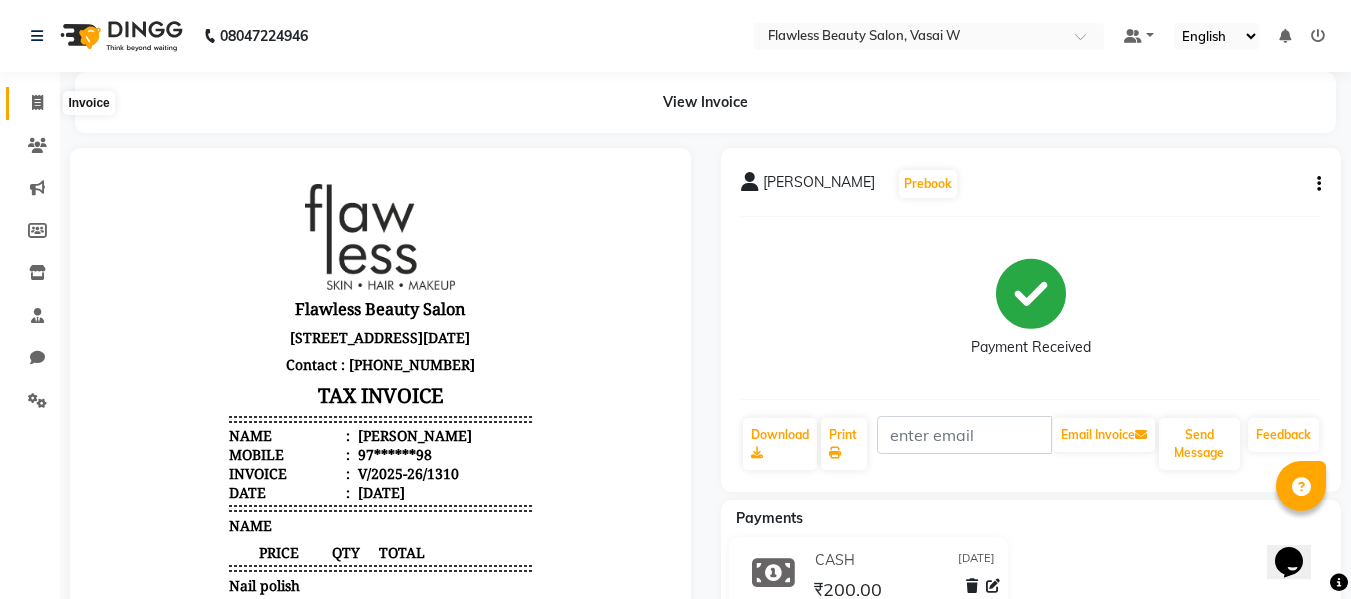 click 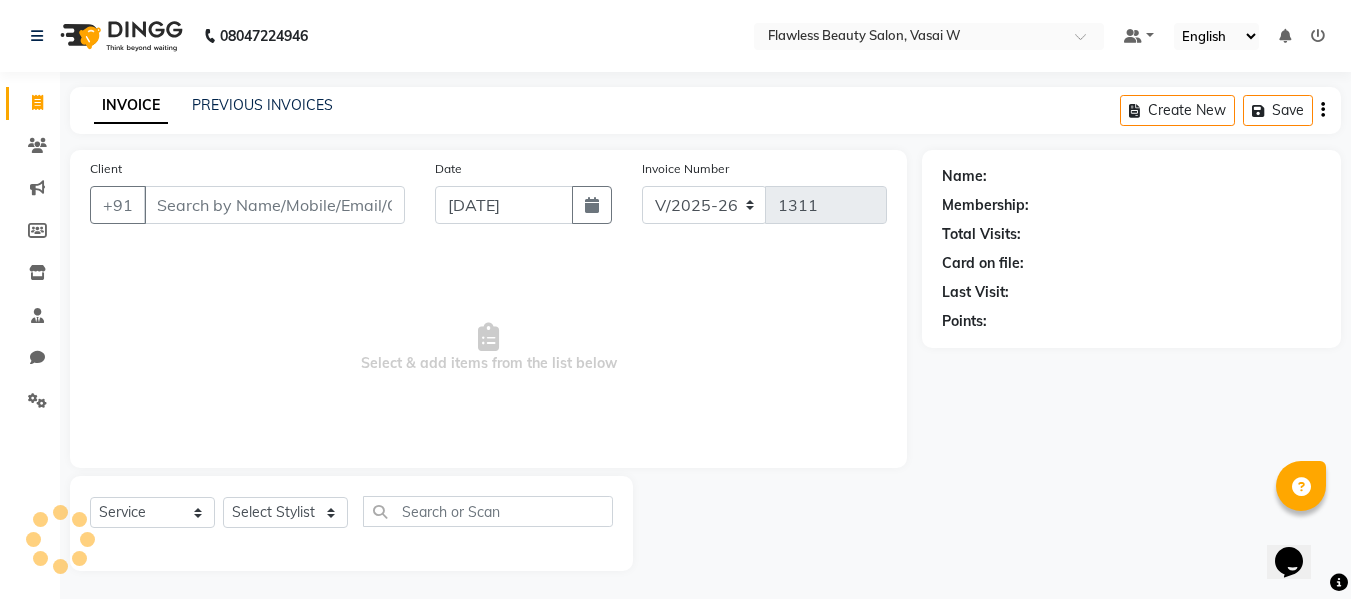 scroll, scrollTop: 2, scrollLeft: 0, axis: vertical 